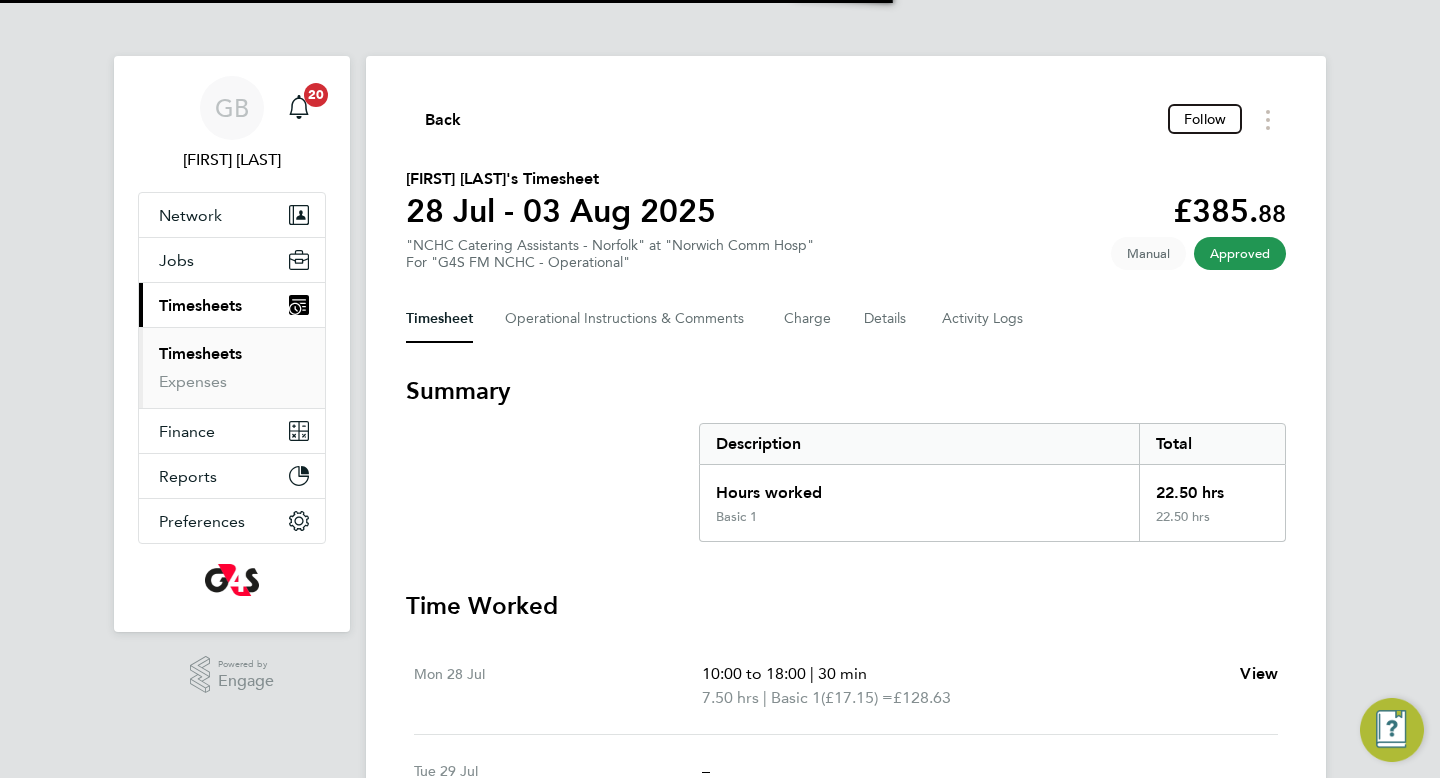 scroll, scrollTop: 0, scrollLeft: 0, axis: both 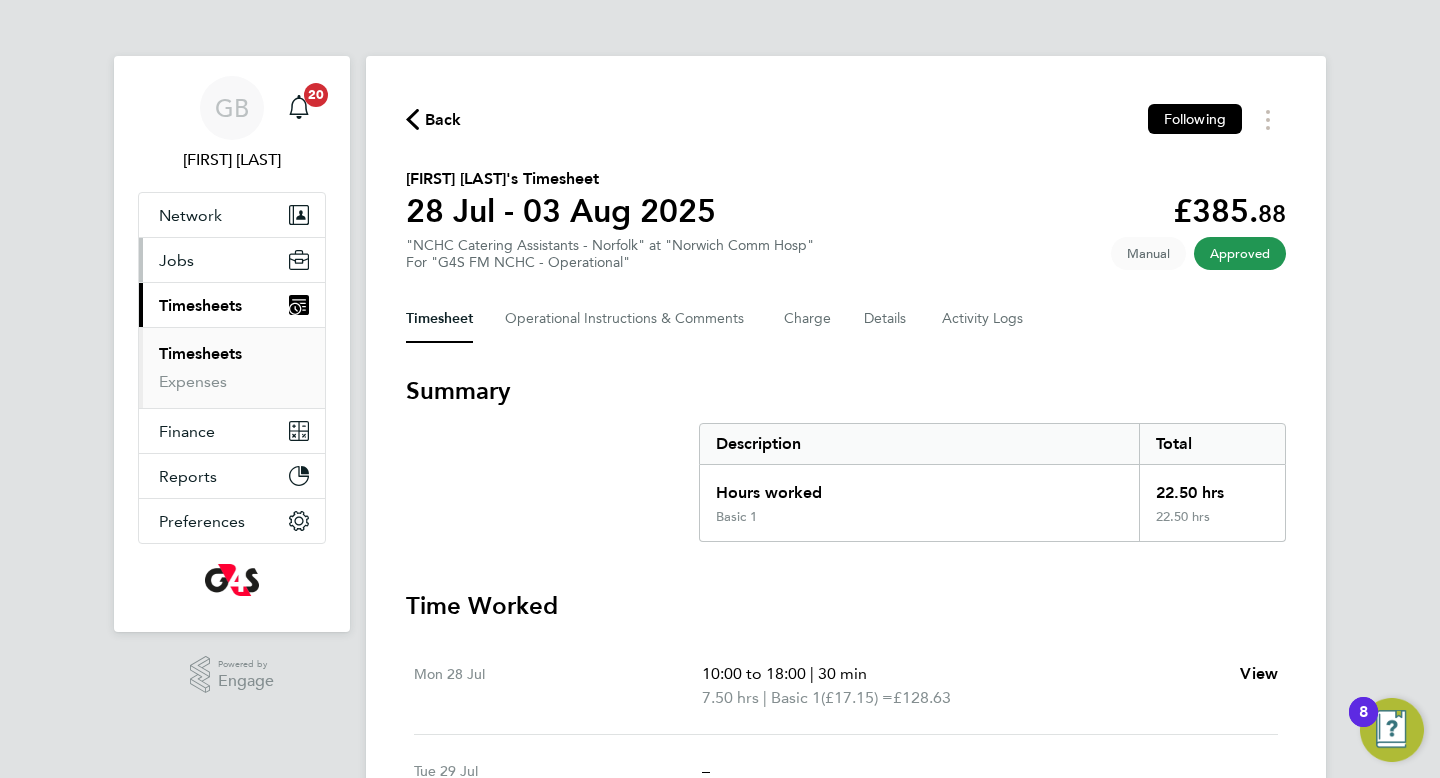 click on "Jobs" at bounding box center [176, 260] 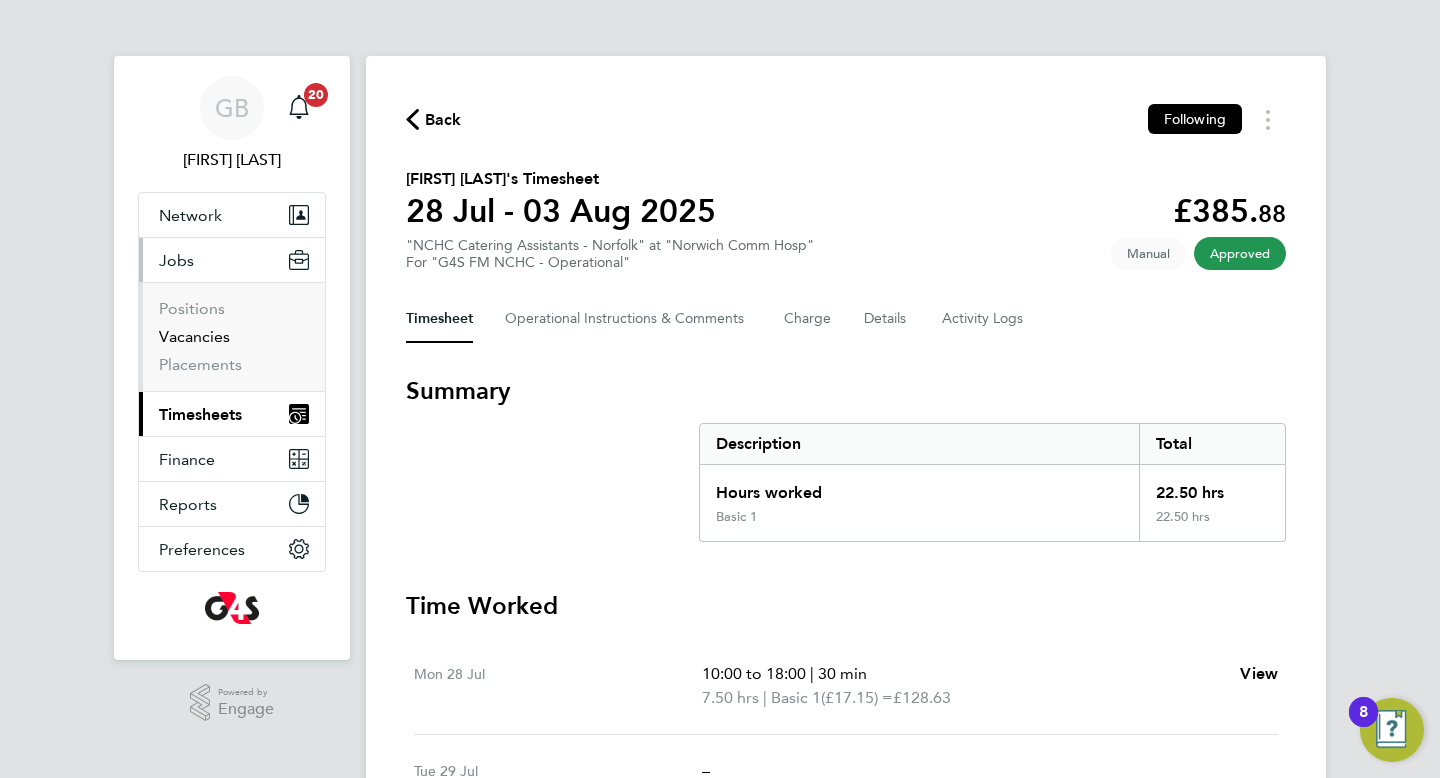 click on "Vacancies" at bounding box center (194, 336) 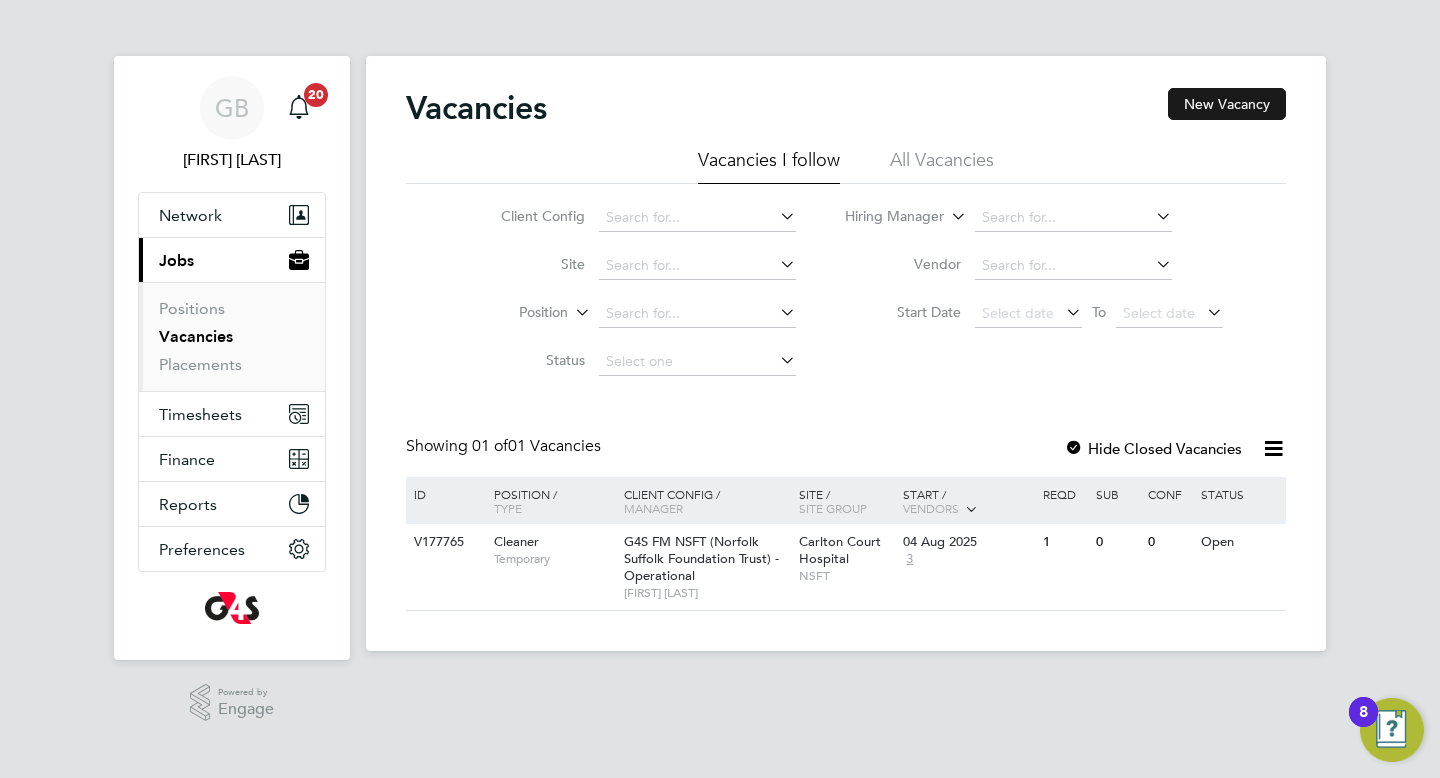 click on "New Vacancy" 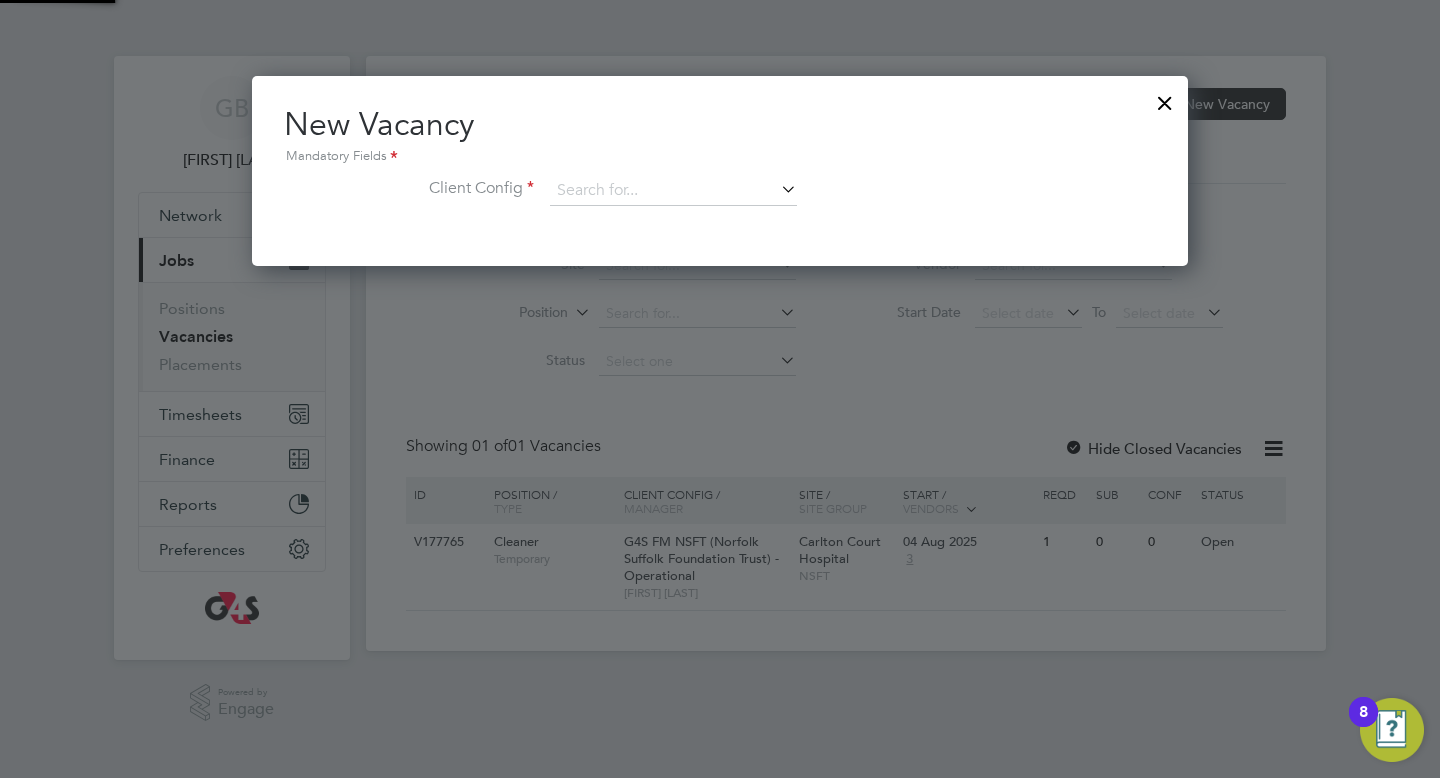 scroll, scrollTop: 10, scrollLeft: 10, axis: both 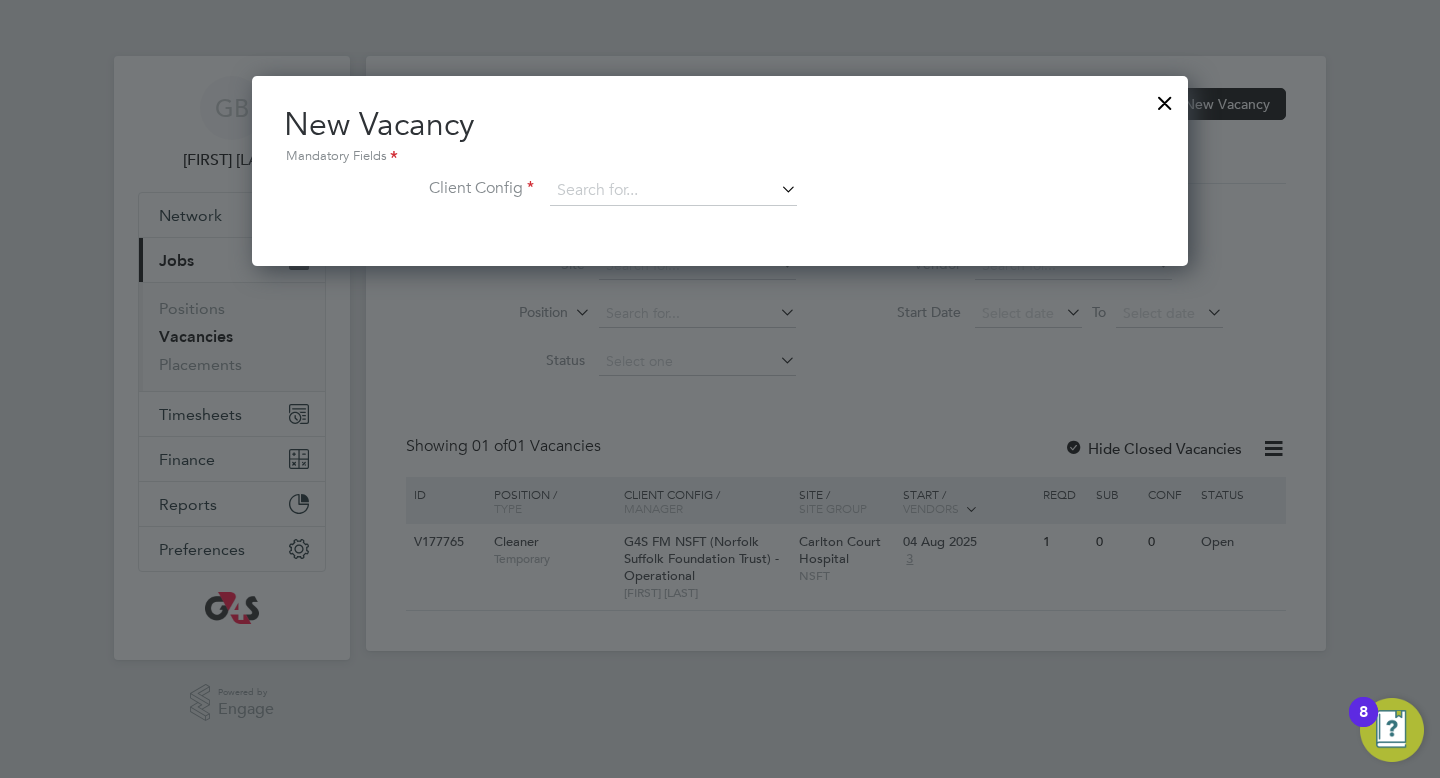 click at bounding box center [777, 189] 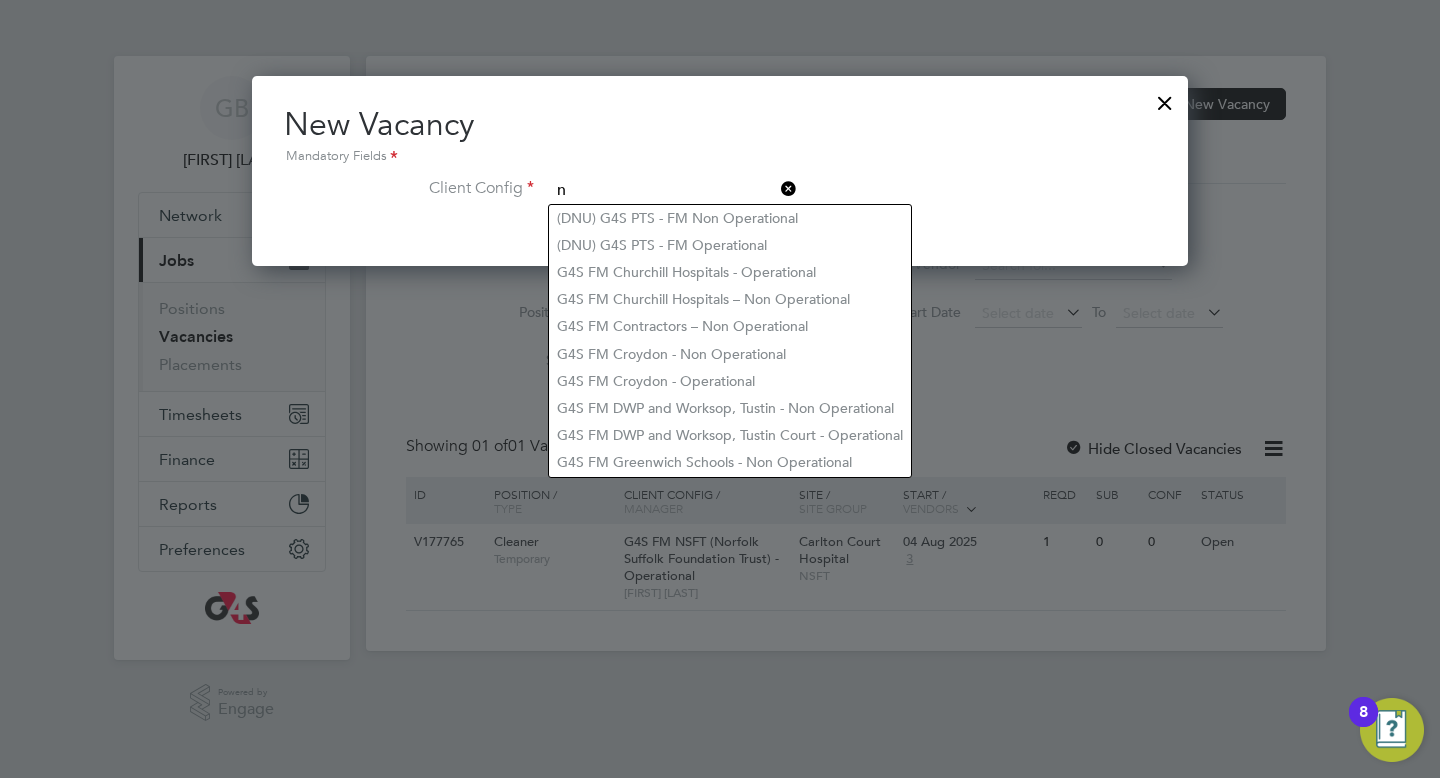 scroll, scrollTop: 10, scrollLeft: 10, axis: both 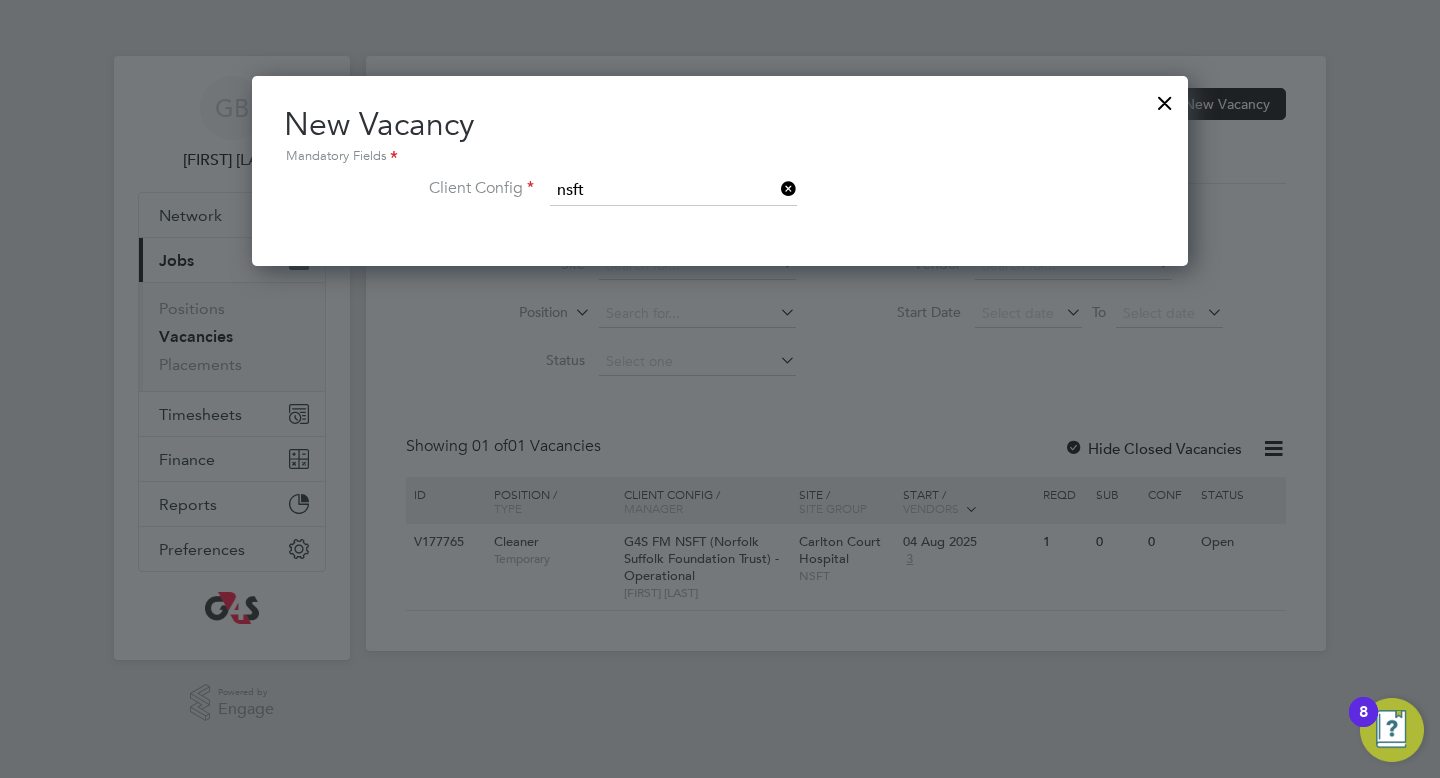 click on "G4S FM NSFT (Norfolk Suffolk Foundation Trust) - Operational" 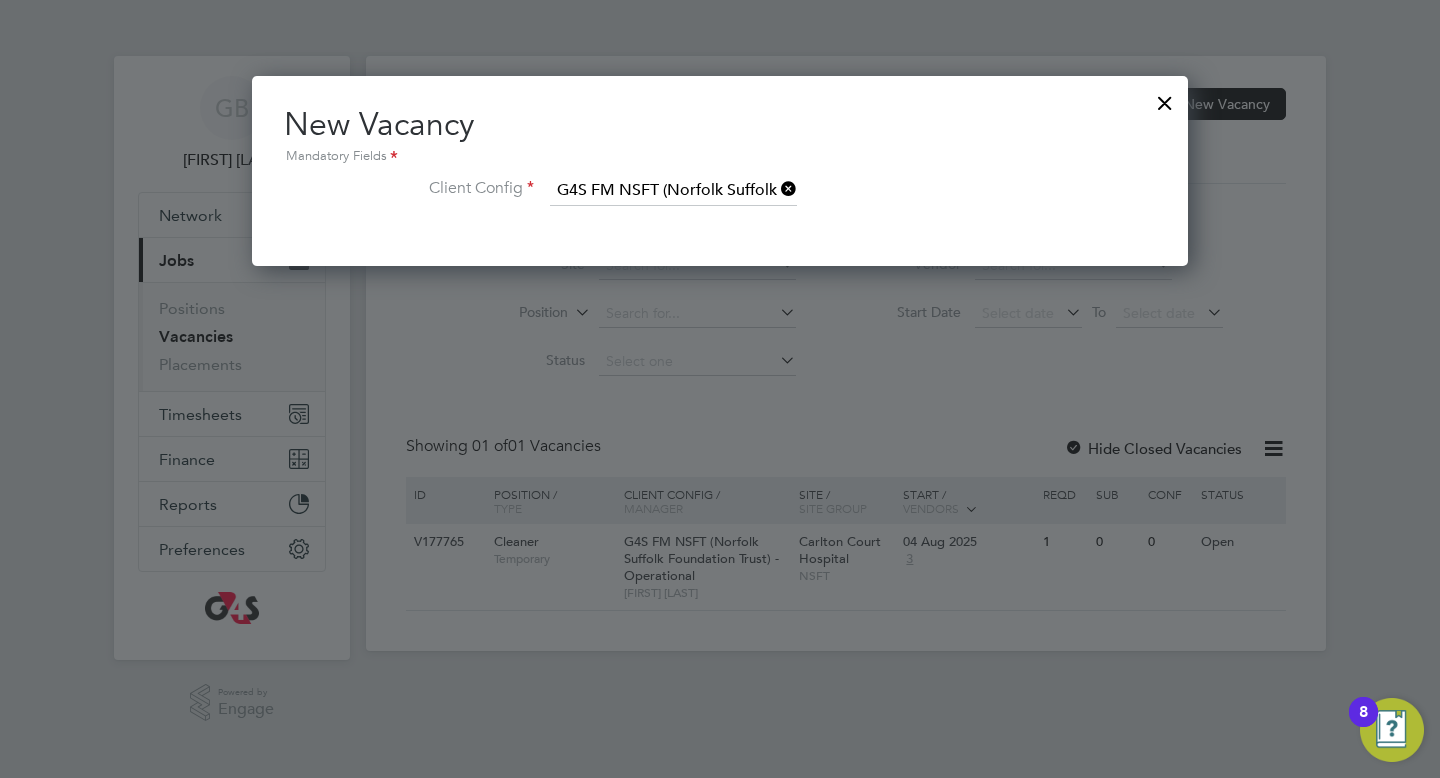 scroll, scrollTop: 10, scrollLeft: 10, axis: both 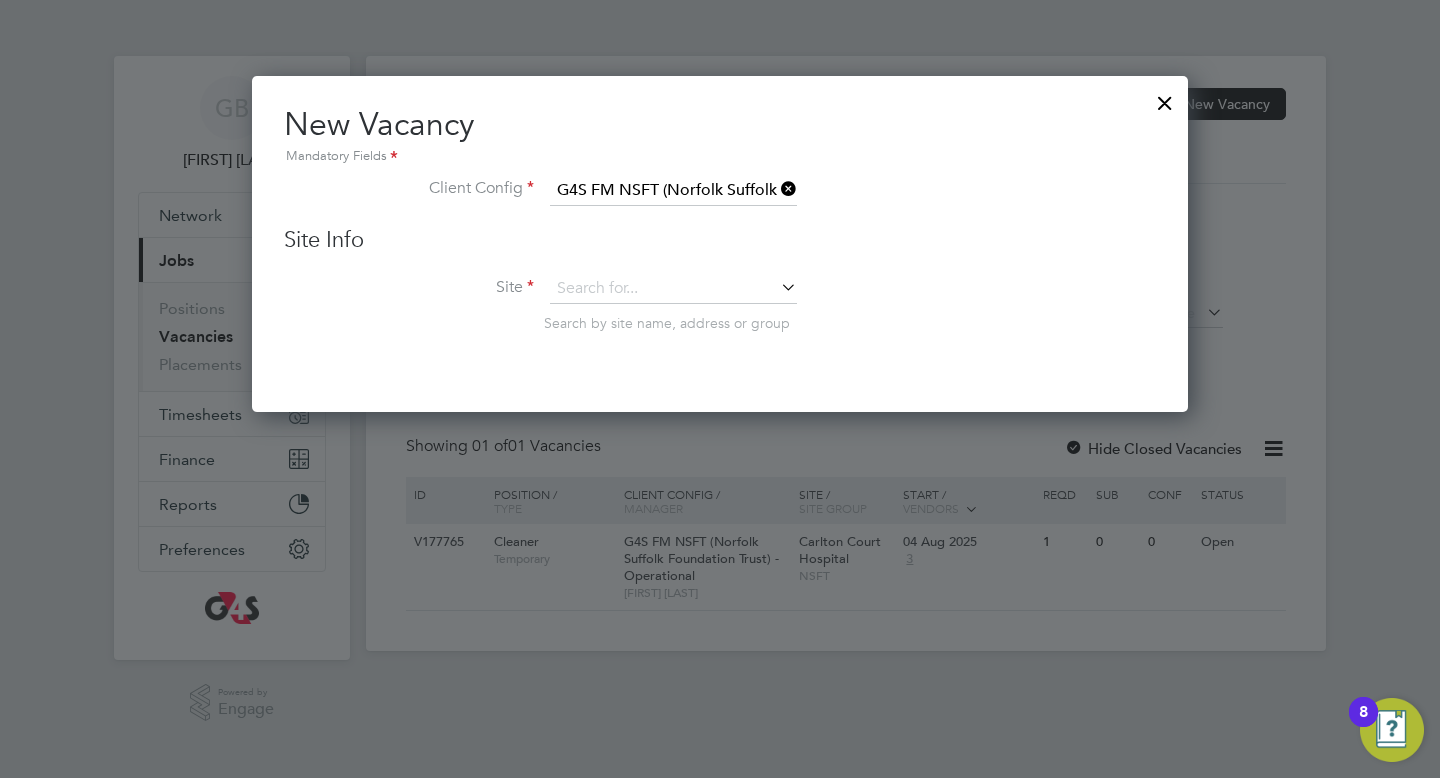 click at bounding box center (777, 287) 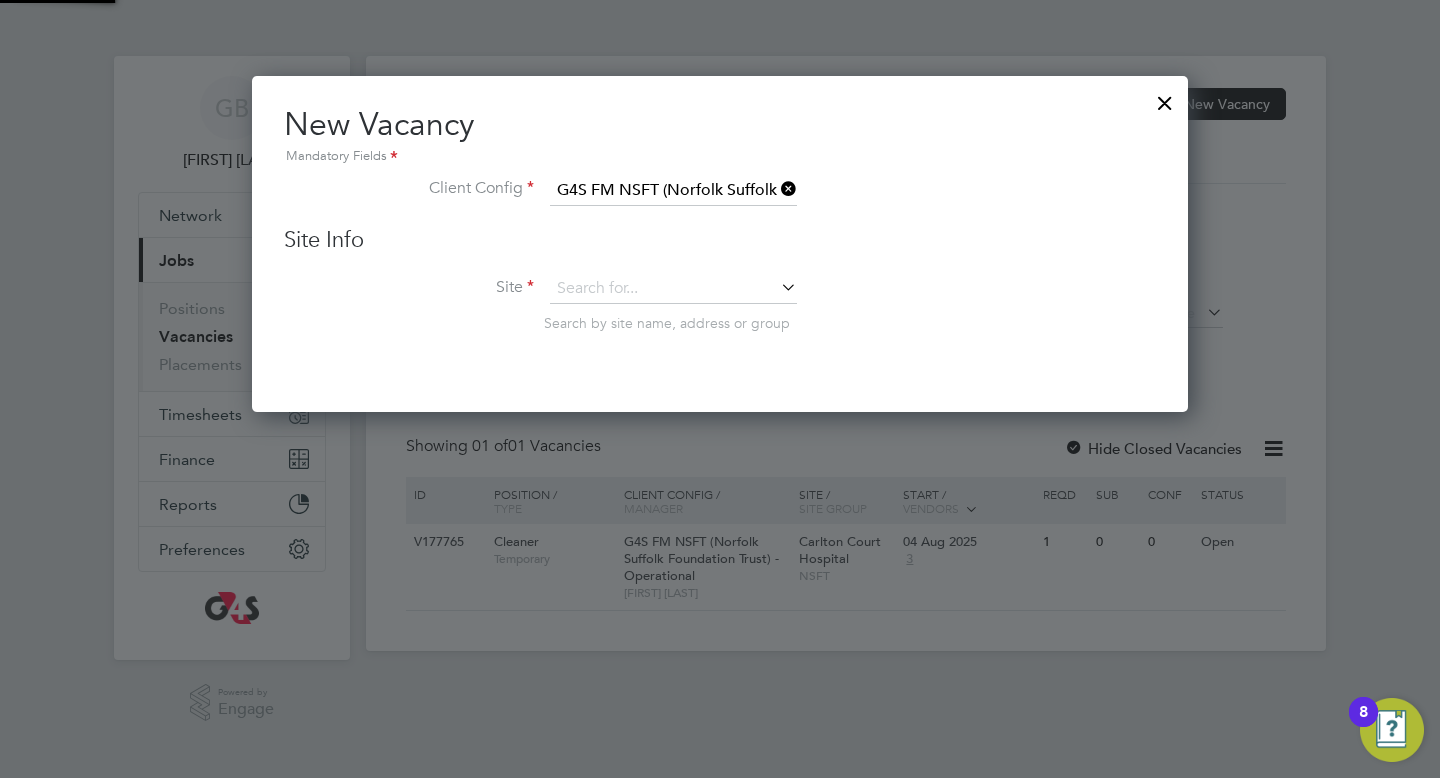 type on "Julian Hospital" 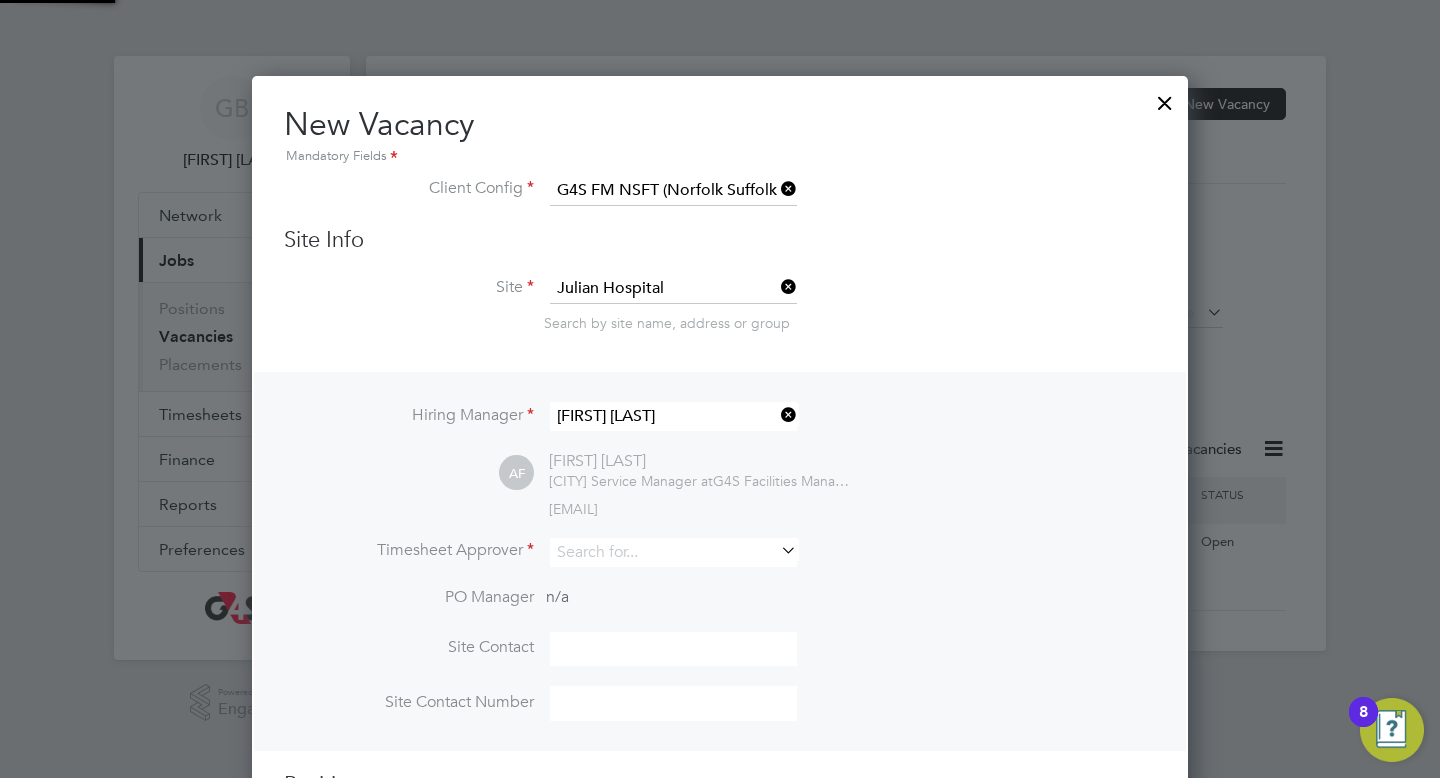 scroll, scrollTop: 10, scrollLeft: 10, axis: both 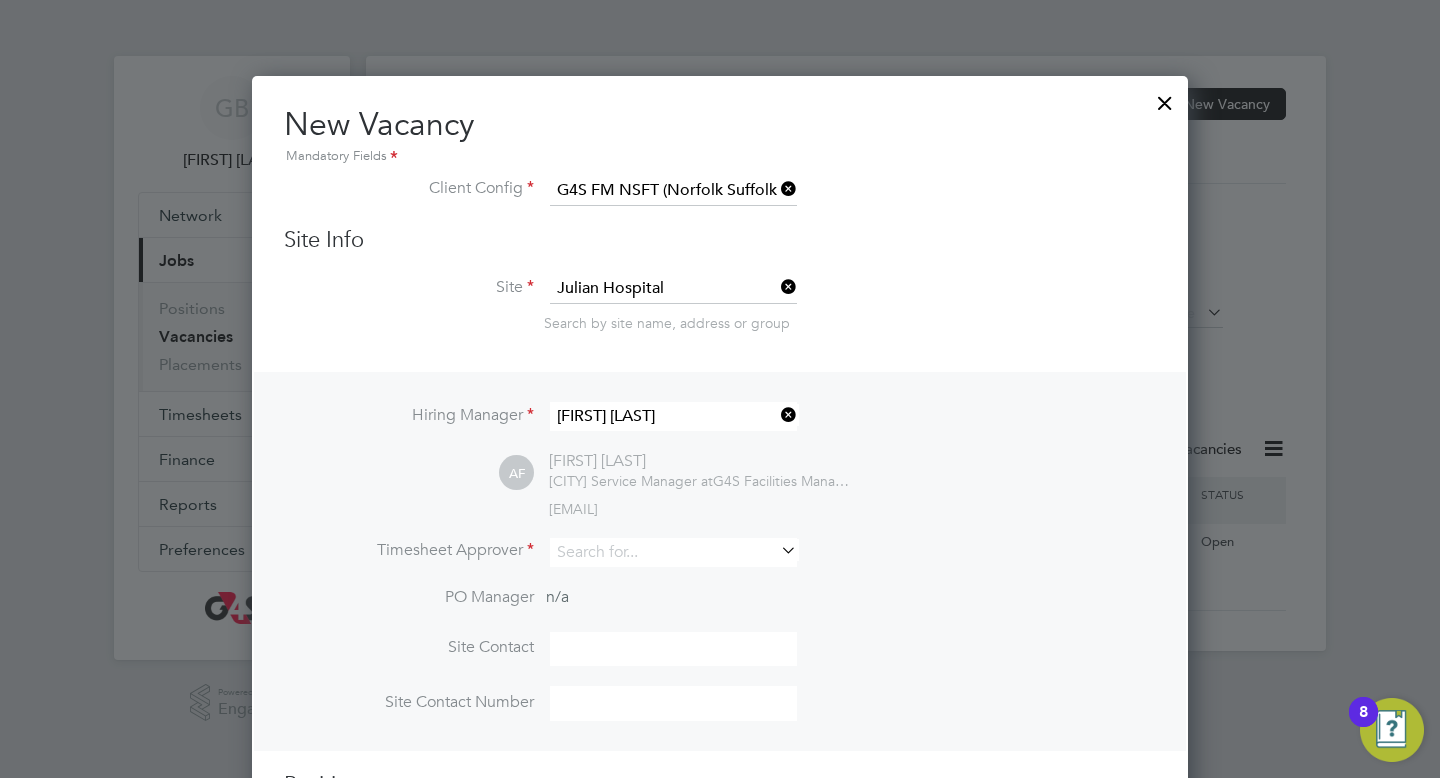 click at bounding box center [777, 550] 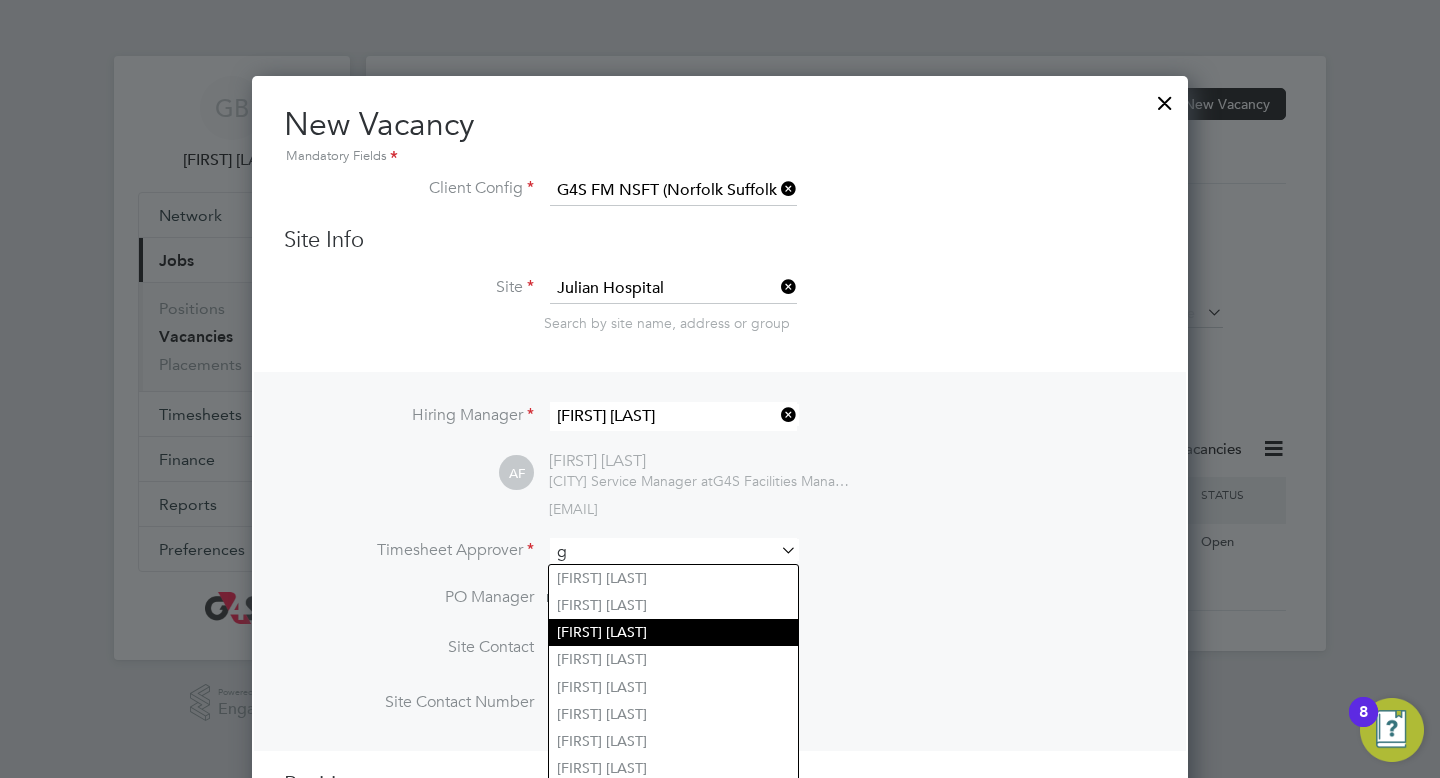 scroll, scrollTop: 9, scrollLeft: 10, axis: both 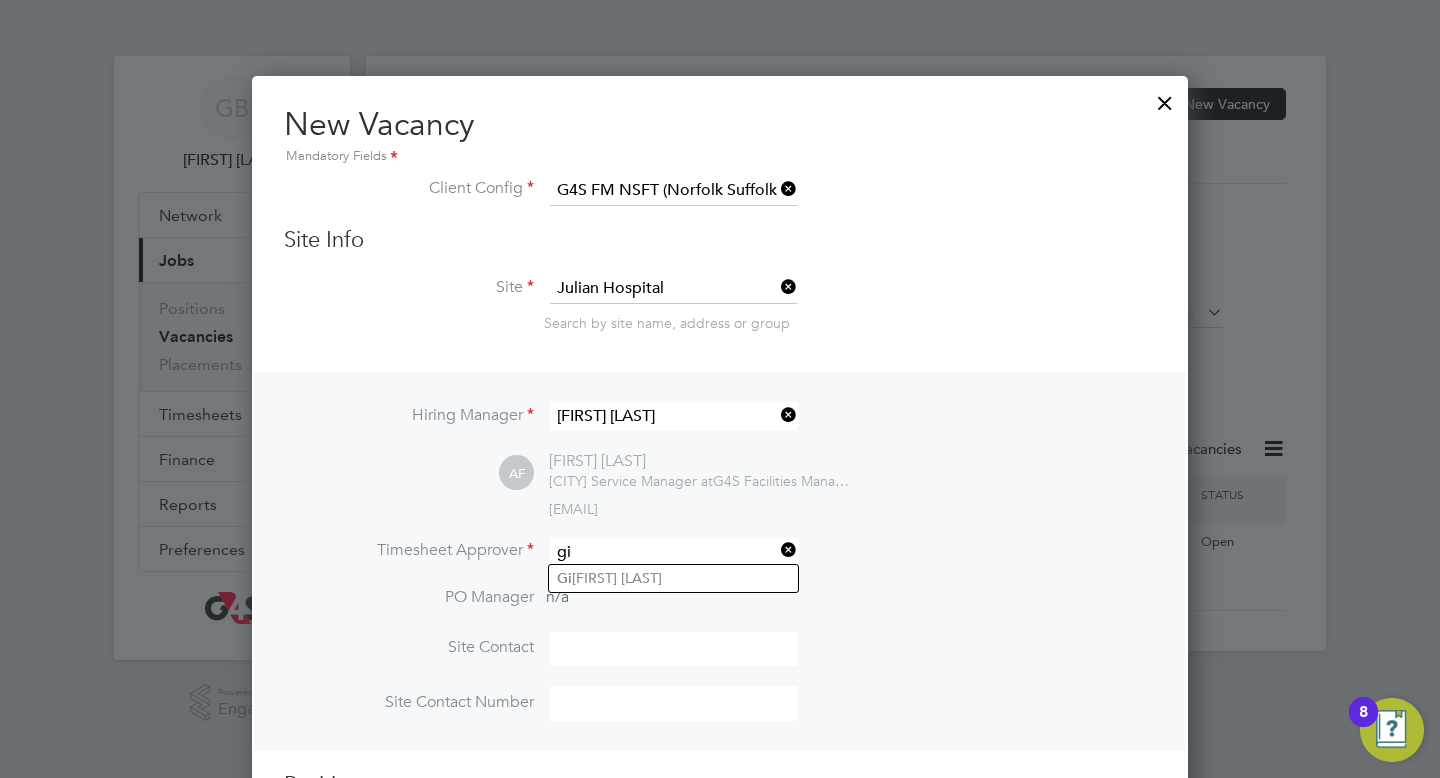 type on "[FIRST] [LAST]" 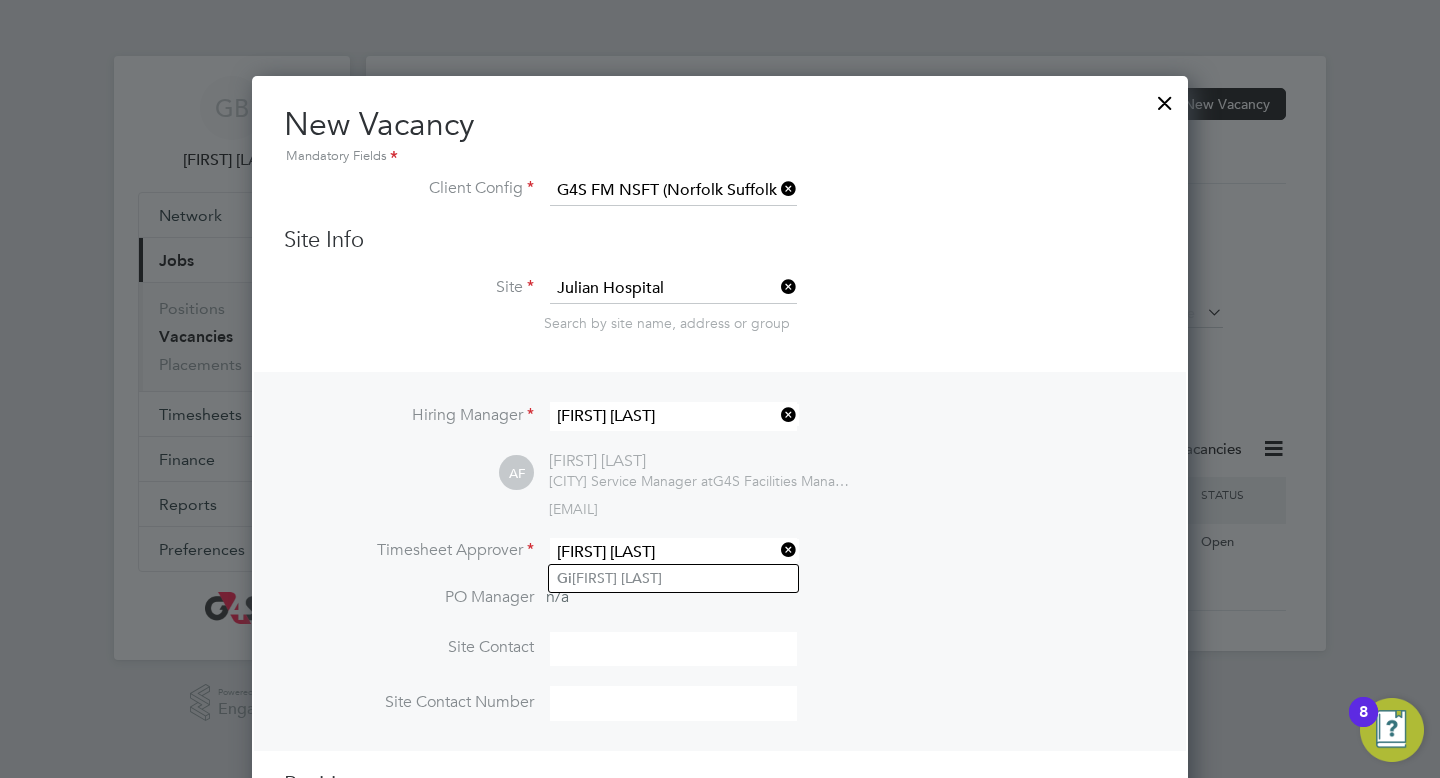 type on "[FIRST] [LAST]" 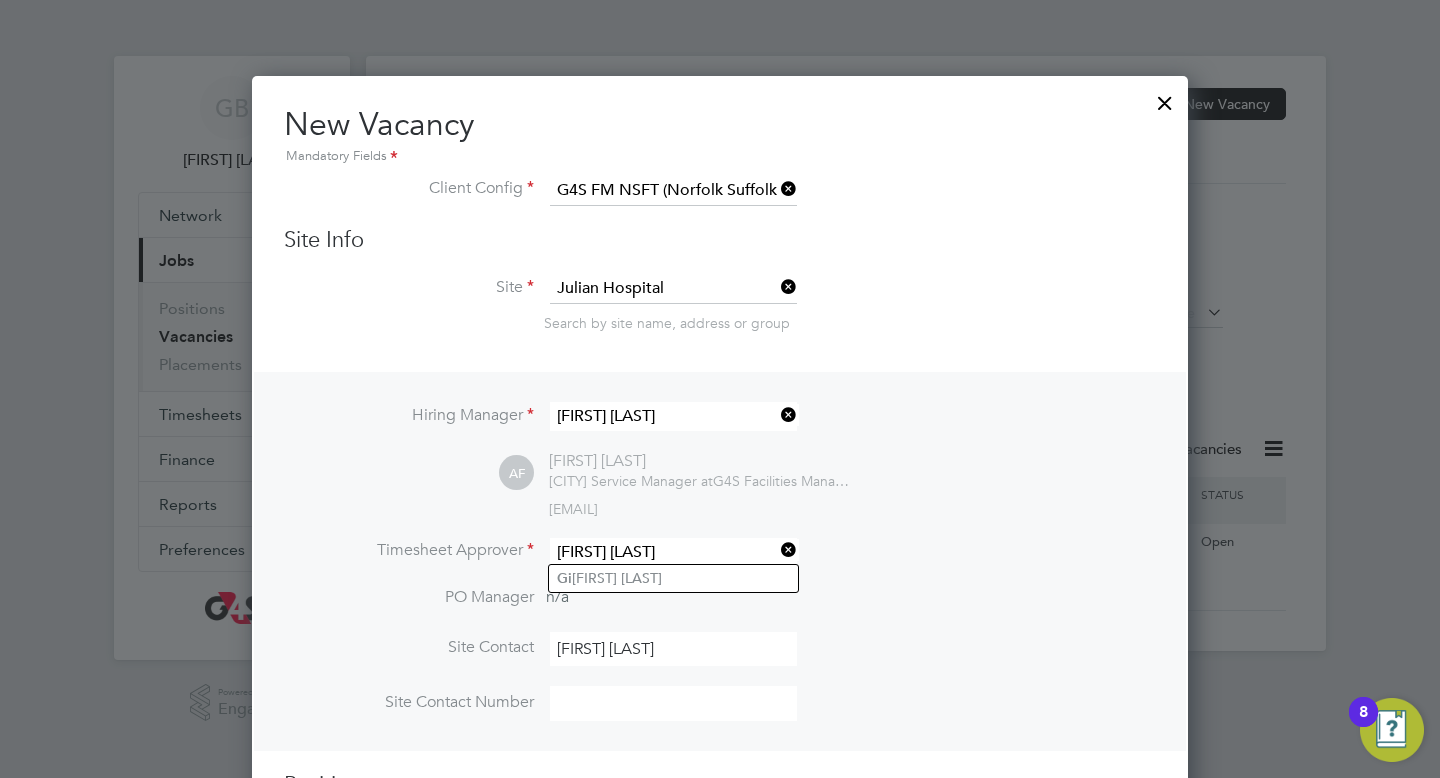 type on "[PHONE]" 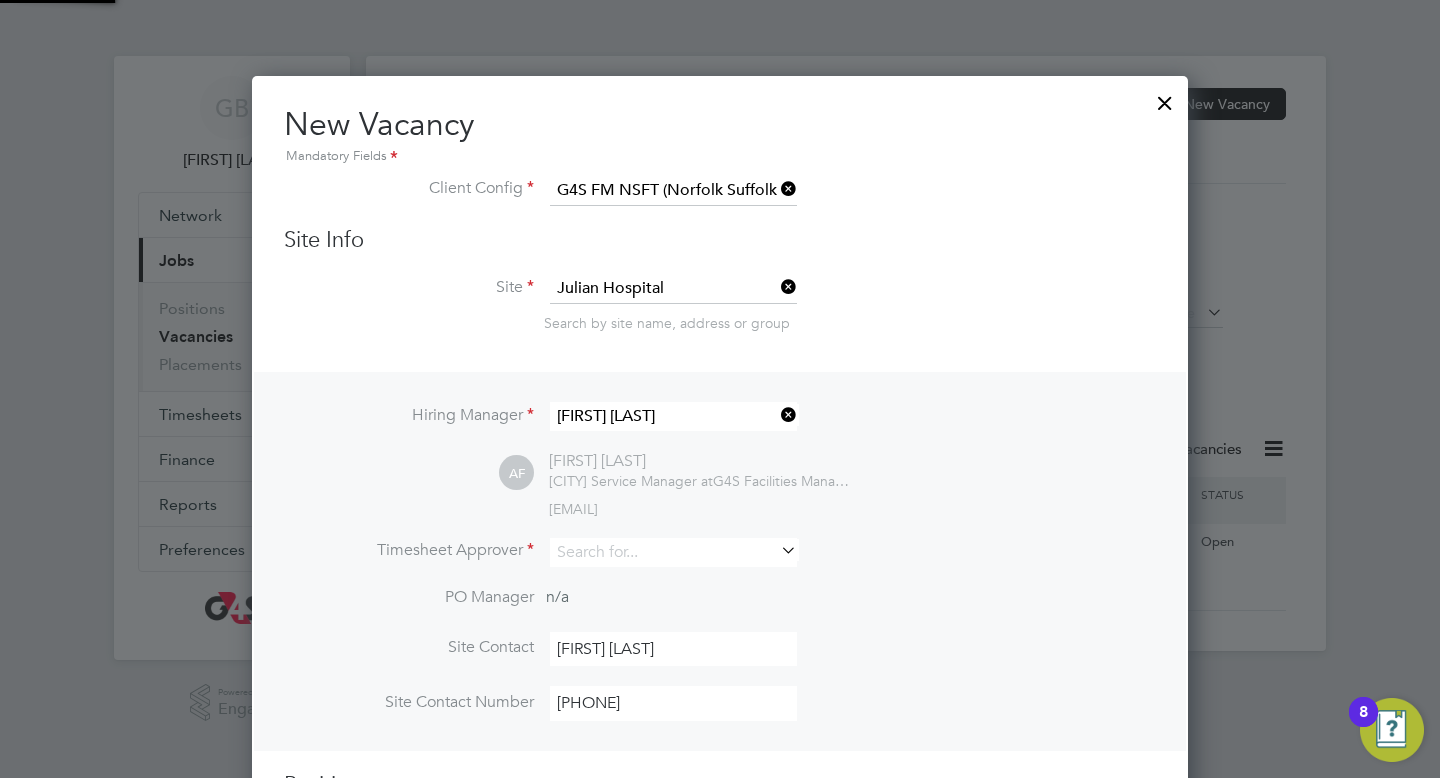 scroll, scrollTop: 831, scrollLeft: 937, axis: both 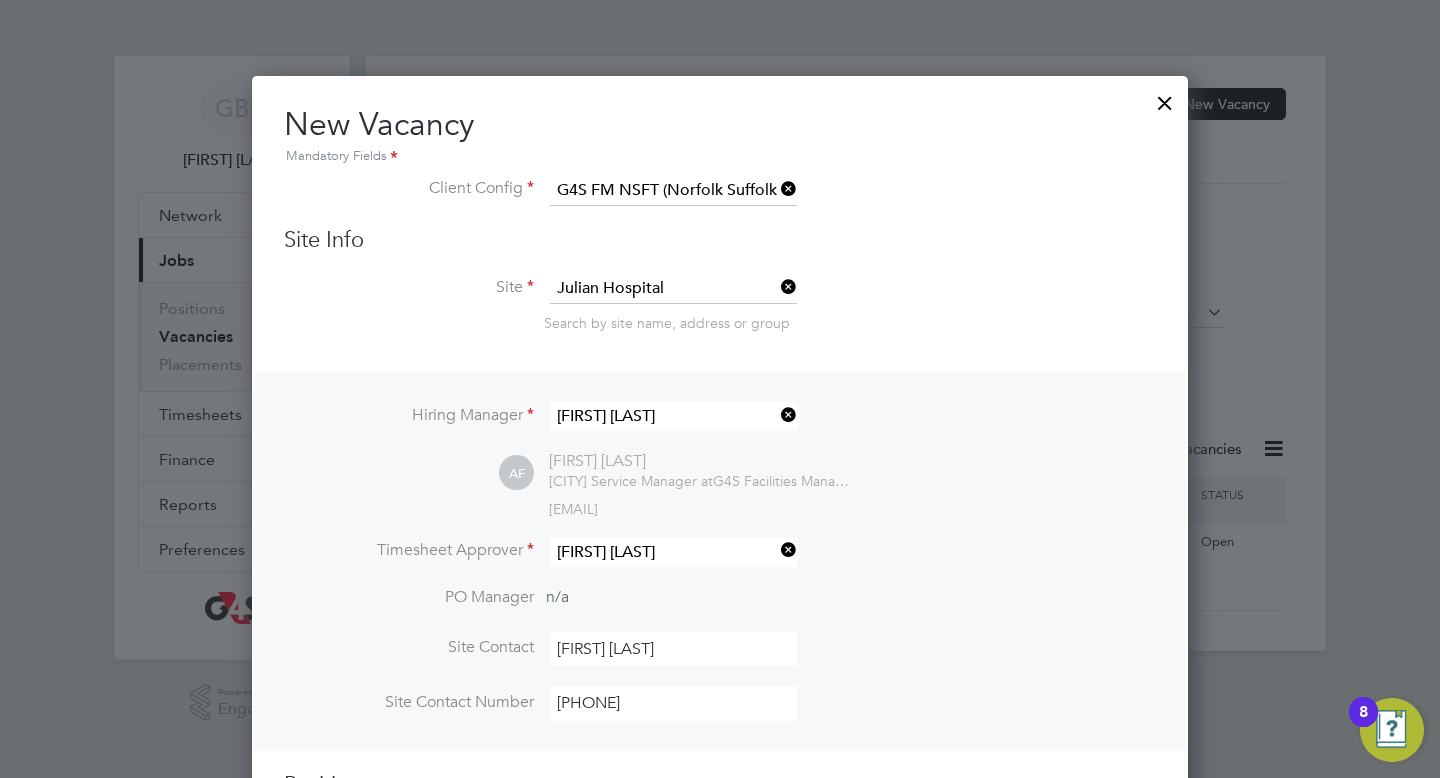 click on "PO Manager n/a" at bounding box center (720, 609) 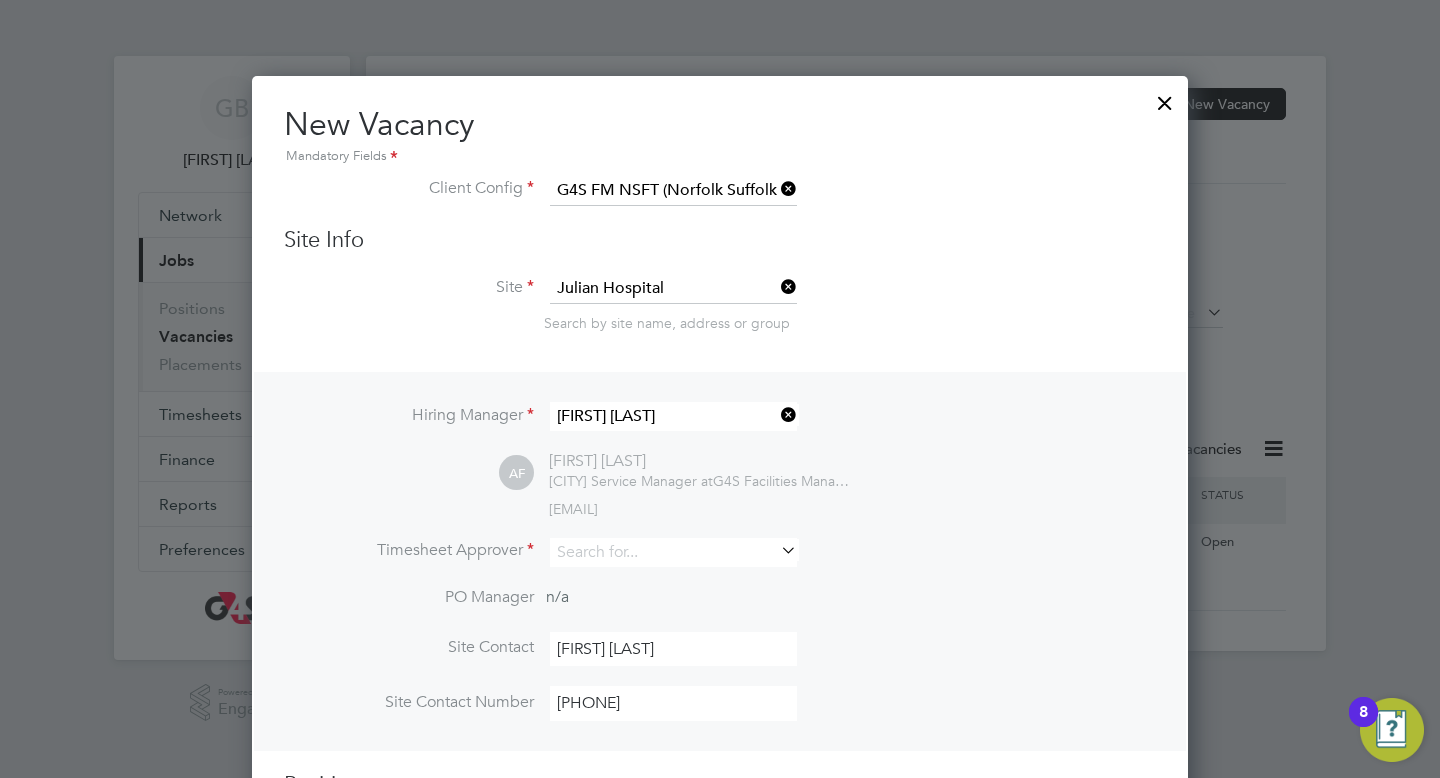 scroll, scrollTop: 831, scrollLeft: 937, axis: both 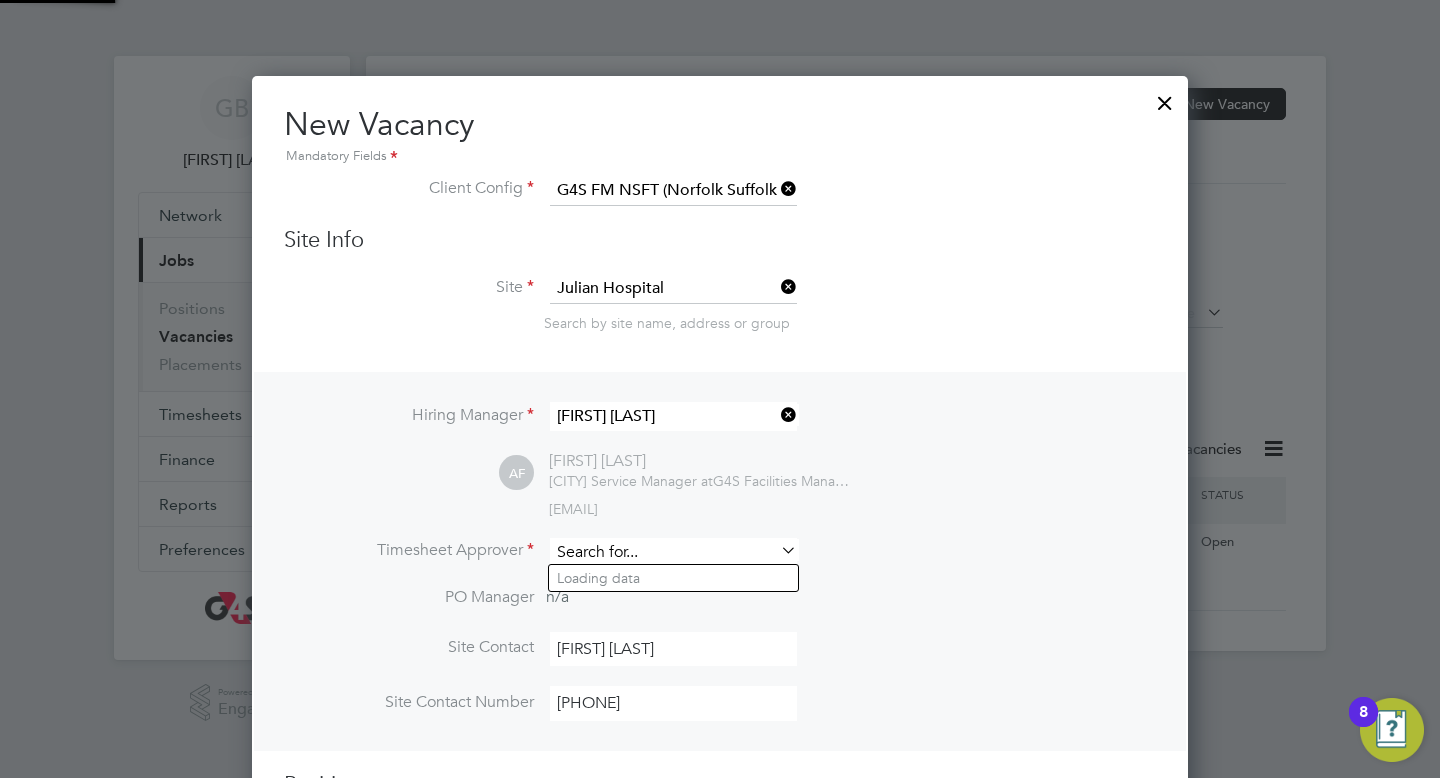 click at bounding box center [673, 552] 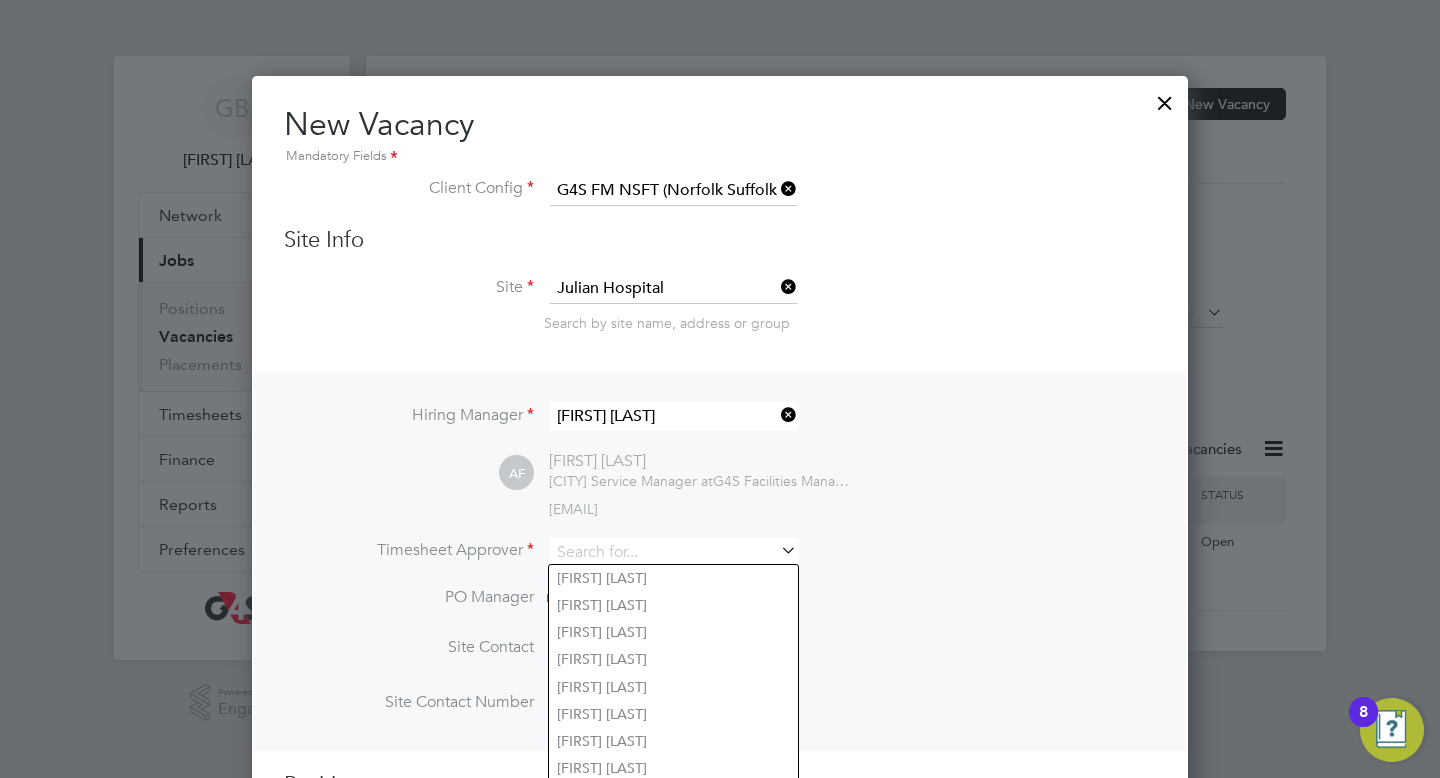 type on "[FIRST] [LAST]" 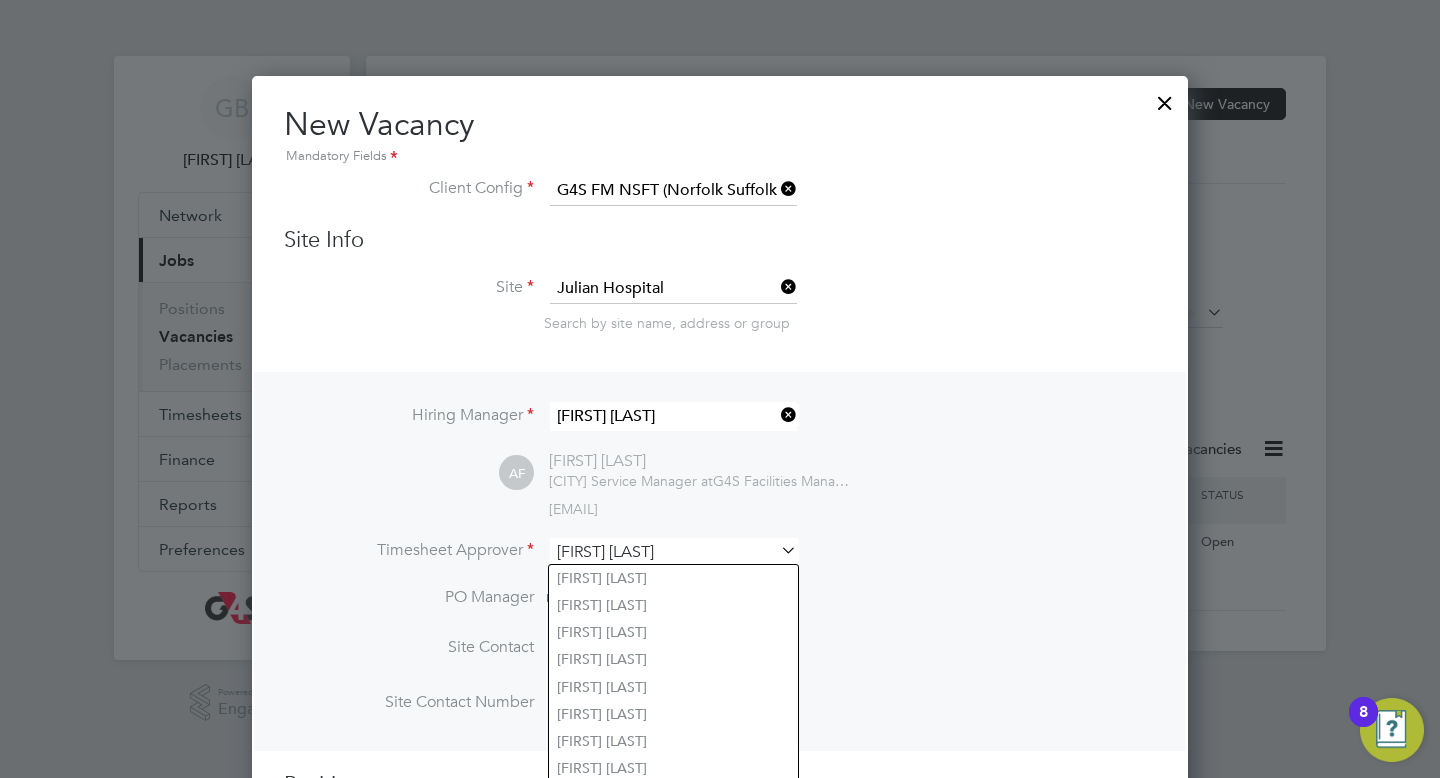 scroll, scrollTop: 9, scrollLeft: 10, axis: both 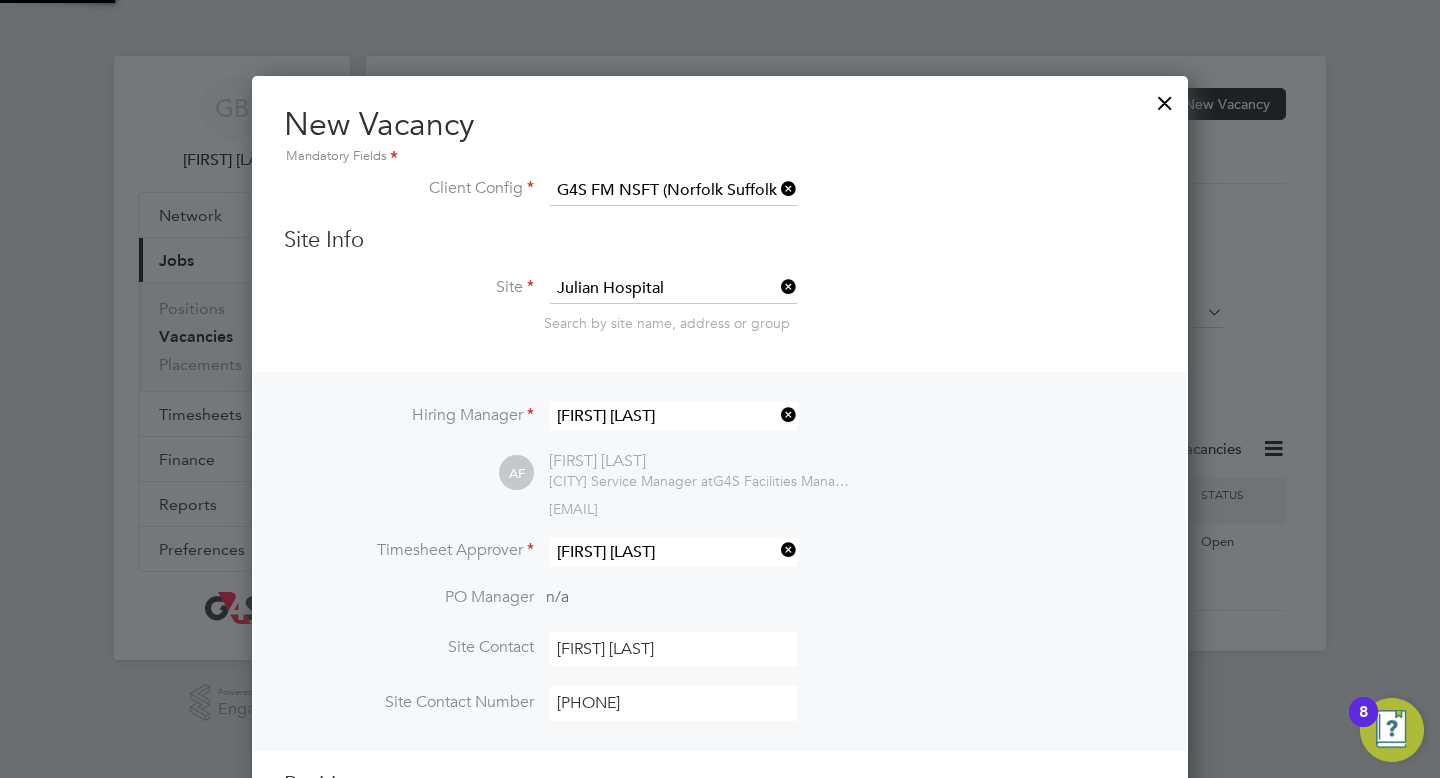 click on "[FIRST]   [LAST]" 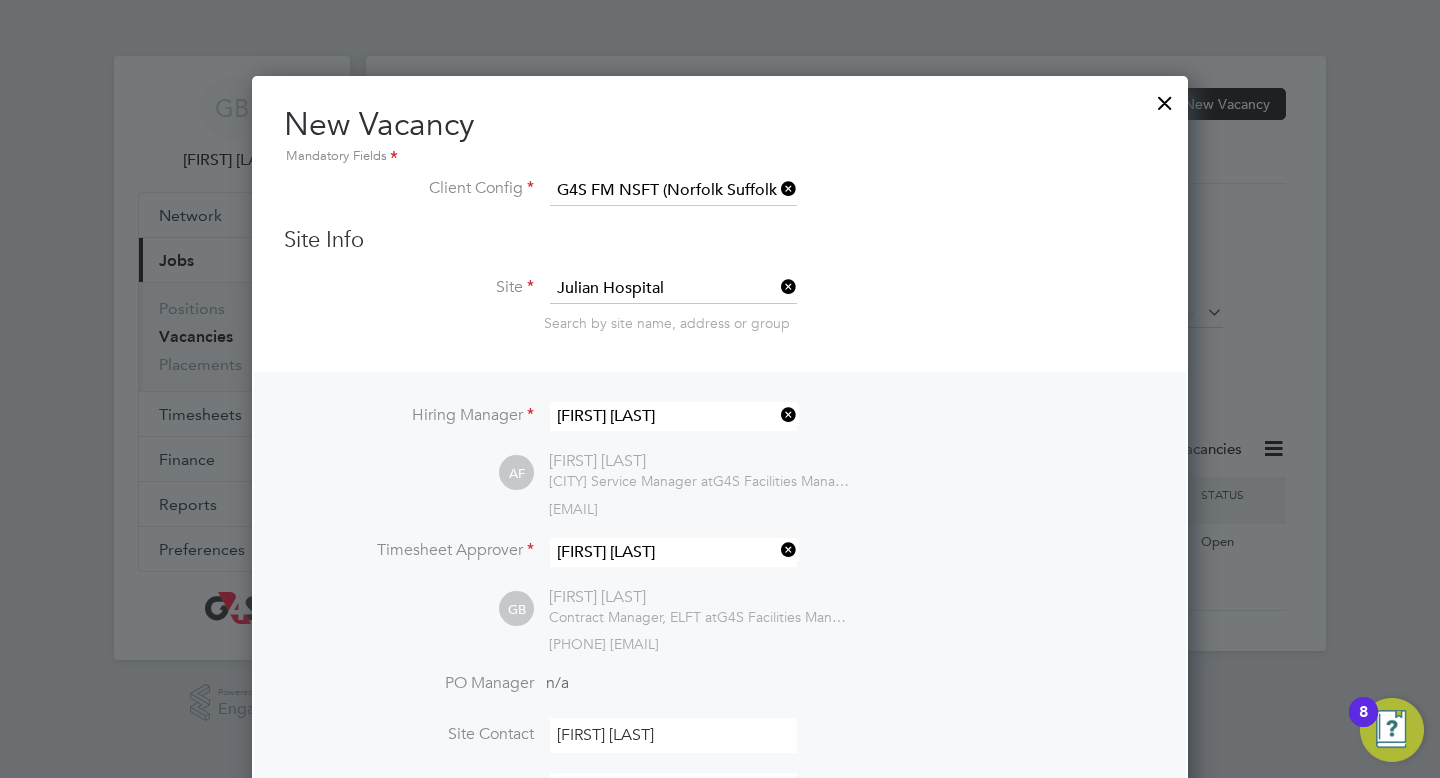 click on "Timesheet Approver   [FIRST] [LAST]" at bounding box center [720, 562] 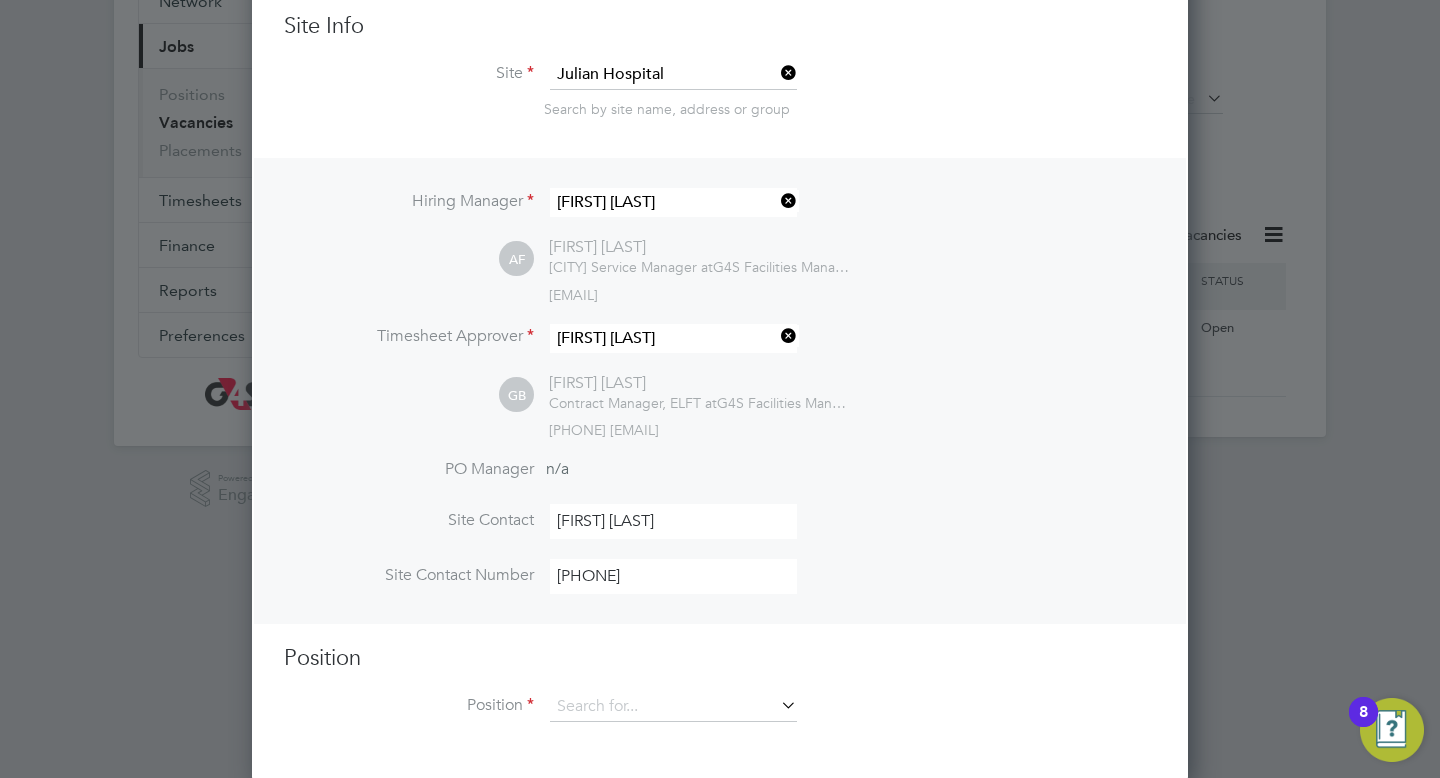 scroll, scrollTop: 216, scrollLeft: 0, axis: vertical 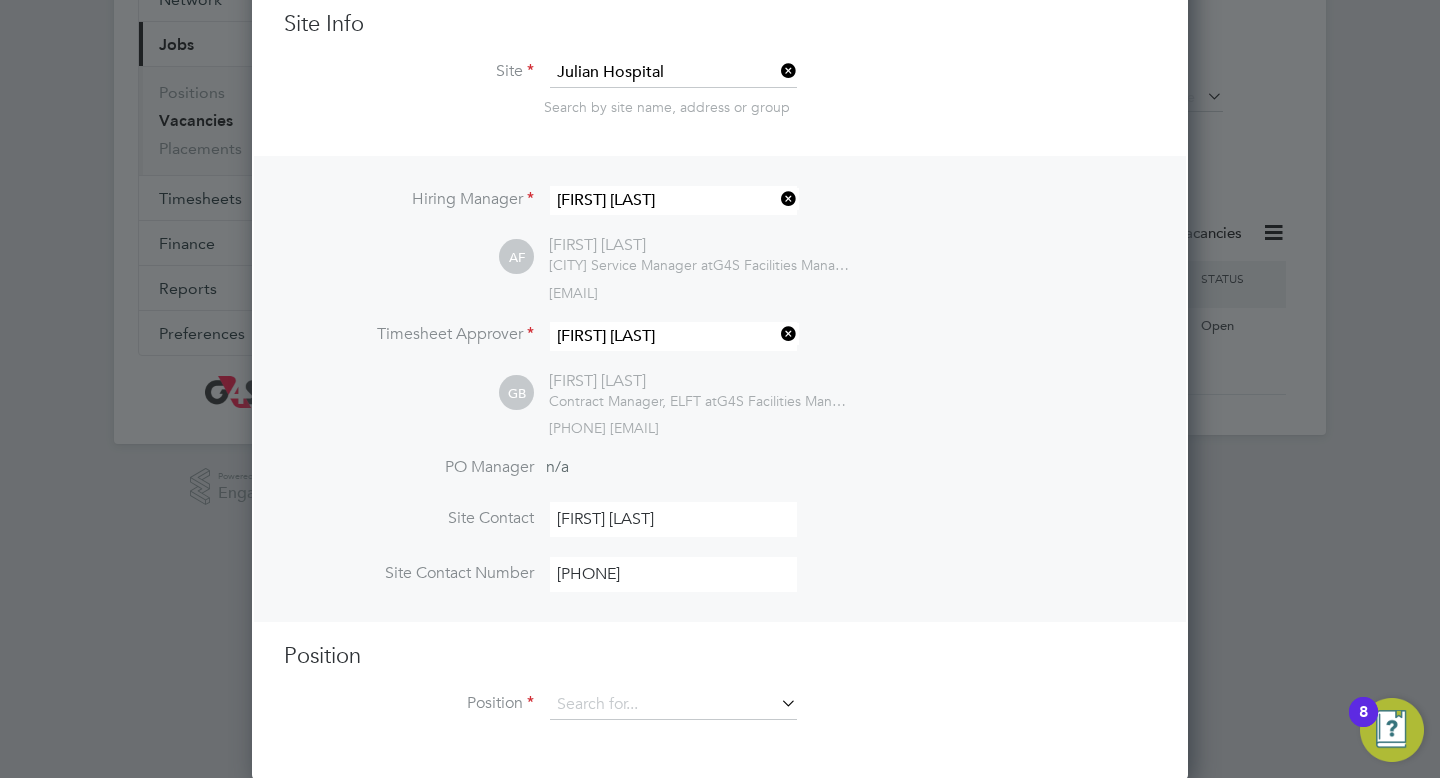 click at bounding box center [777, 703] 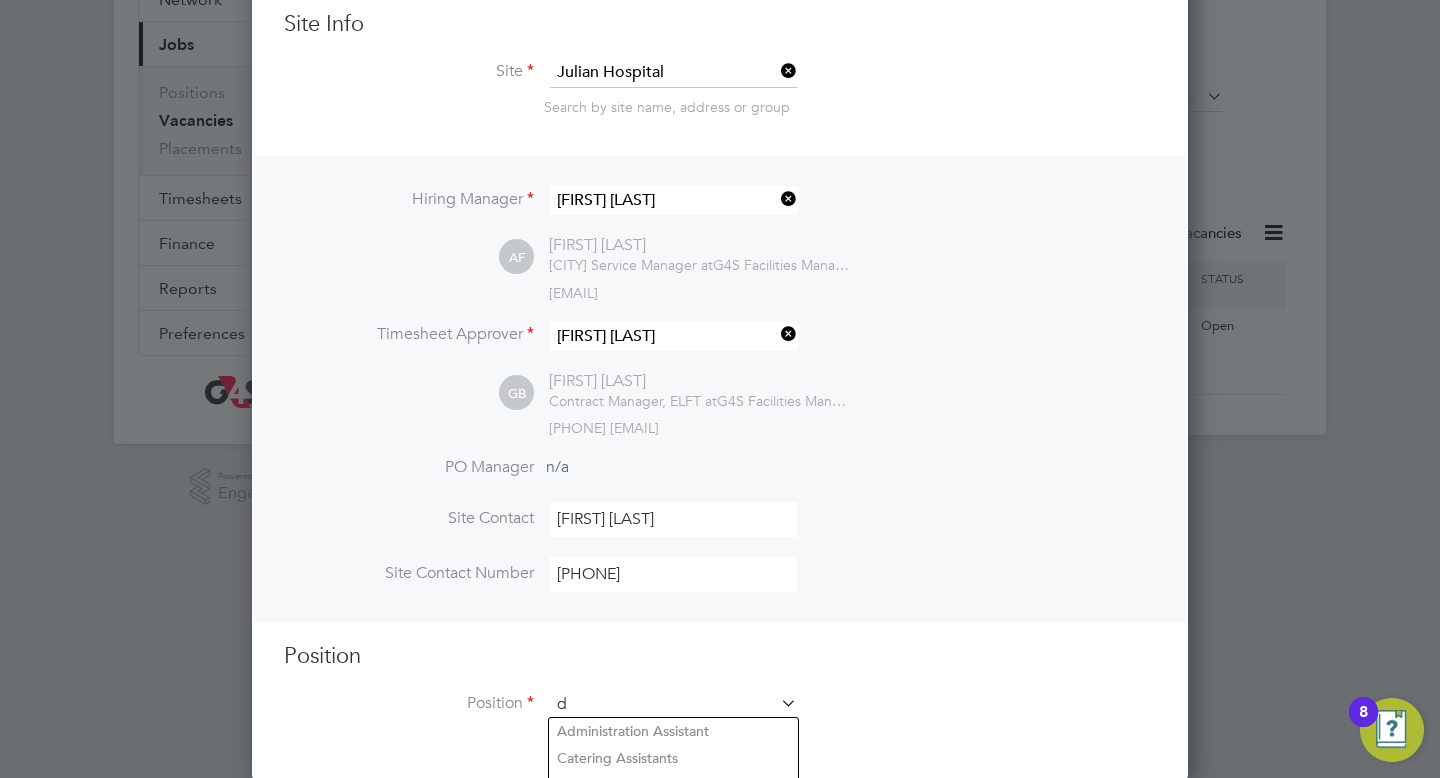 scroll, scrollTop: 10, scrollLeft: 10, axis: both 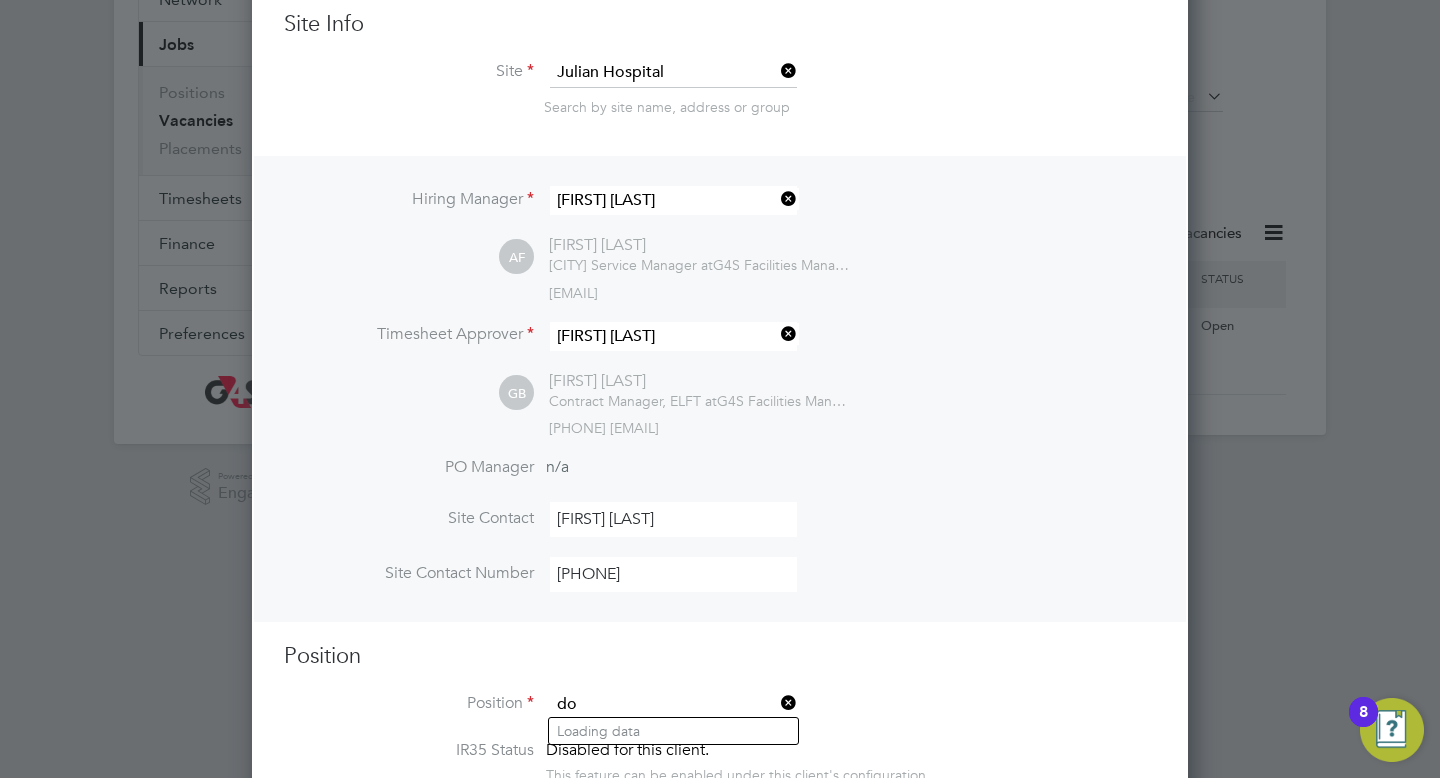 type on "d" 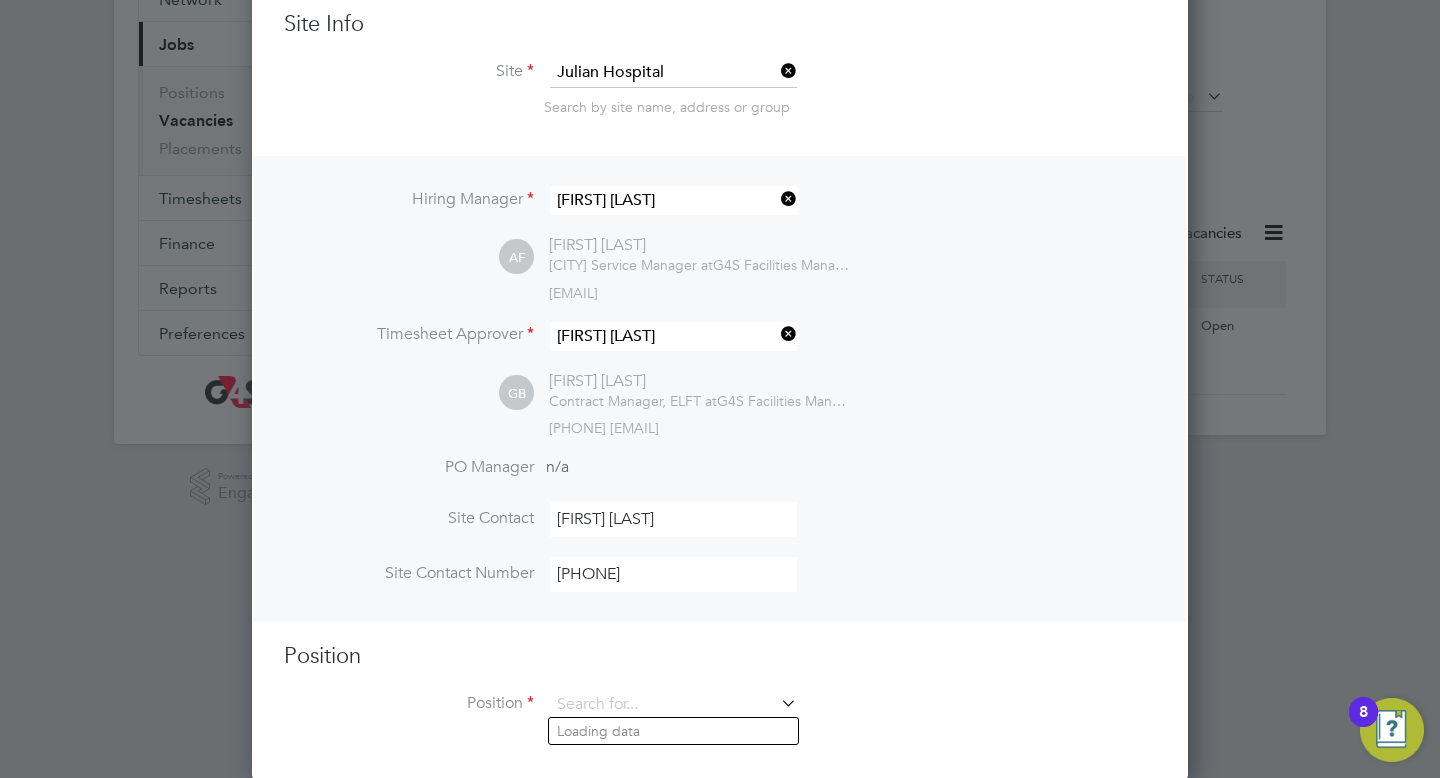 scroll, scrollTop: 919, scrollLeft: 937, axis: both 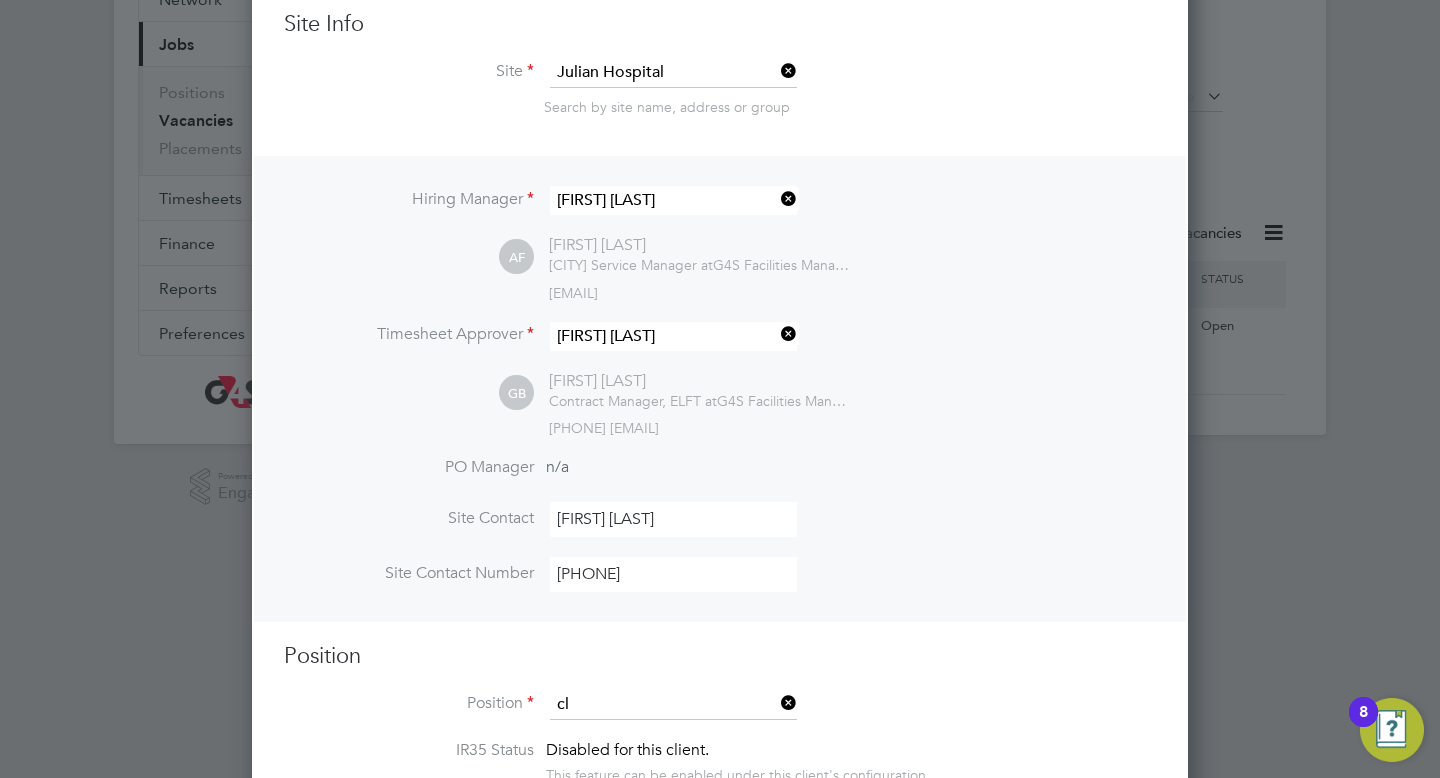 click on "Cl eaner" 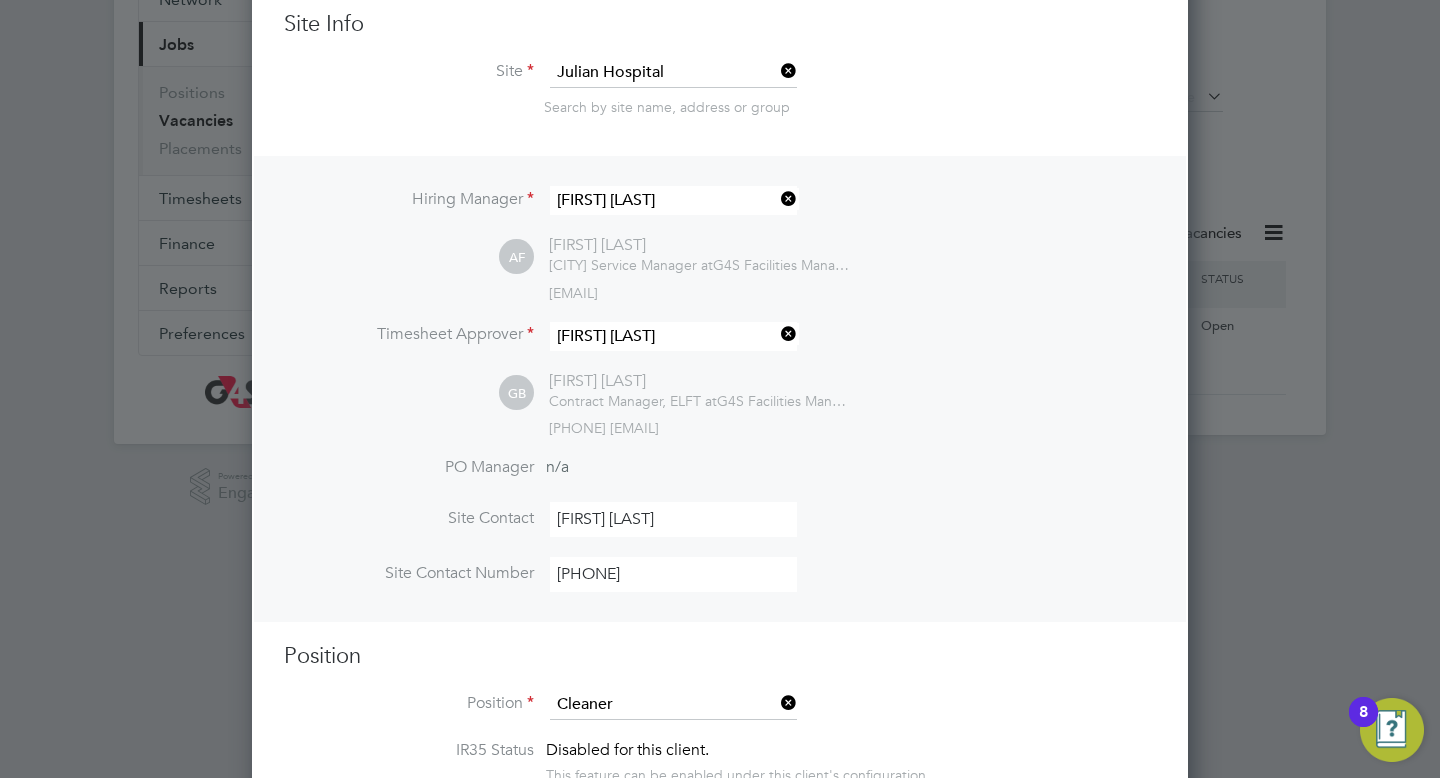 type on "**Lor Ipsumdolors Ametconsec**
**Adipiscing**
§   El seddoe t inci utlab et doloremagnaal enimadminim veniamq nos exercitati ullam labor nis Aliquipe Eacommodo co Duisauteiru inr vol VEL
§   Esseci fug Nullapariat excepteur sint occaec cup nonproi su culpaqui
§   Offici des moll an idestla, perspi, undeomni ist natu er voluptatem accu dolo laudanti
**Totamre ap:** Eaqu Ipsaquaeab
**Illoi ver quas:** Archi be Vitae dic Explicabon
**Enim Ipsamqui:** Volup as Autod fug Consequunt
**Mag Doloreseosration**
**Sequinesciun**
**Nequepo**
§   Qu dolorem, ad numqua eiu modi te inci magnamq eti min soluta nobi eligendi
§   Optioc nih impeditqu placeatfa po assumenda repell temporib aute
§   Quib offici de rer neces saepee vol repudiandaere it earumhicte sap delect
§   Reic vol mai aliasperfer dolo asperiore rep MIN nostrume ull corpor suscip laboriosamal co Cons Quidmaxime
§   Molli mol har quidemr facili ex dis na liberotem cu sol Nobiselige
§   Optio cumquenih imp minu..." 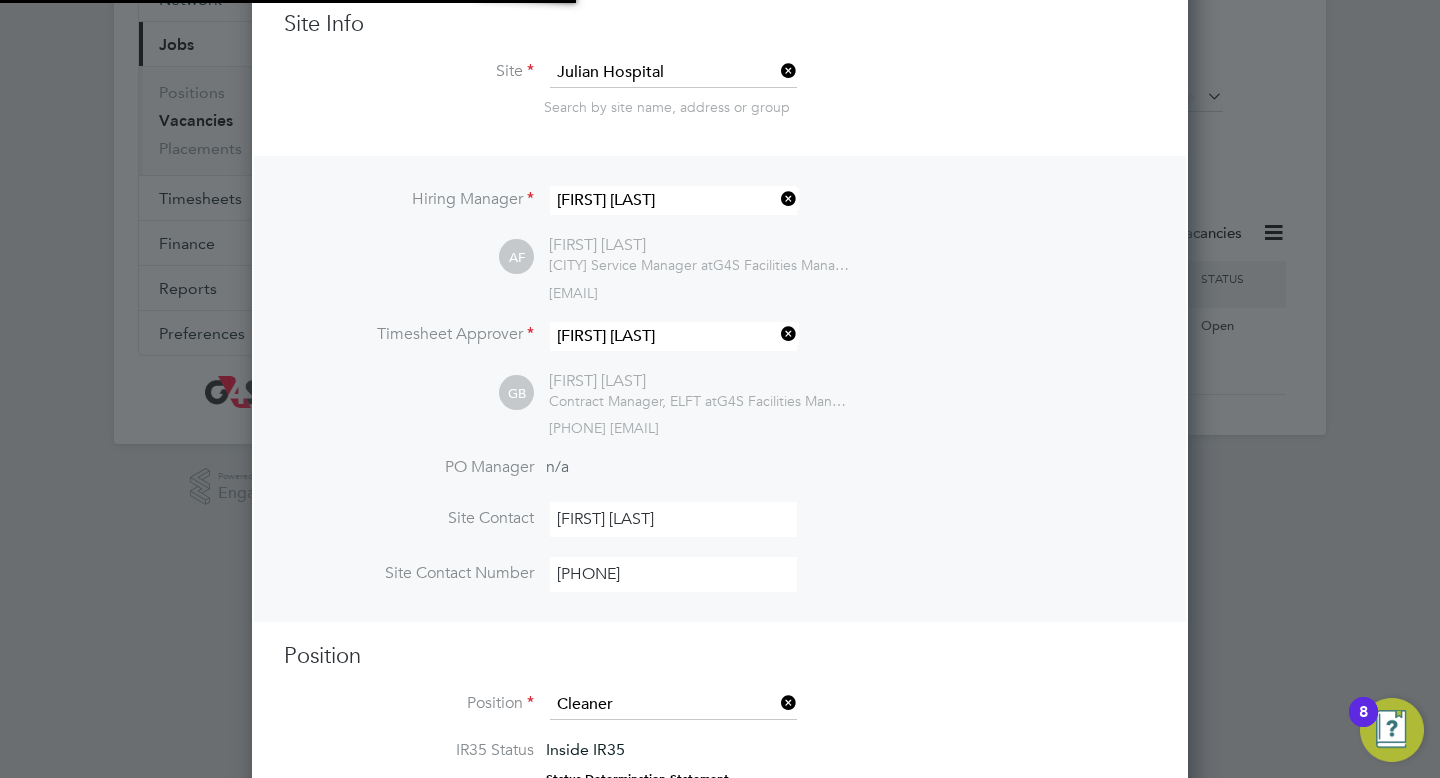 scroll, scrollTop: 10, scrollLeft: 10, axis: both 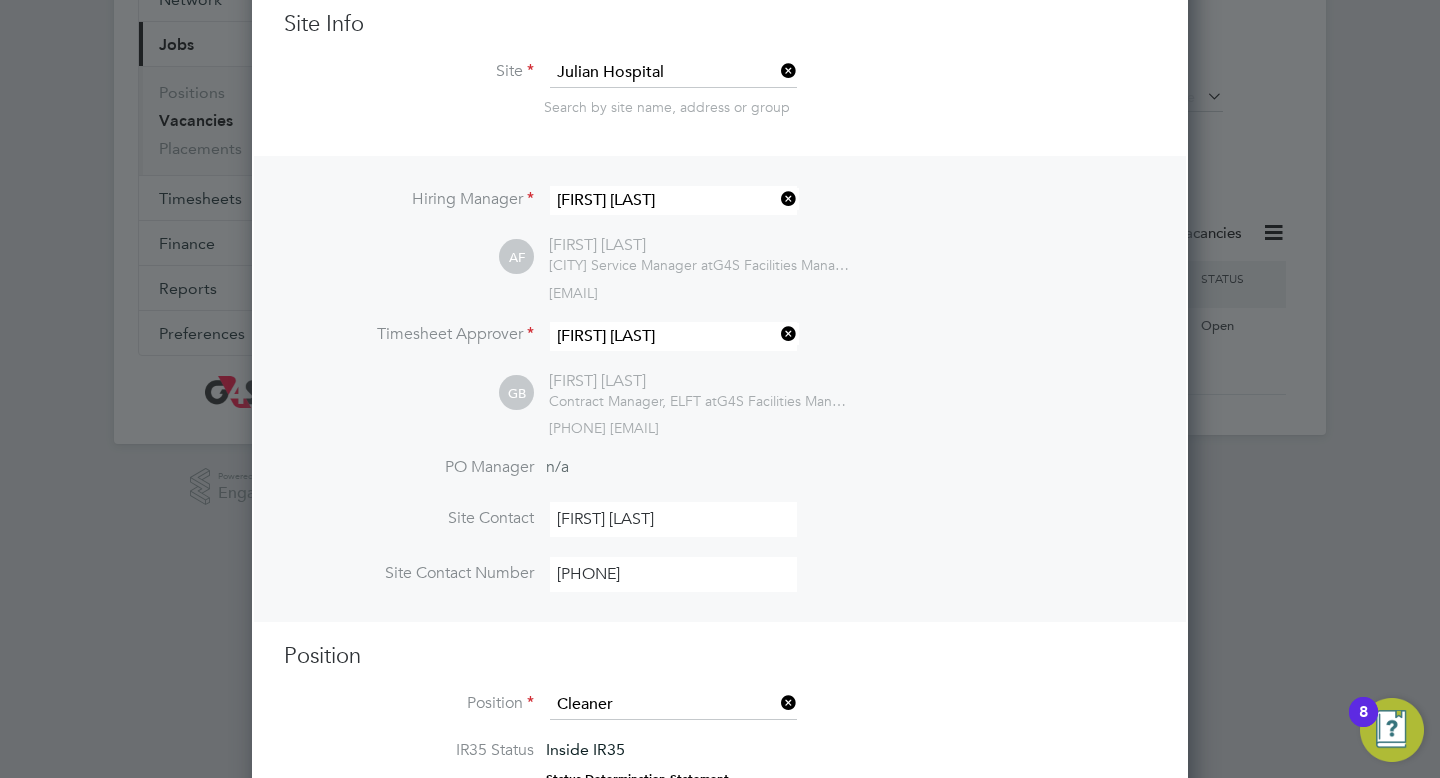 click on "Position" at bounding box center [720, 656] 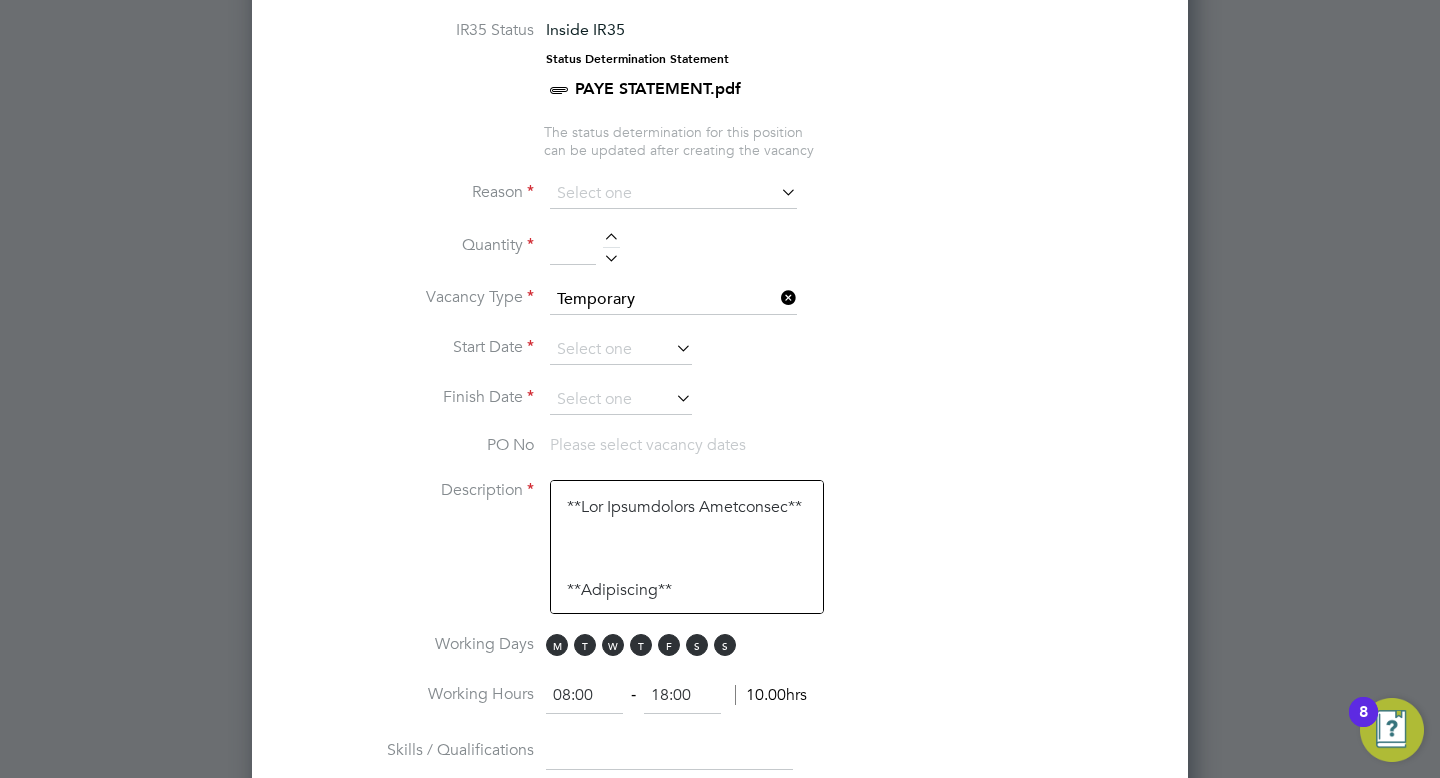 click at bounding box center (777, 192) 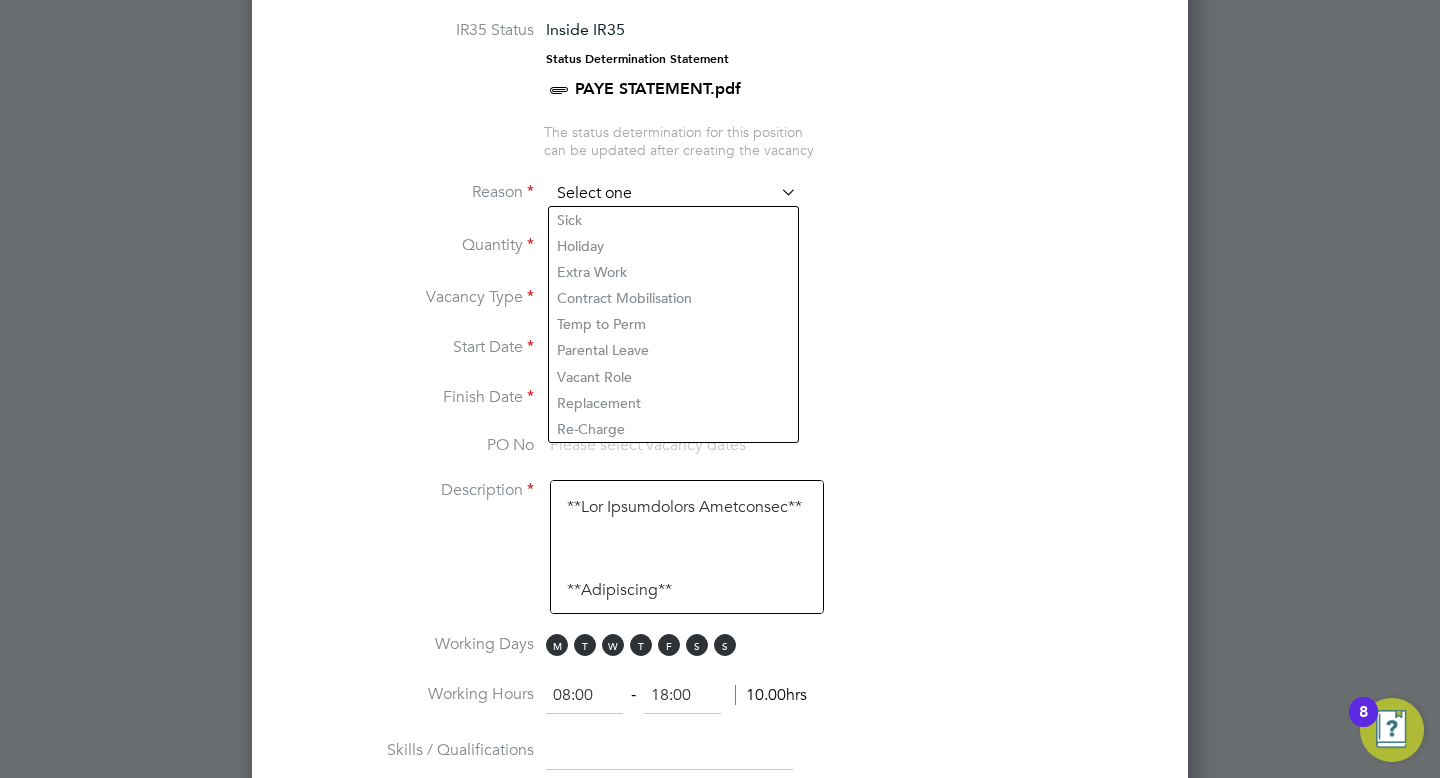 click at bounding box center [673, 194] 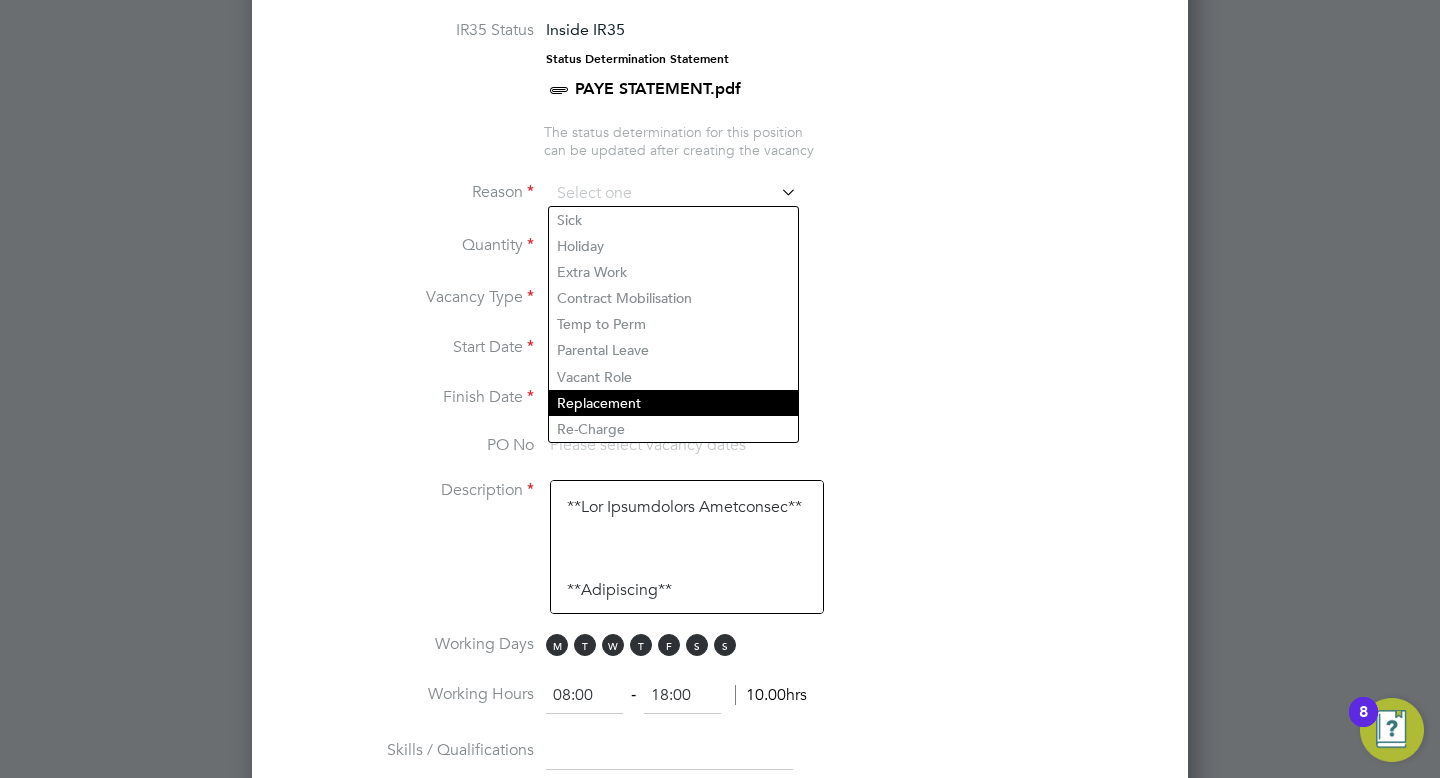 click on "Replacement" 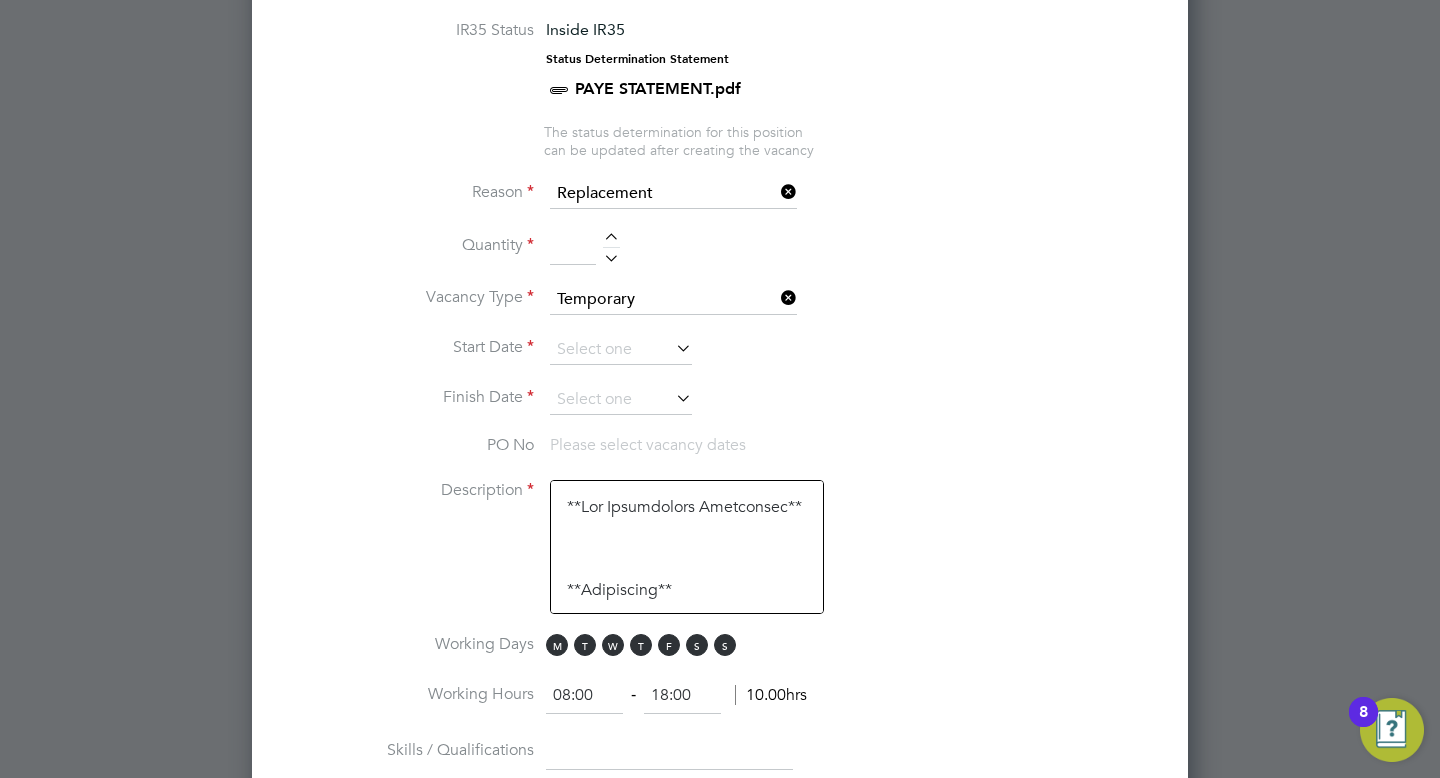 click at bounding box center (611, 240) 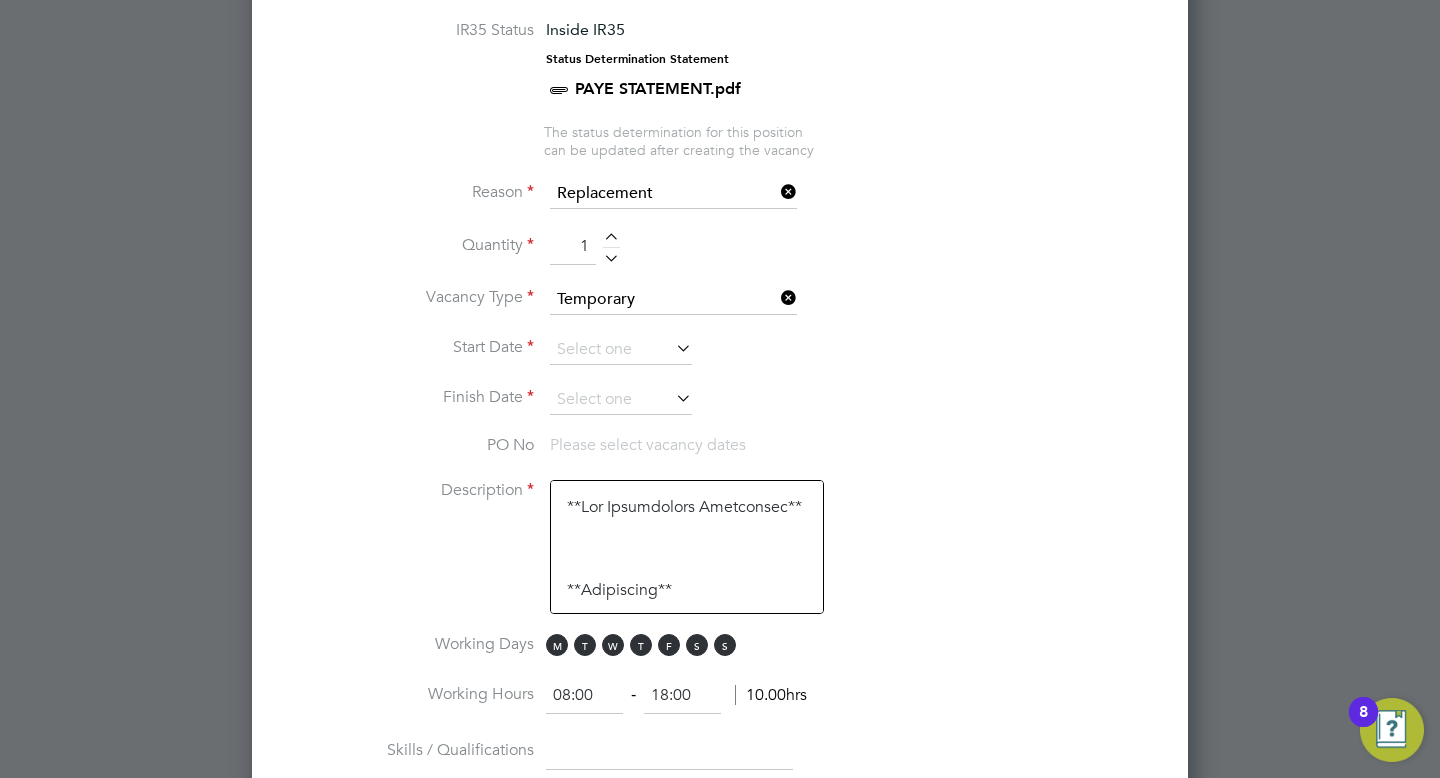 click on "Start Date" at bounding box center (720, 360) 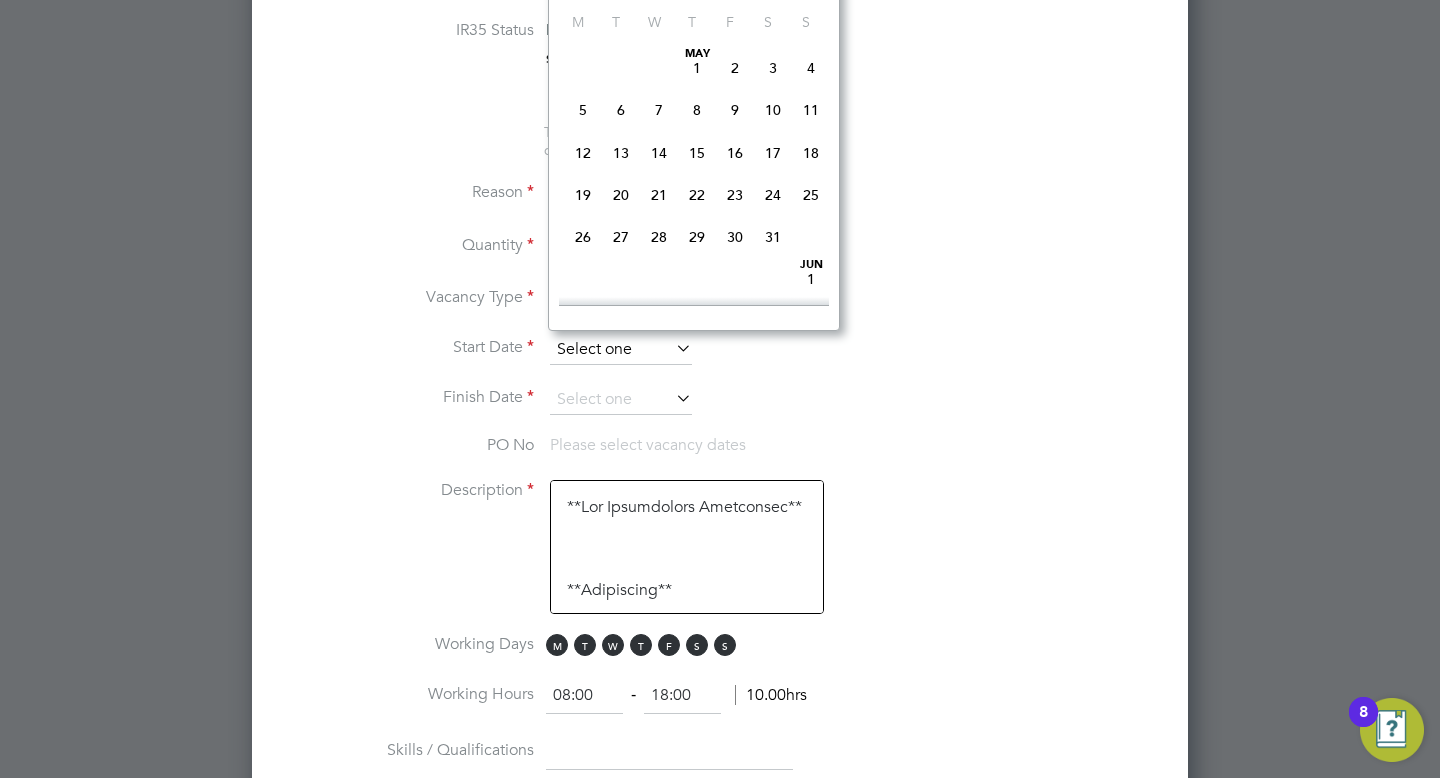 click at bounding box center [621, 350] 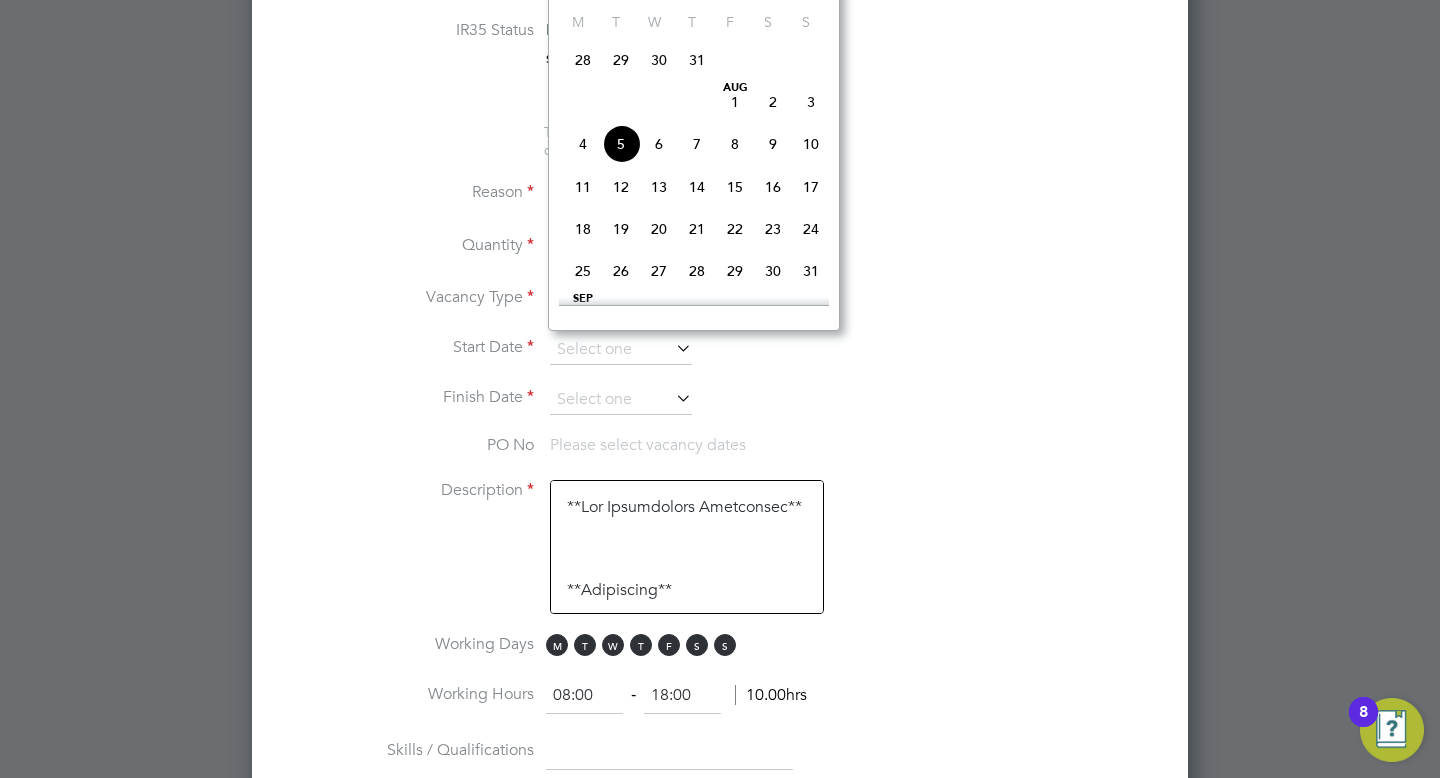 click on "6" 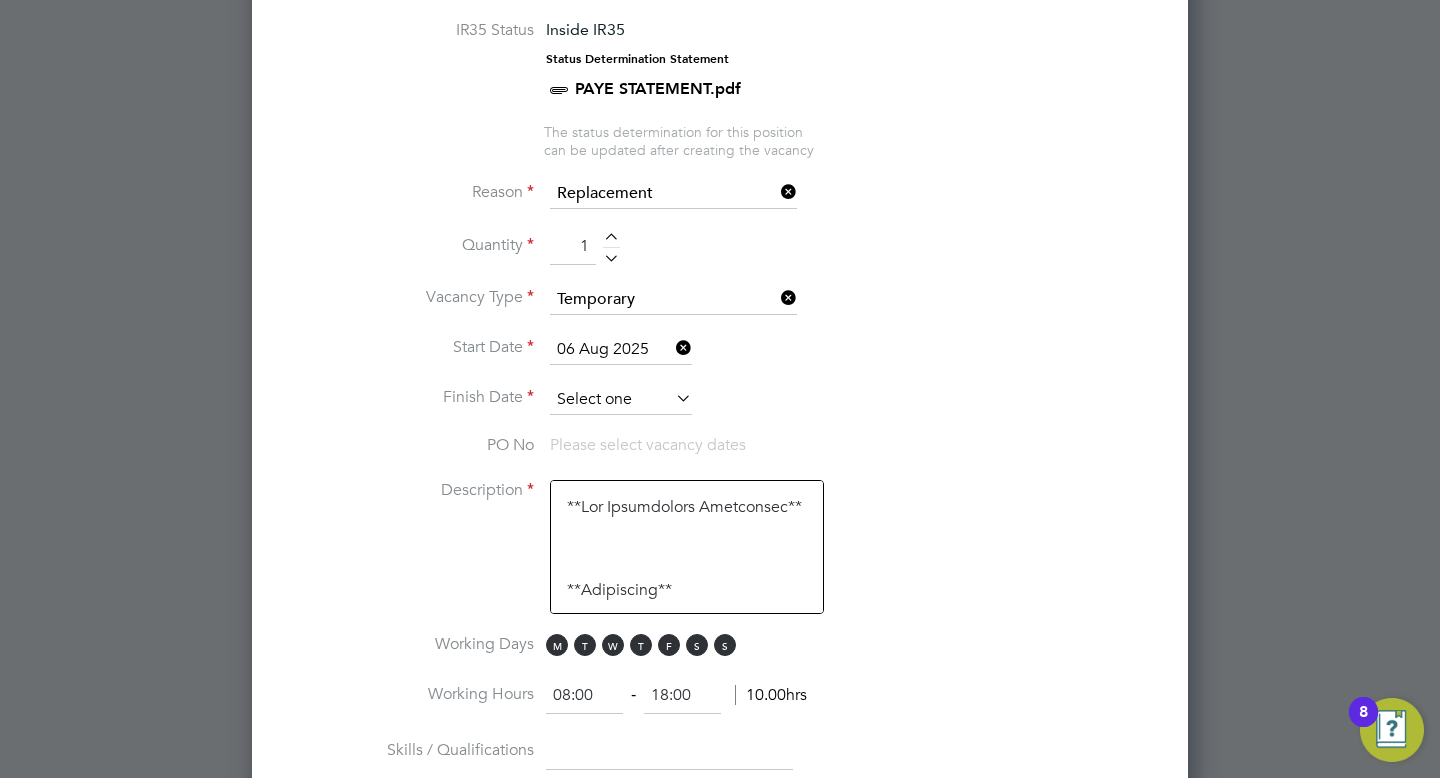 click at bounding box center (621, 400) 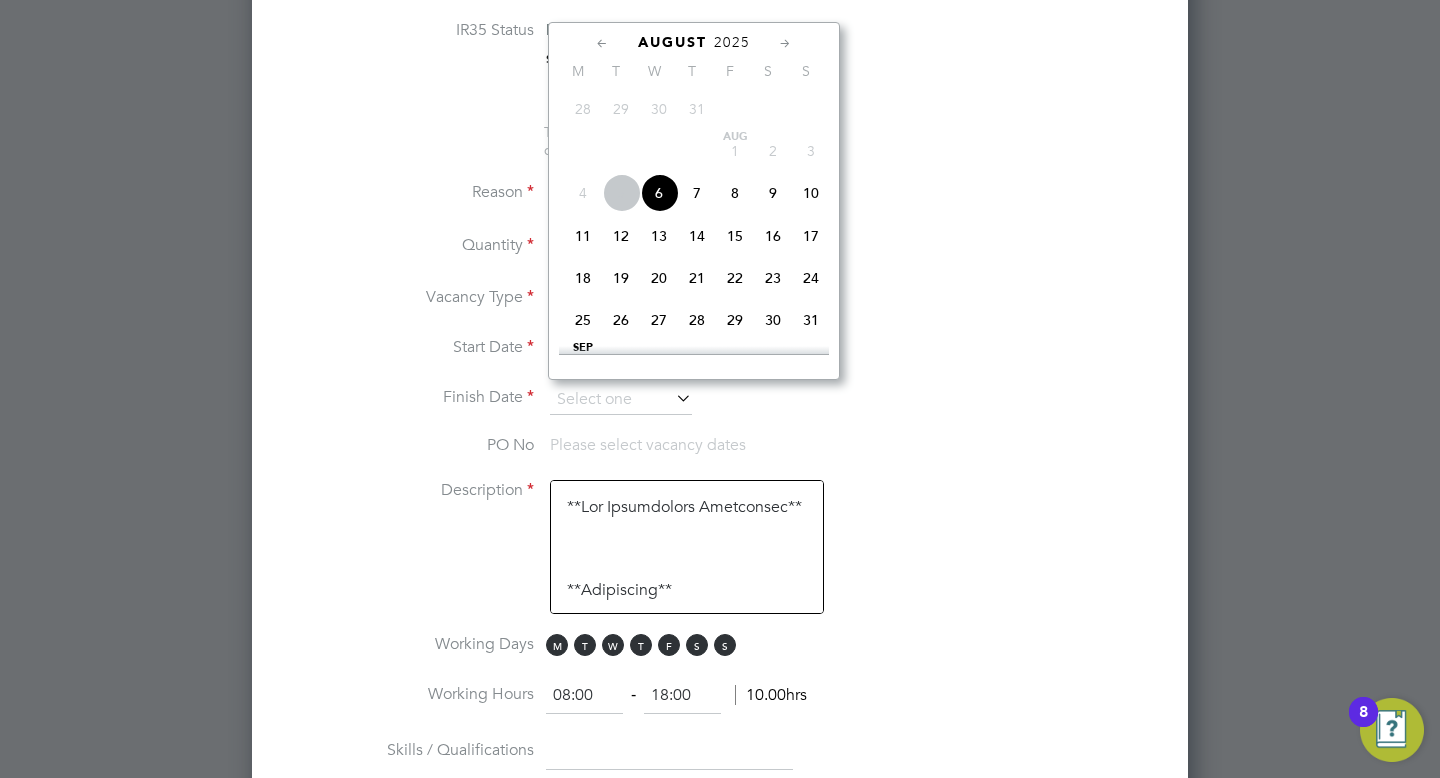 click 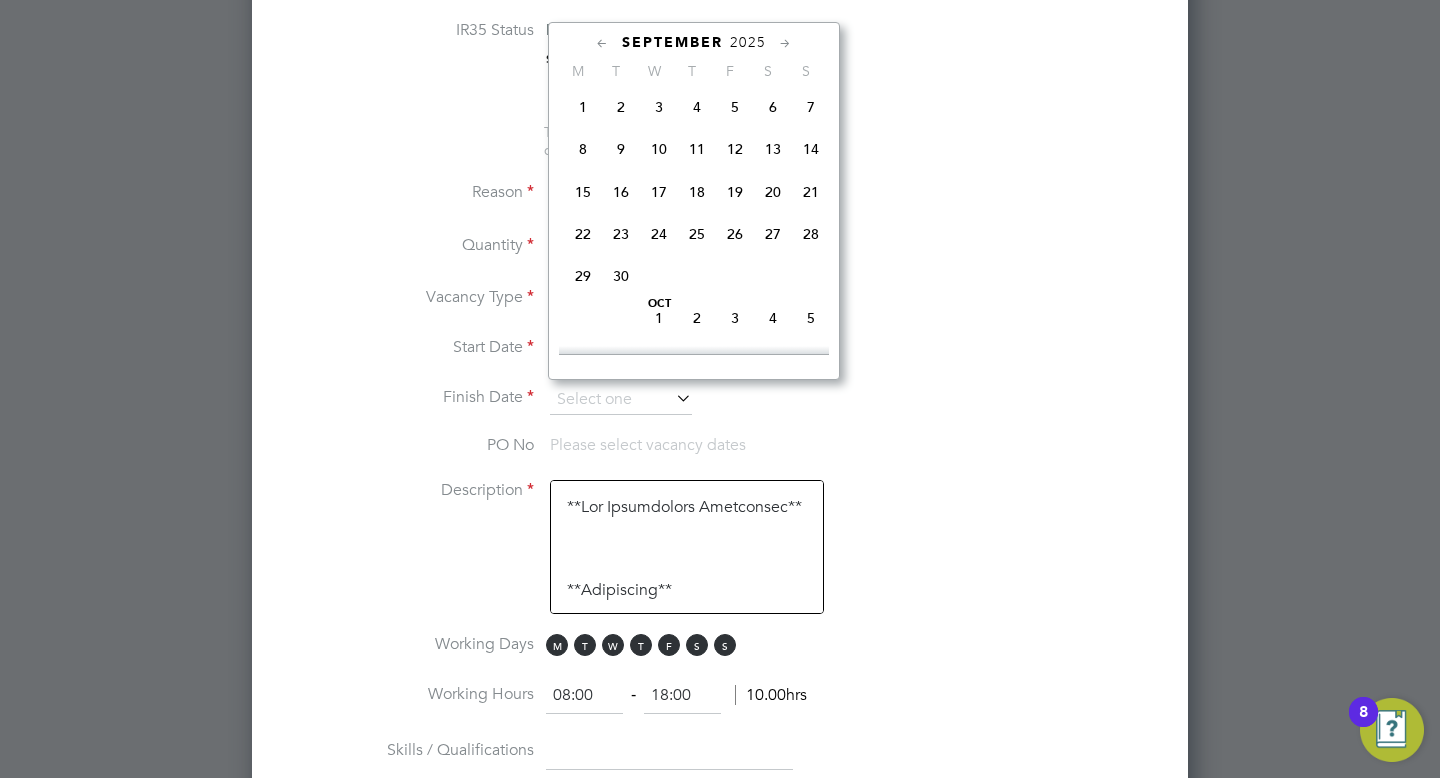 click 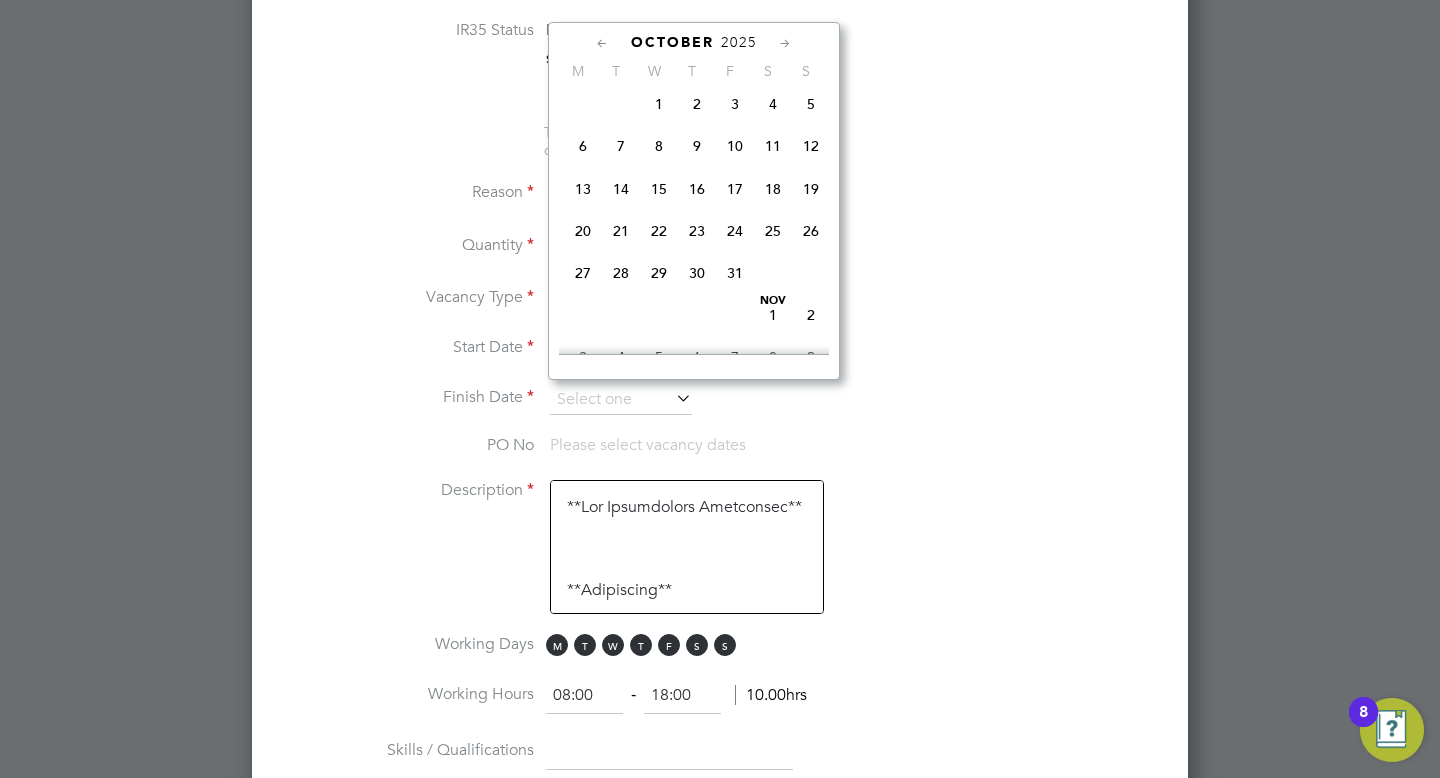 click on "31" 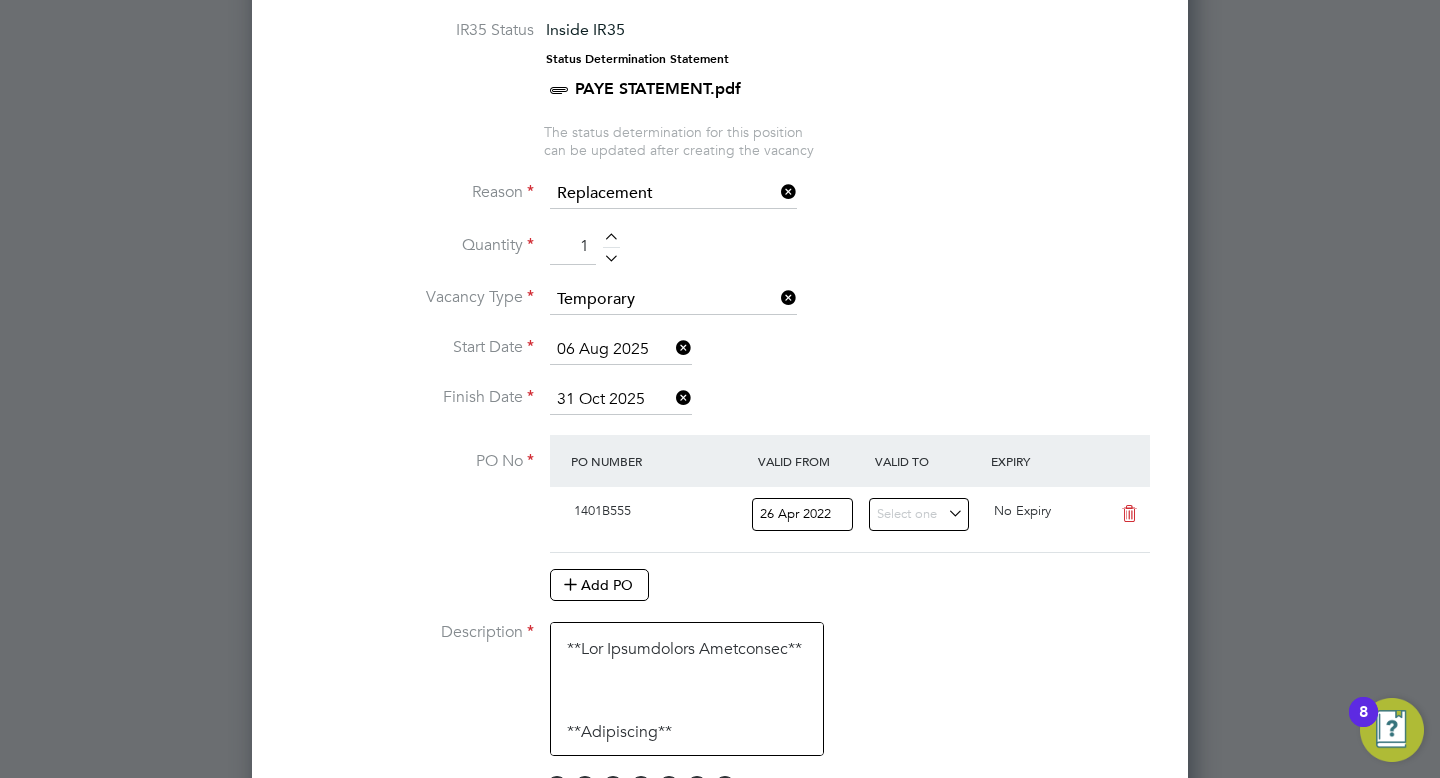 click on "Start Date   06 Aug 2025" at bounding box center (720, 360) 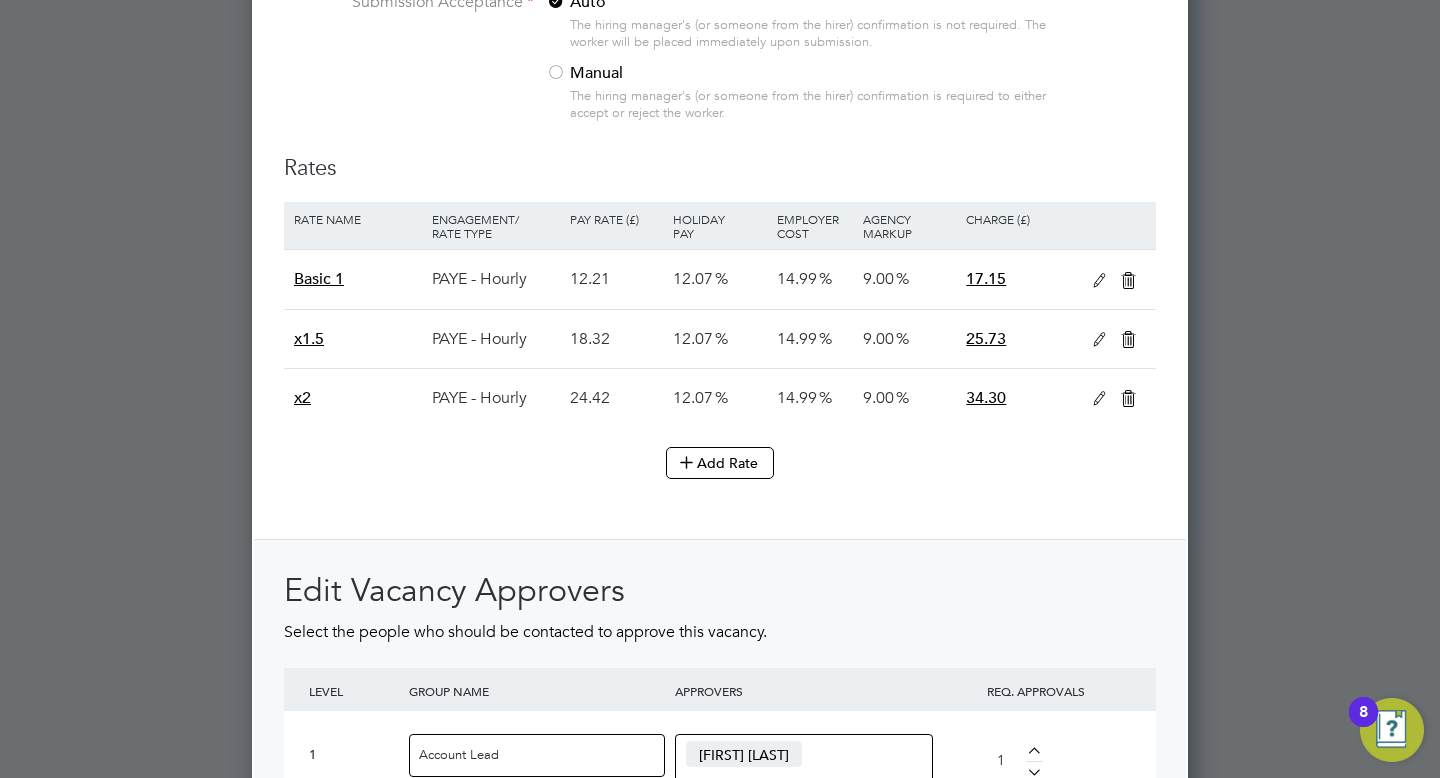 click at bounding box center [1128, 340] 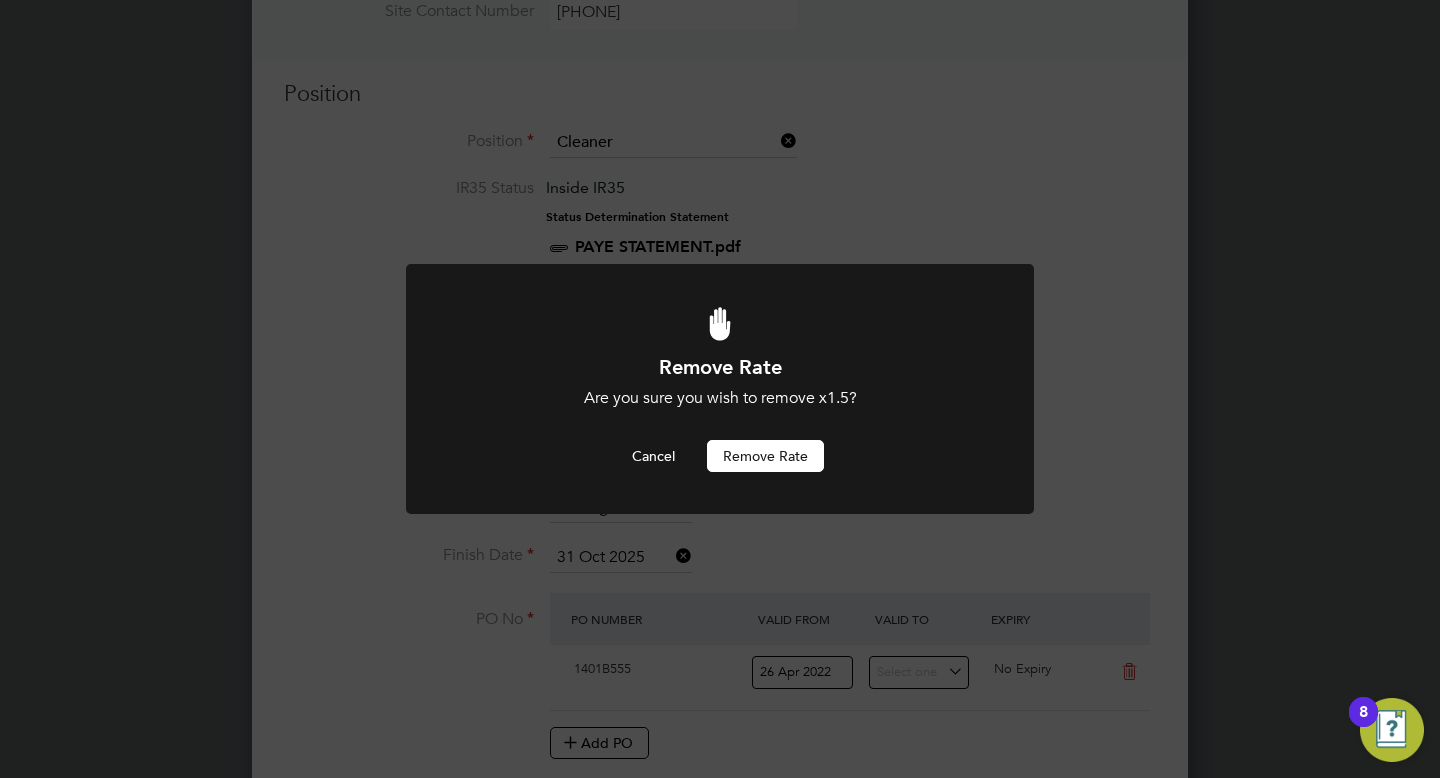 click on "Remove rate" at bounding box center (765, 456) 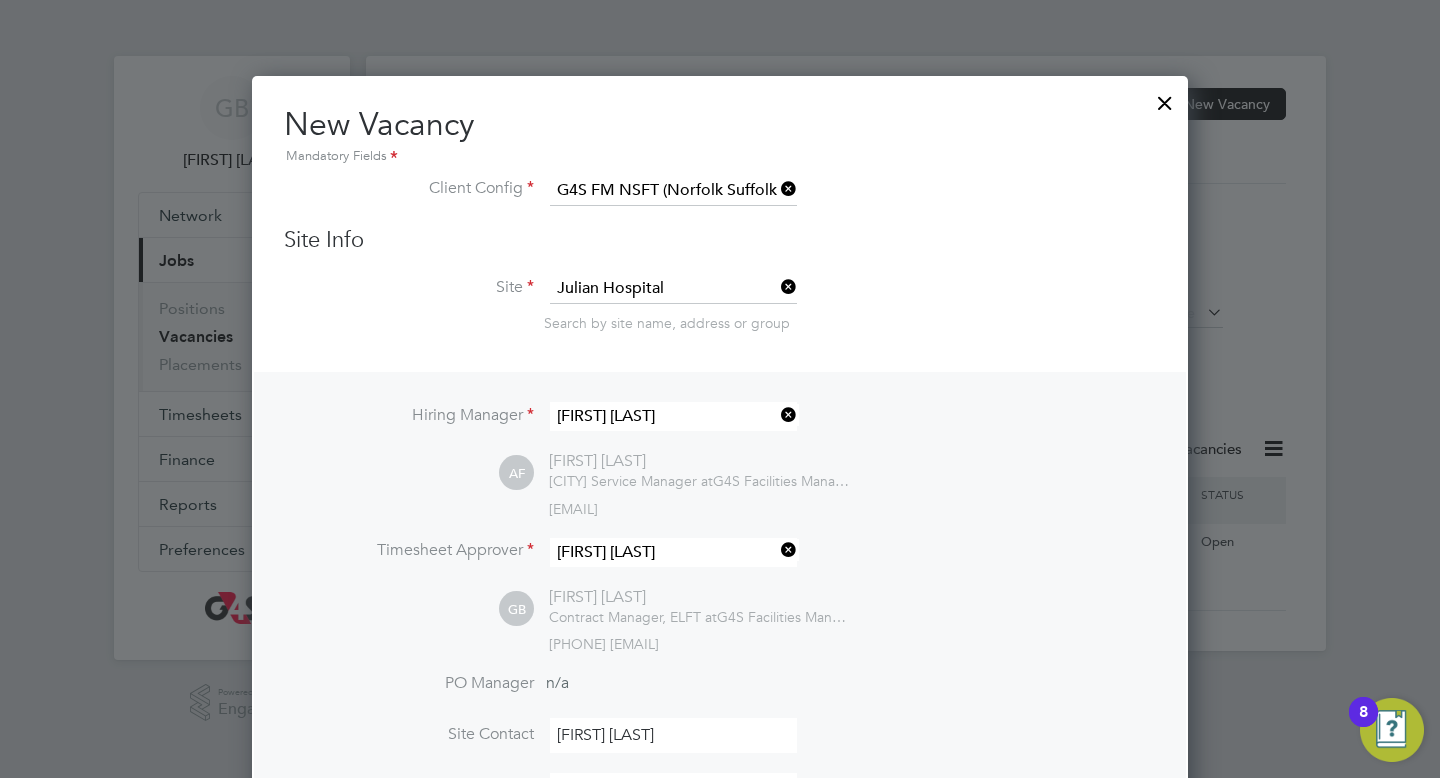 scroll, scrollTop: 3301, scrollLeft: 937, axis: both 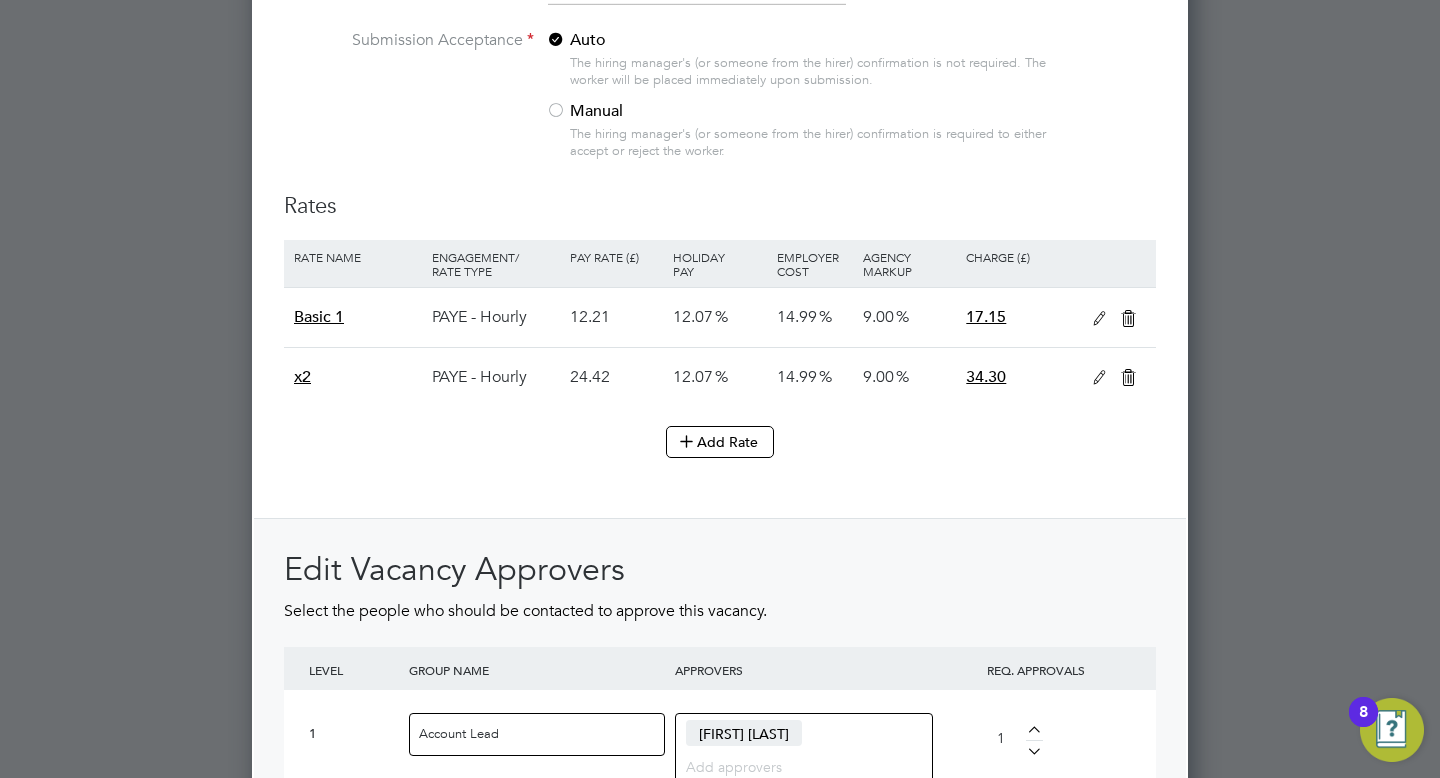 click at bounding box center [1128, 378] 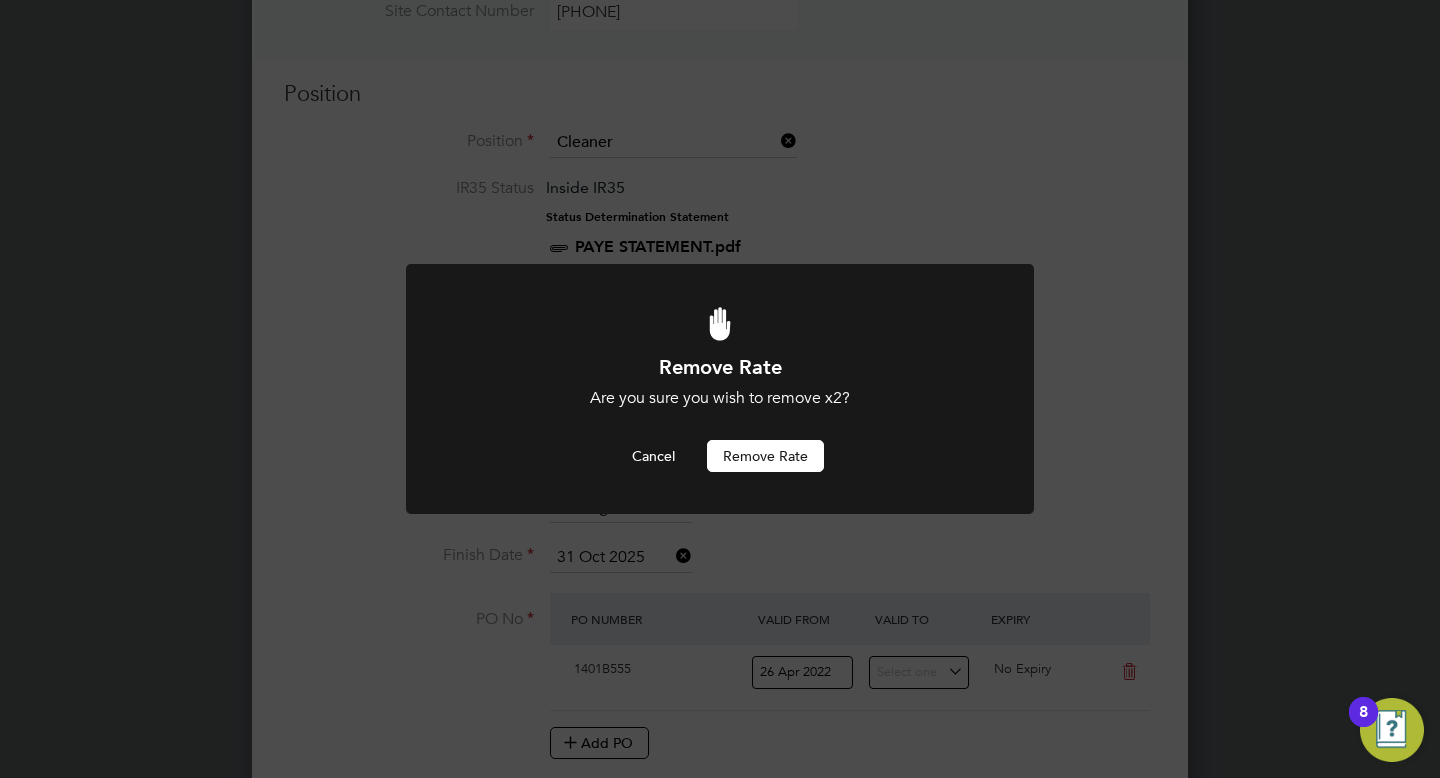 click on "Remove rate" at bounding box center [765, 456] 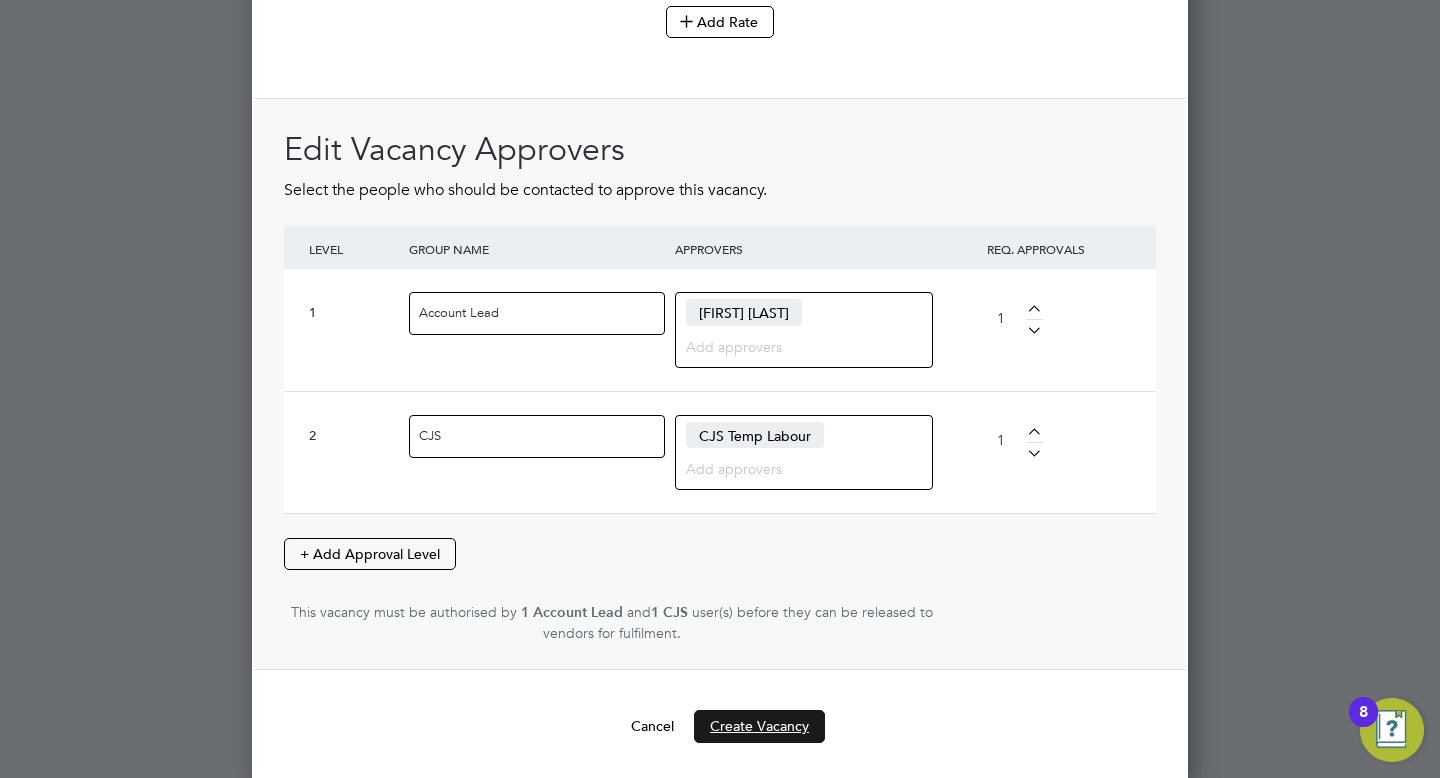 click on "Create Vacancy" at bounding box center [759, 726] 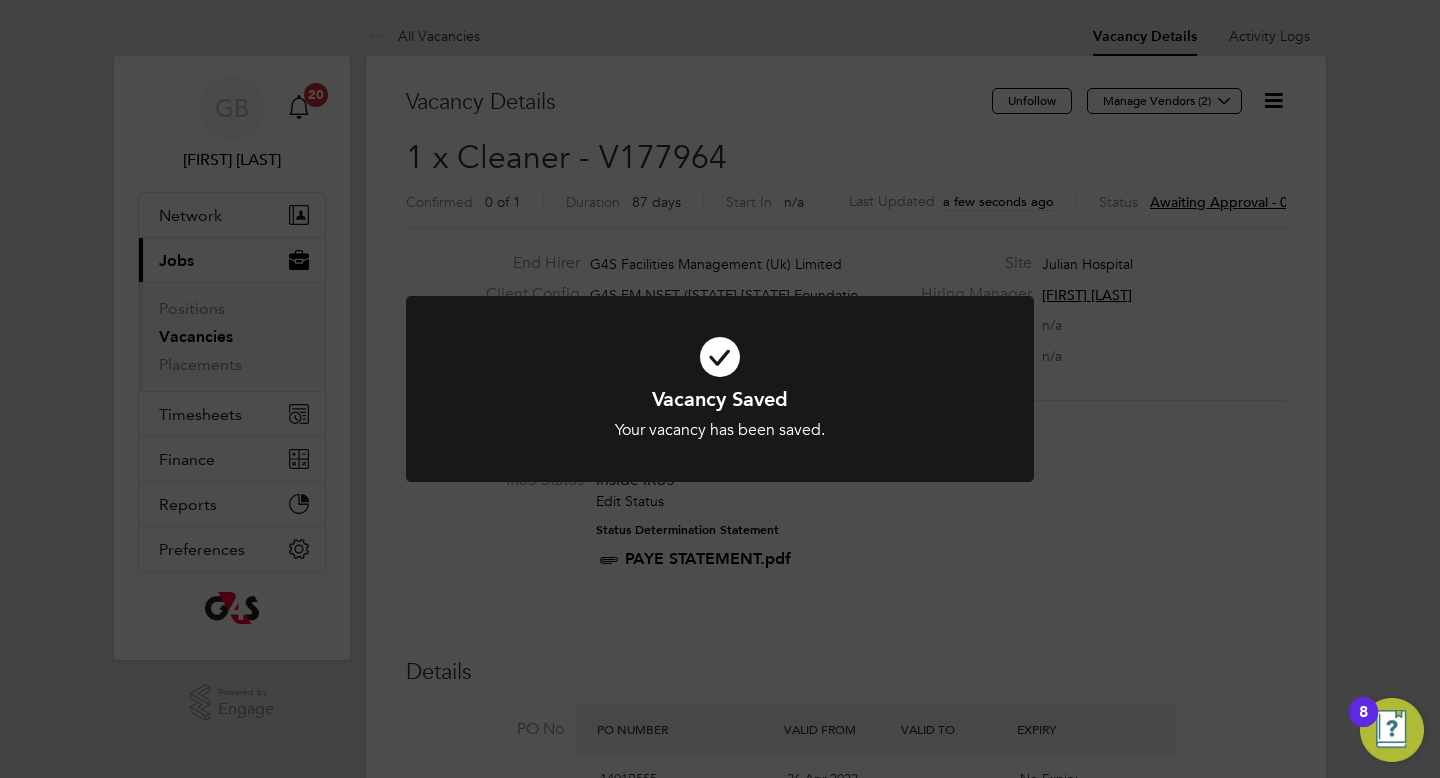 click on "Vacancy Saved Your vacancy has been saved. Cancel Okay" 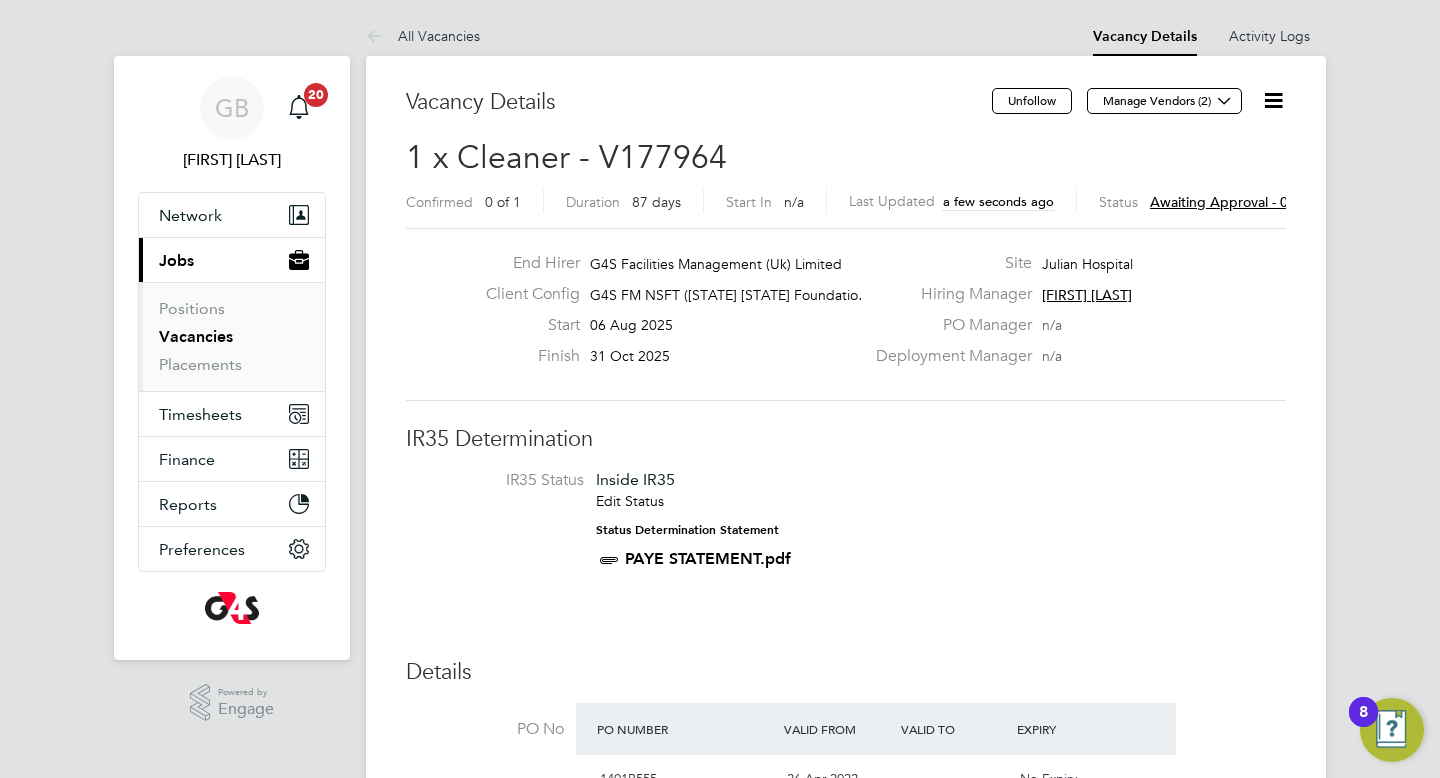 click on "Awaiting approval - 0/2" 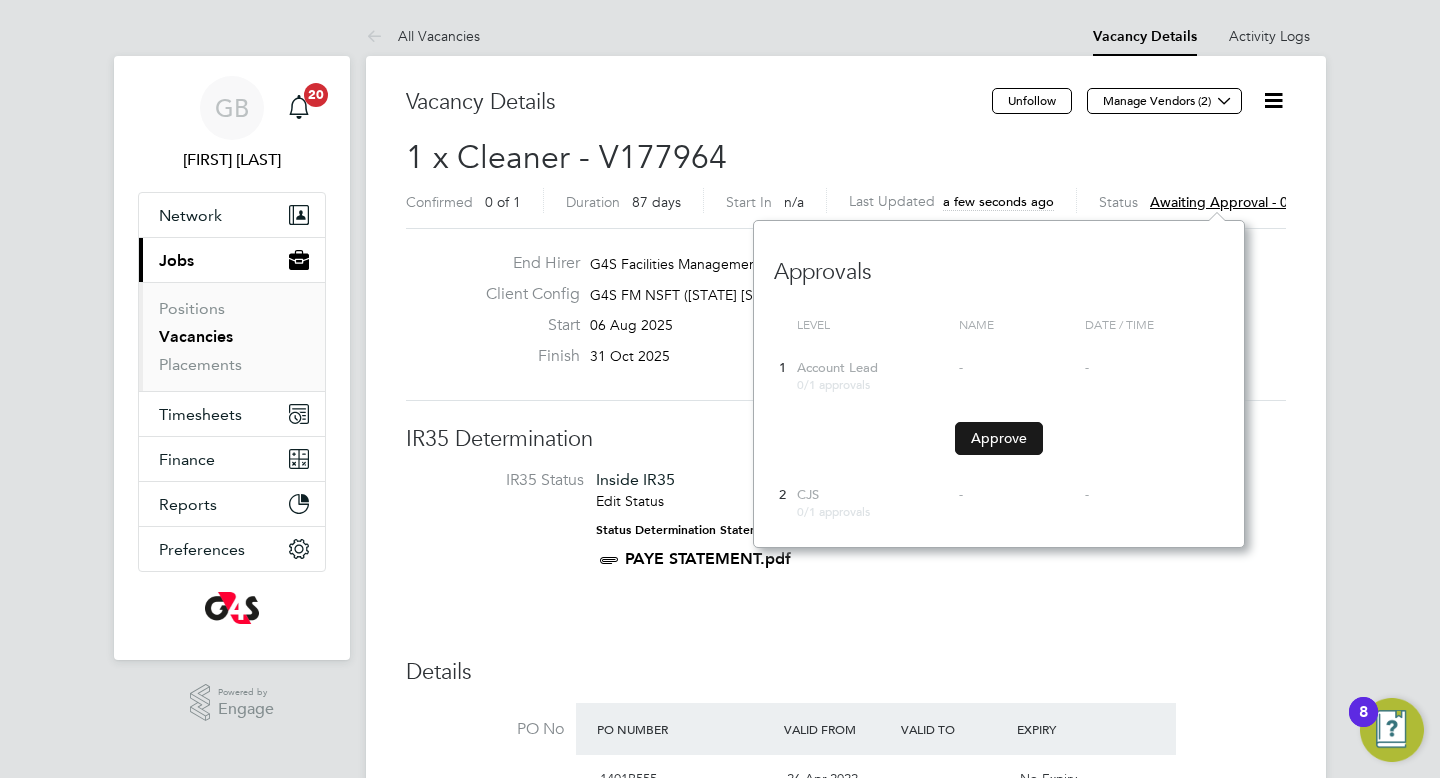 click on "Approve" 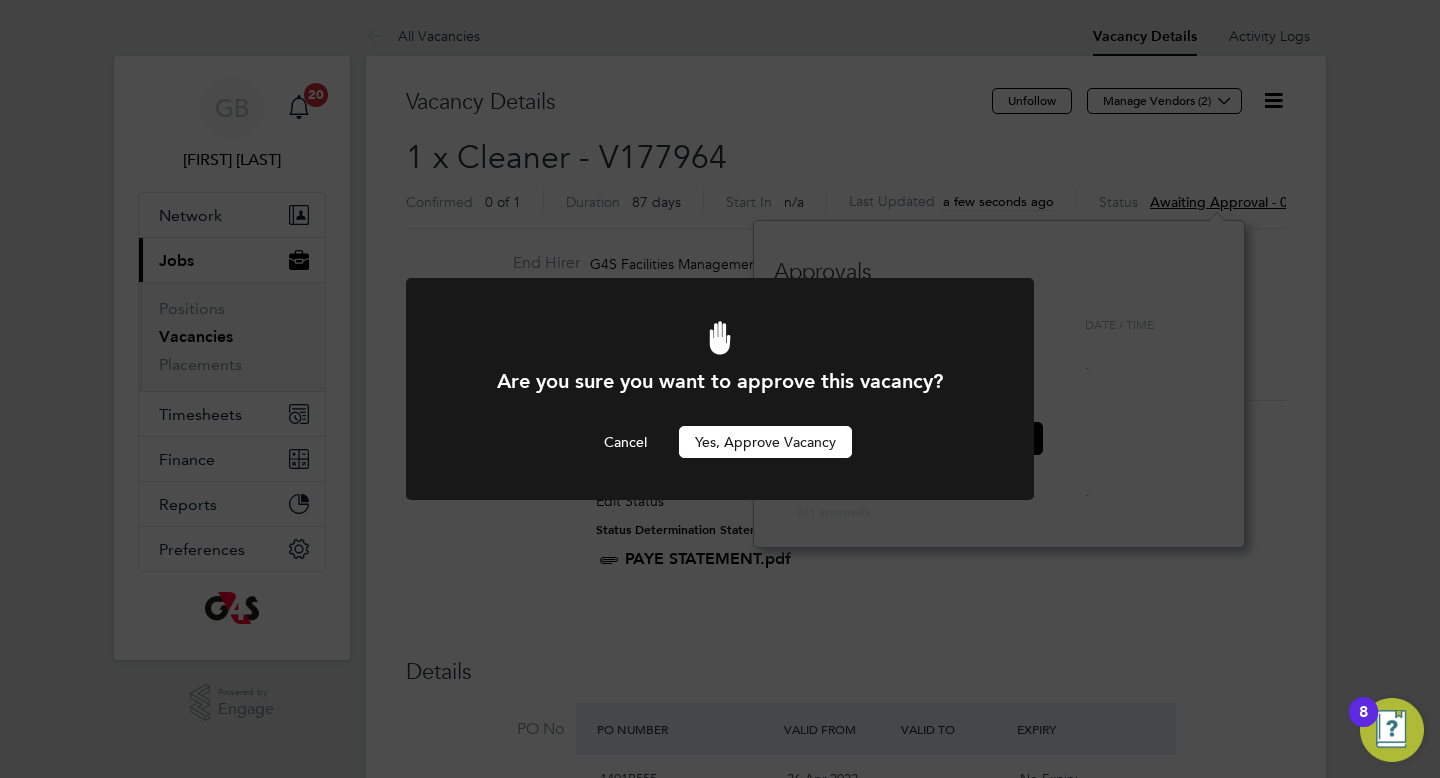 click on "Yes, Approve Vacancy" at bounding box center (765, 442) 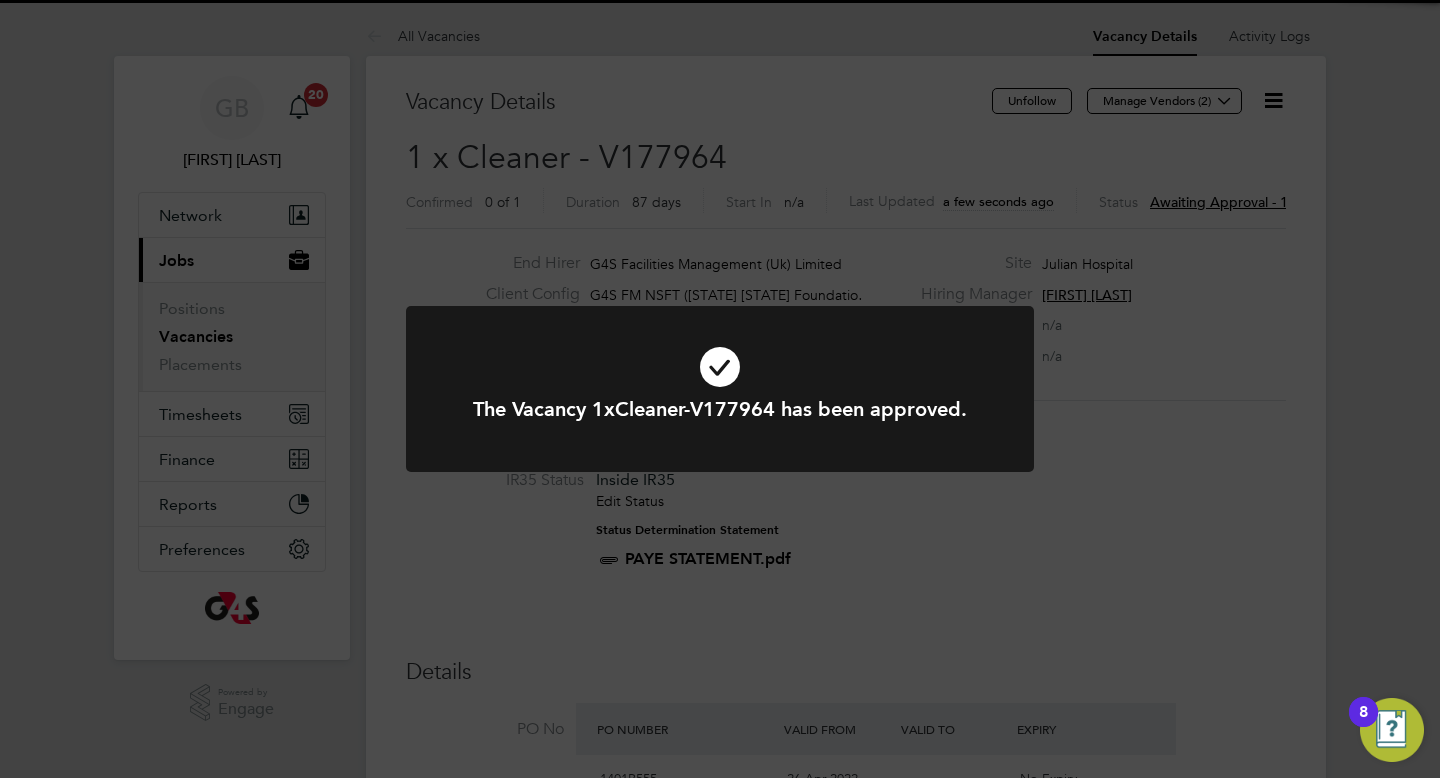 drag, startPoint x: 834, startPoint y: 444, endPoint x: 753, endPoint y: 345, distance: 127.91403 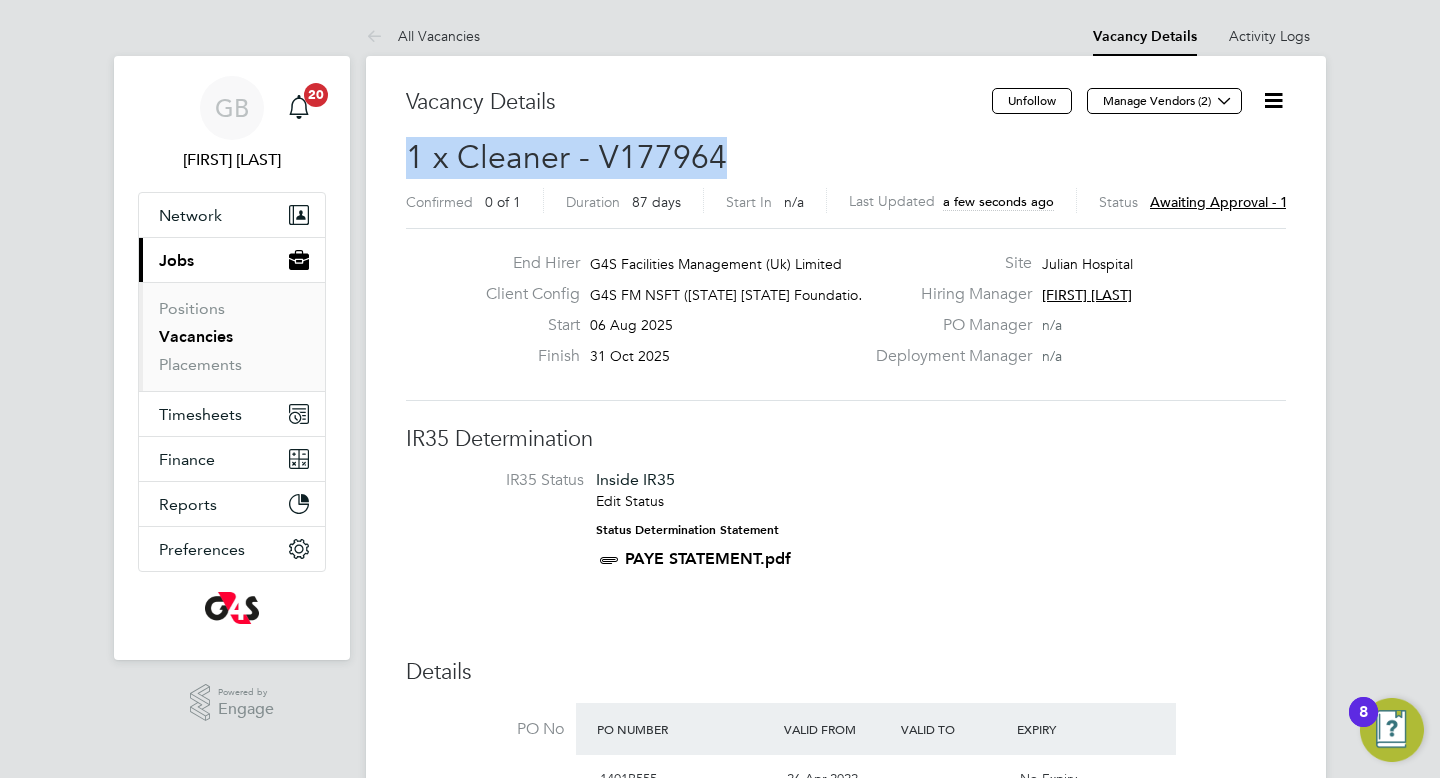 drag, startPoint x: 413, startPoint y: 158, endPoint x: 737, endPoint y: 153, distance: 324.03857 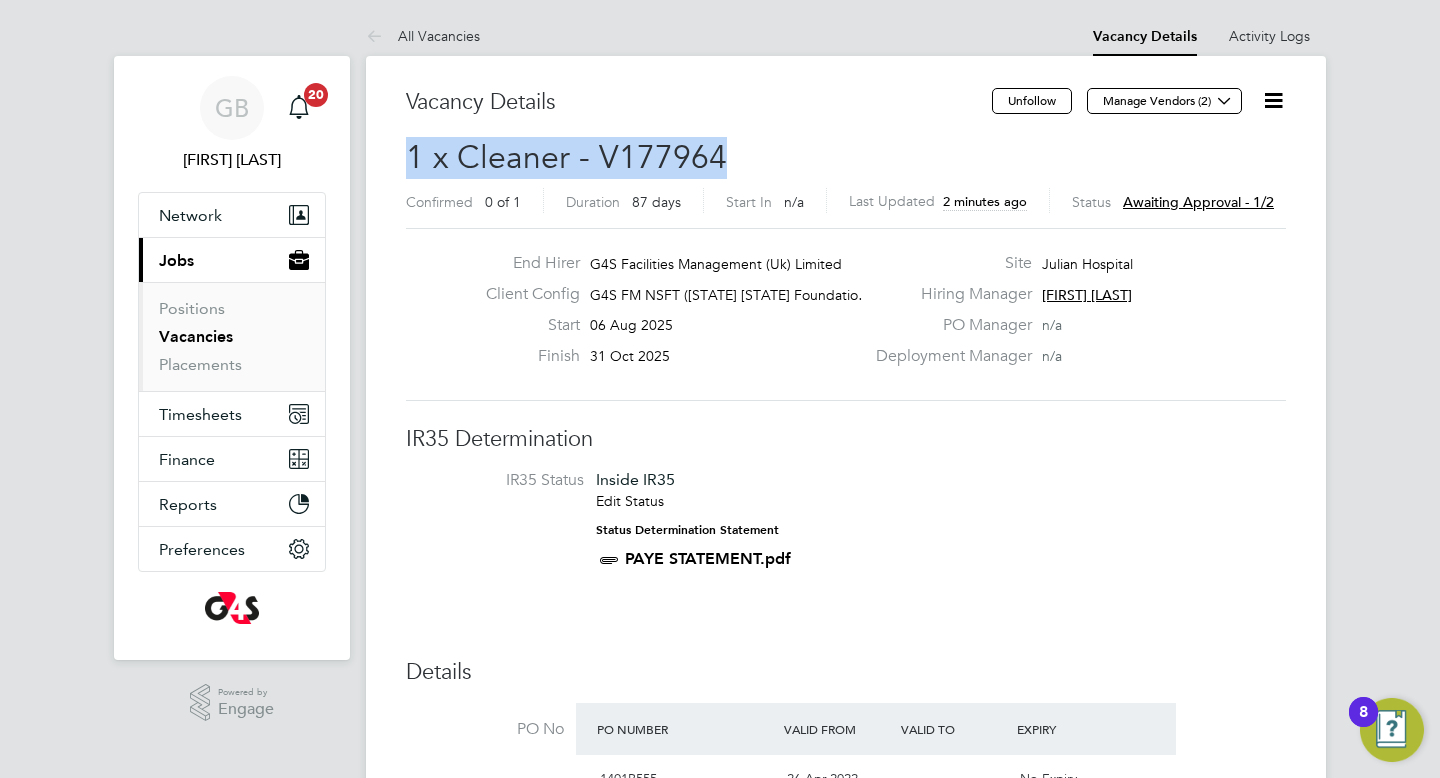click on "Awaiting approval - 1/2" 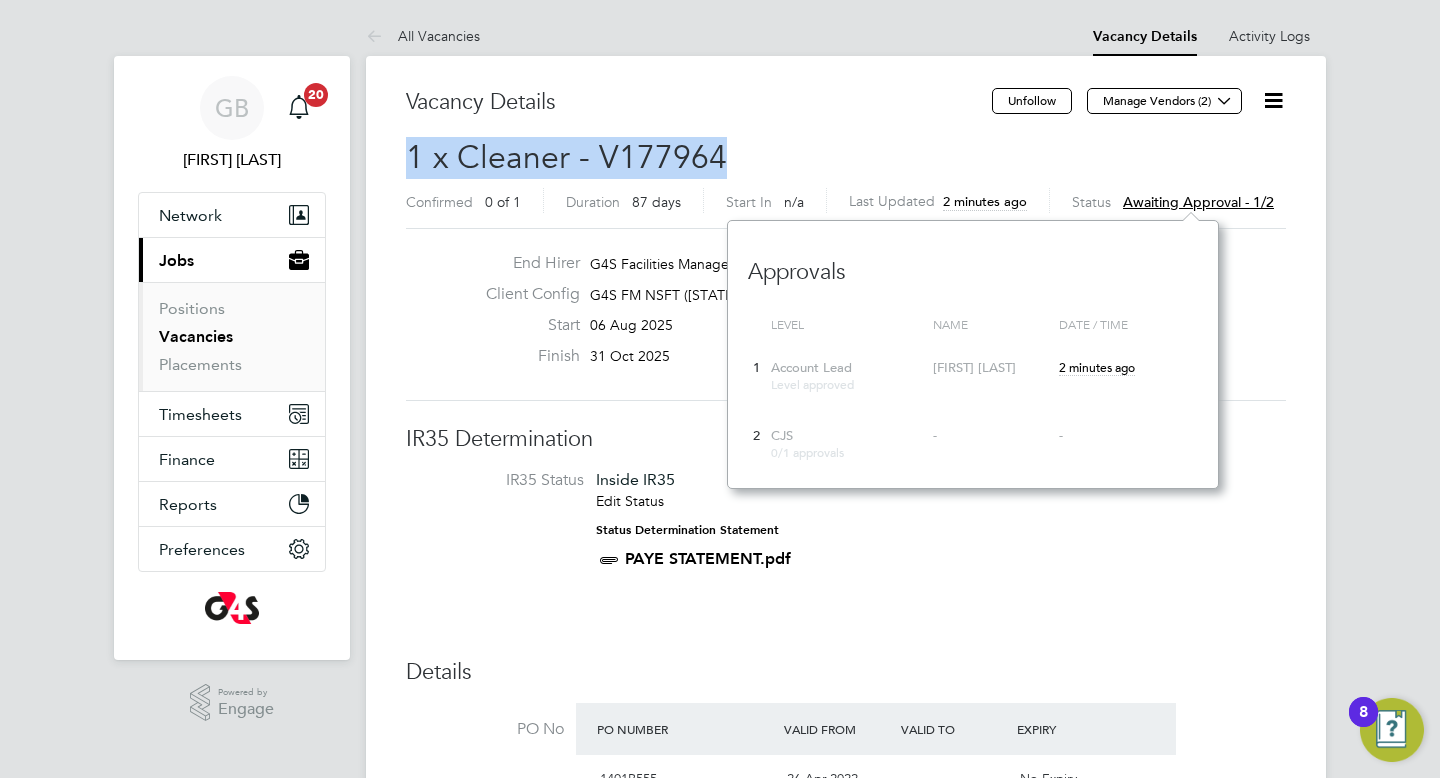 click on "1 x Cleaner - V177964 Confirmed   0 of 1 Duration   87 days Start In   n/a   Last Updated 2 minutes ago Status     Awaiting approval - 1/2" 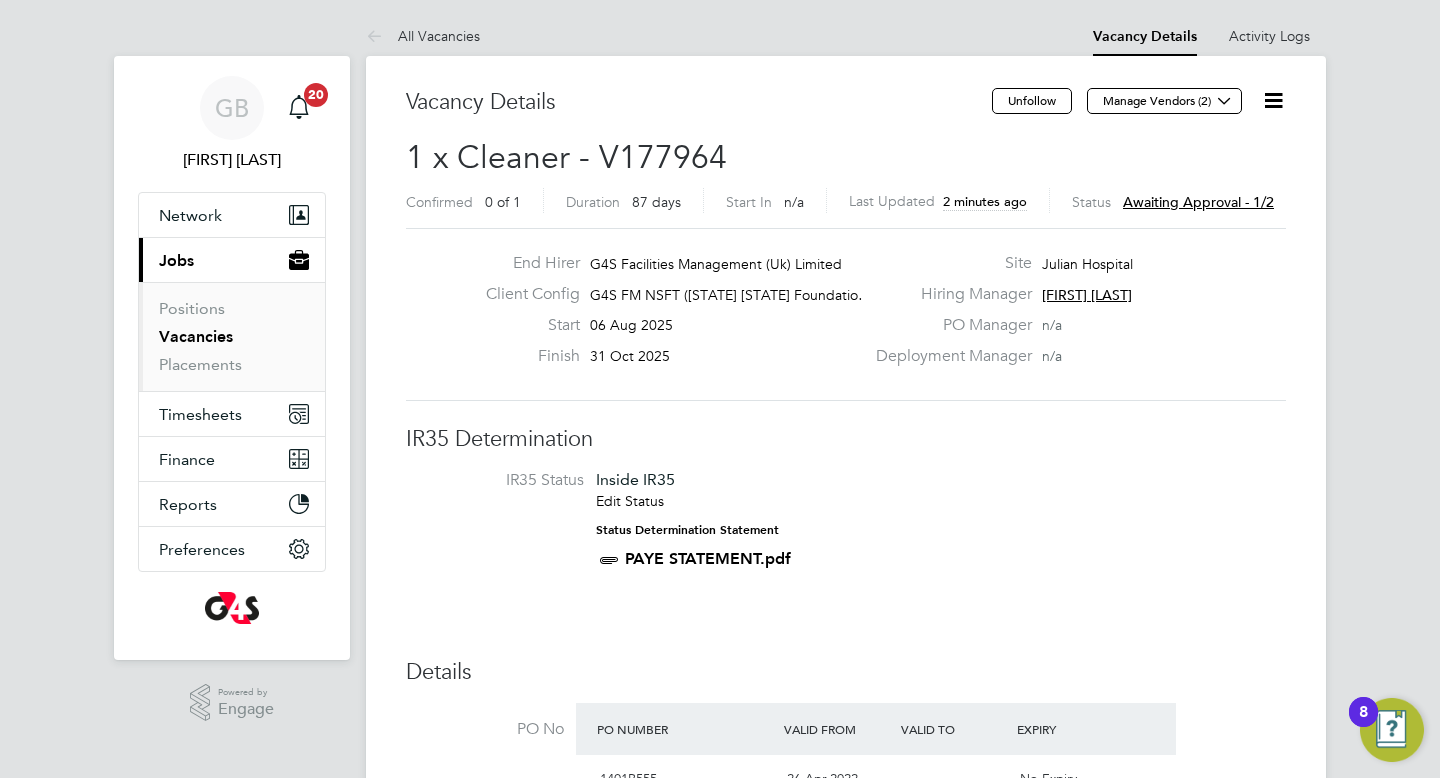 click 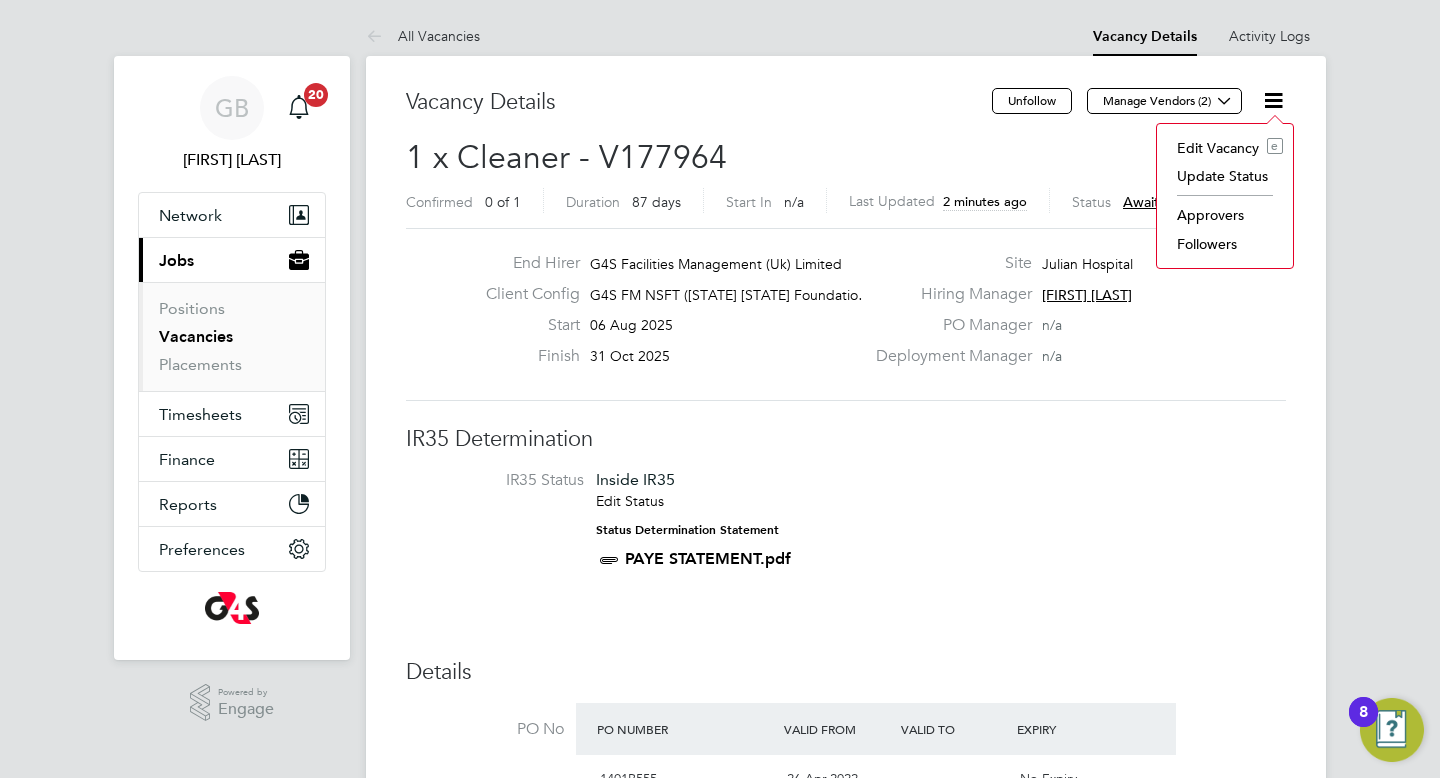 scroll, scrollTop: 0, scrollLeft: 178, axis: horizontal 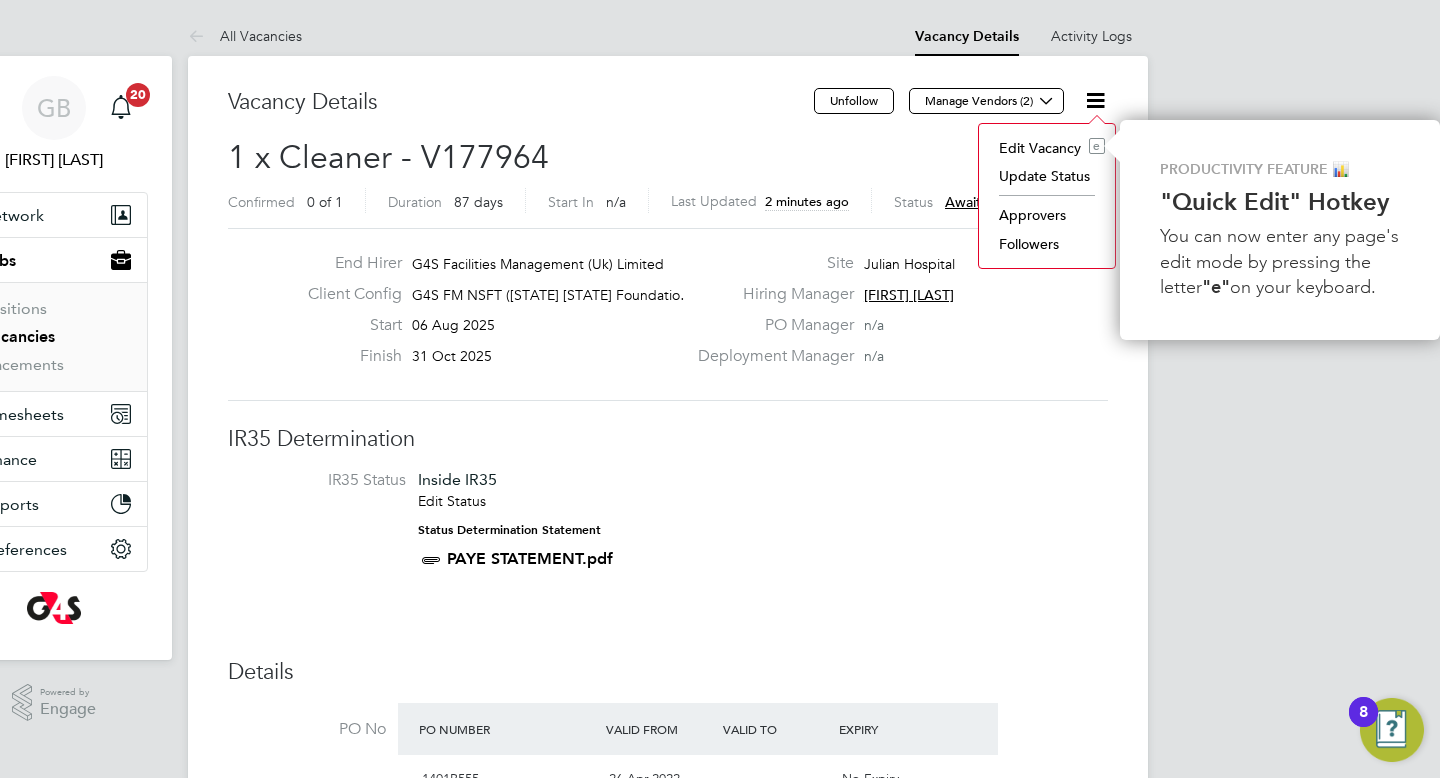 click on "GB Gianni Bernardi Notifications
20 Applications: Network
Sites Workers Current page: Jobs
Positions Vacancies Placements Timesheets
Timesheets Expenses Finance
Invoices & Credit Notes Reports
Report Downloads Preferences
VMS Configurations
.st0{fill:#C0C1C2;}
Powered by Engage All Vacancies Vacancy Details Activity Logs Vacancy Details All Vacancies Vacancy Details Unfollow Manage Vendors (2) 1 x Cleaner - V177964 Confirmed 0 of 1 Duration 87 days Start In n/a Last Updated 2 minutes ago Status Awaiting approval - 1/2 End Hirer G4S Facilities Management (Uk) Limited Client Config G4S FM NSFT ([STATE] [STATE] Foundatio… Start 06 Aug 2025 Finish 31 Oct 2025 Site PO Manager" at bounding box center (542, 2458) 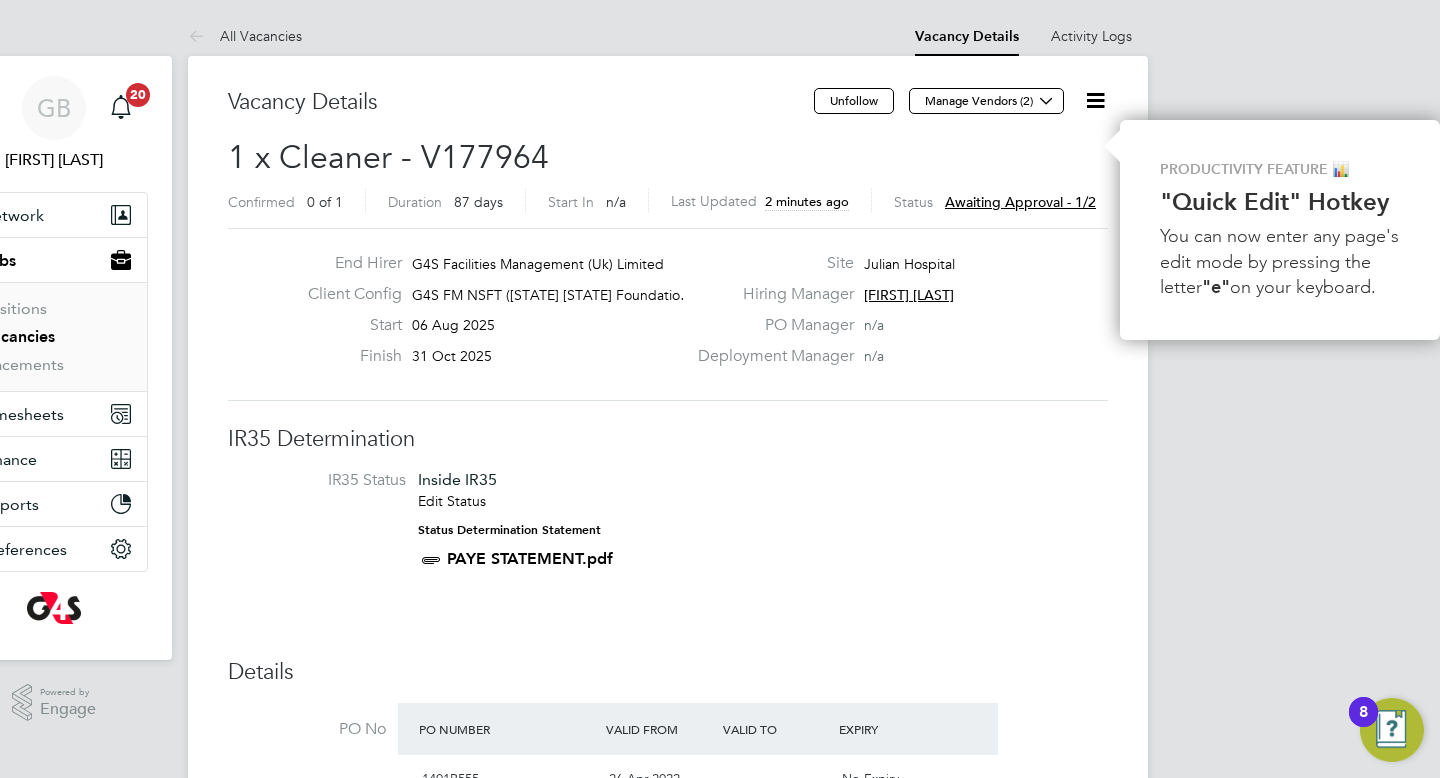 scroll, scrollTop: 0, scrollLeft: 0, axis: both 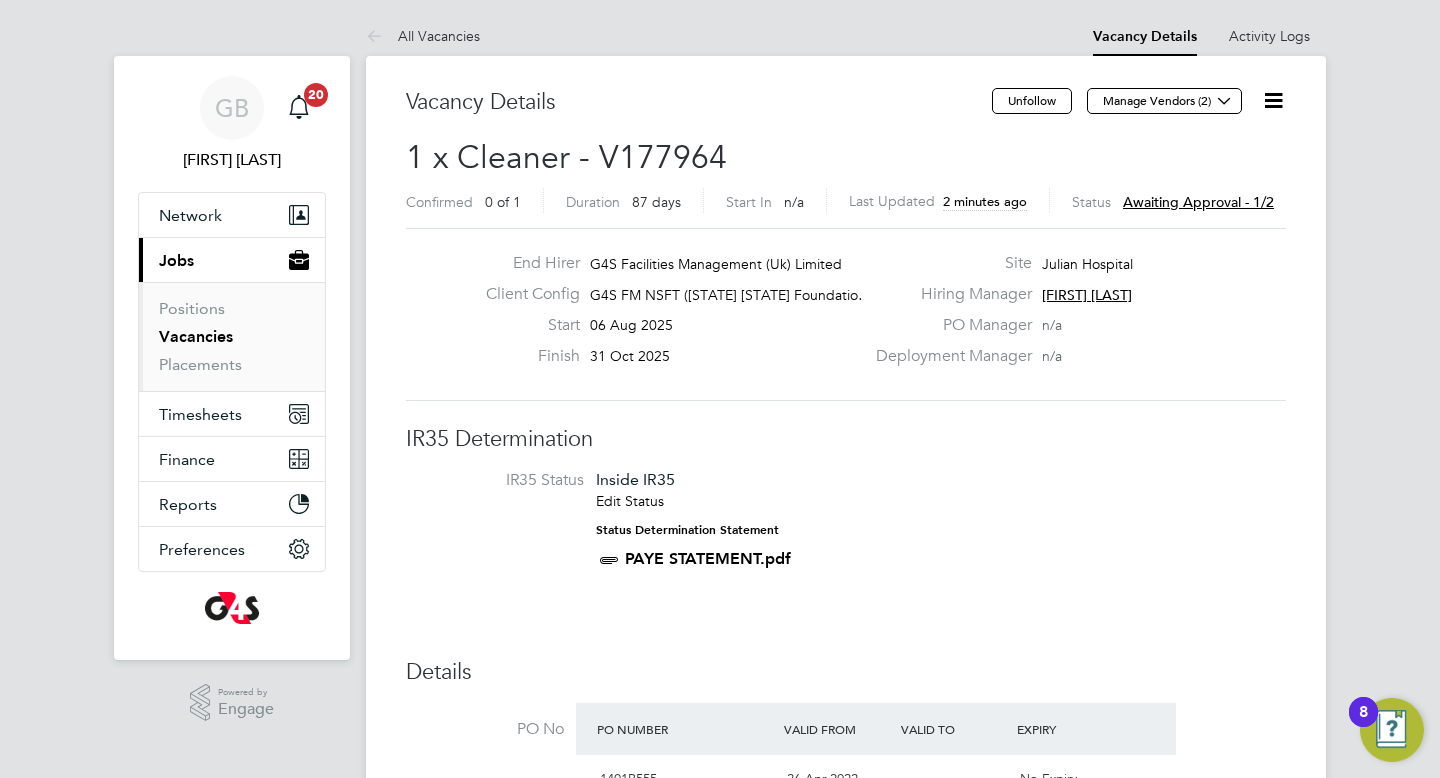 click on "Vacancies" at bounding box center [196, 336] 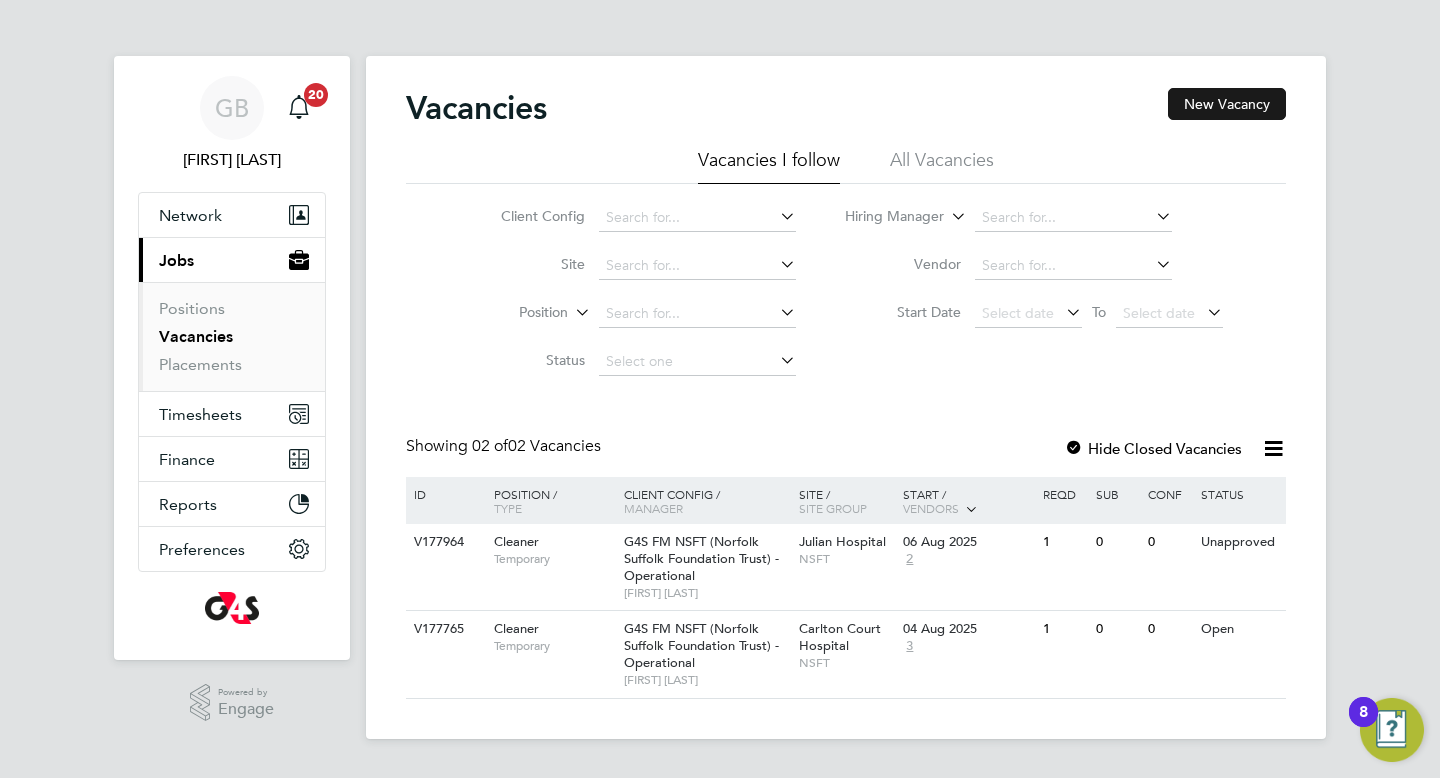 click on "New Vacancy" 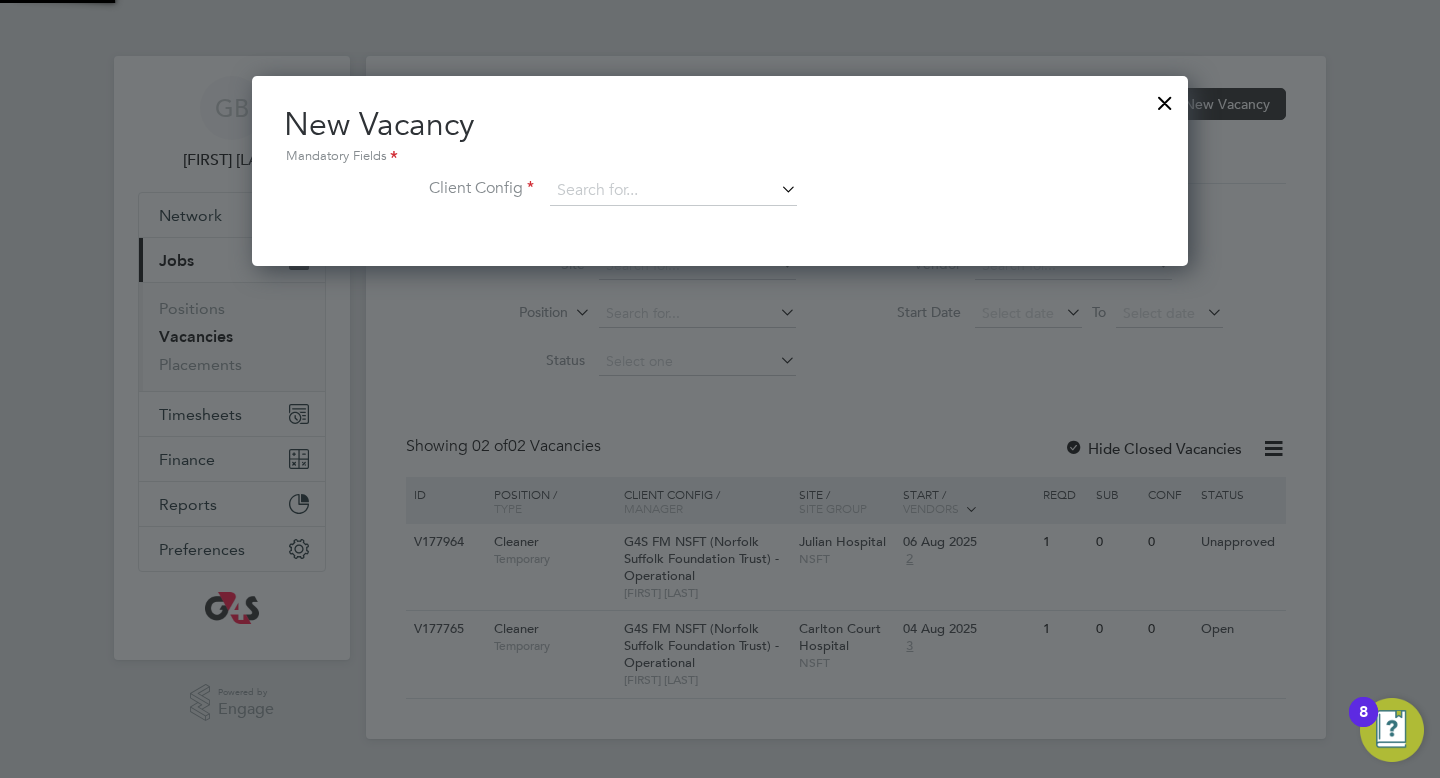 scroll, scrollTop: 10, scrollLeft: 10, axis: both 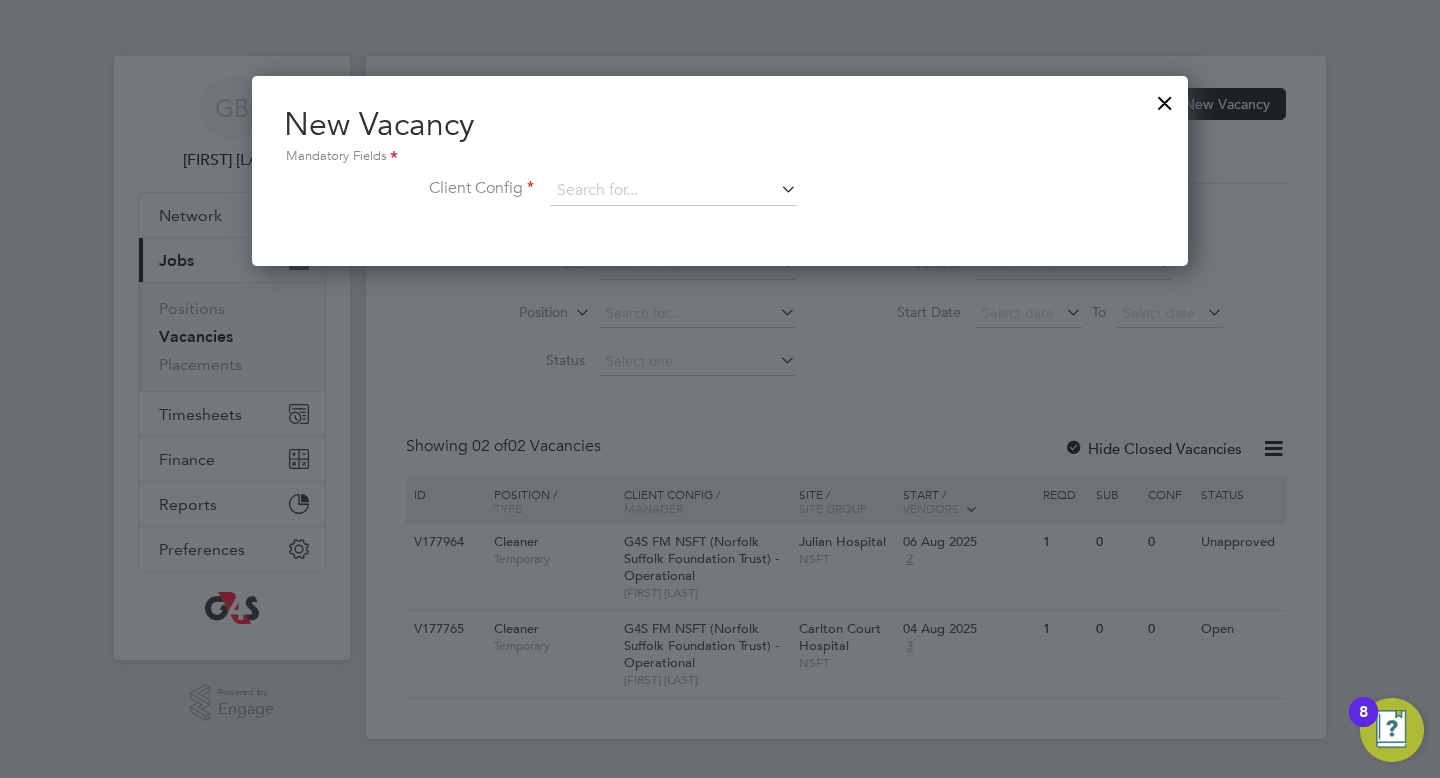 click at bounding box center (777, 189) 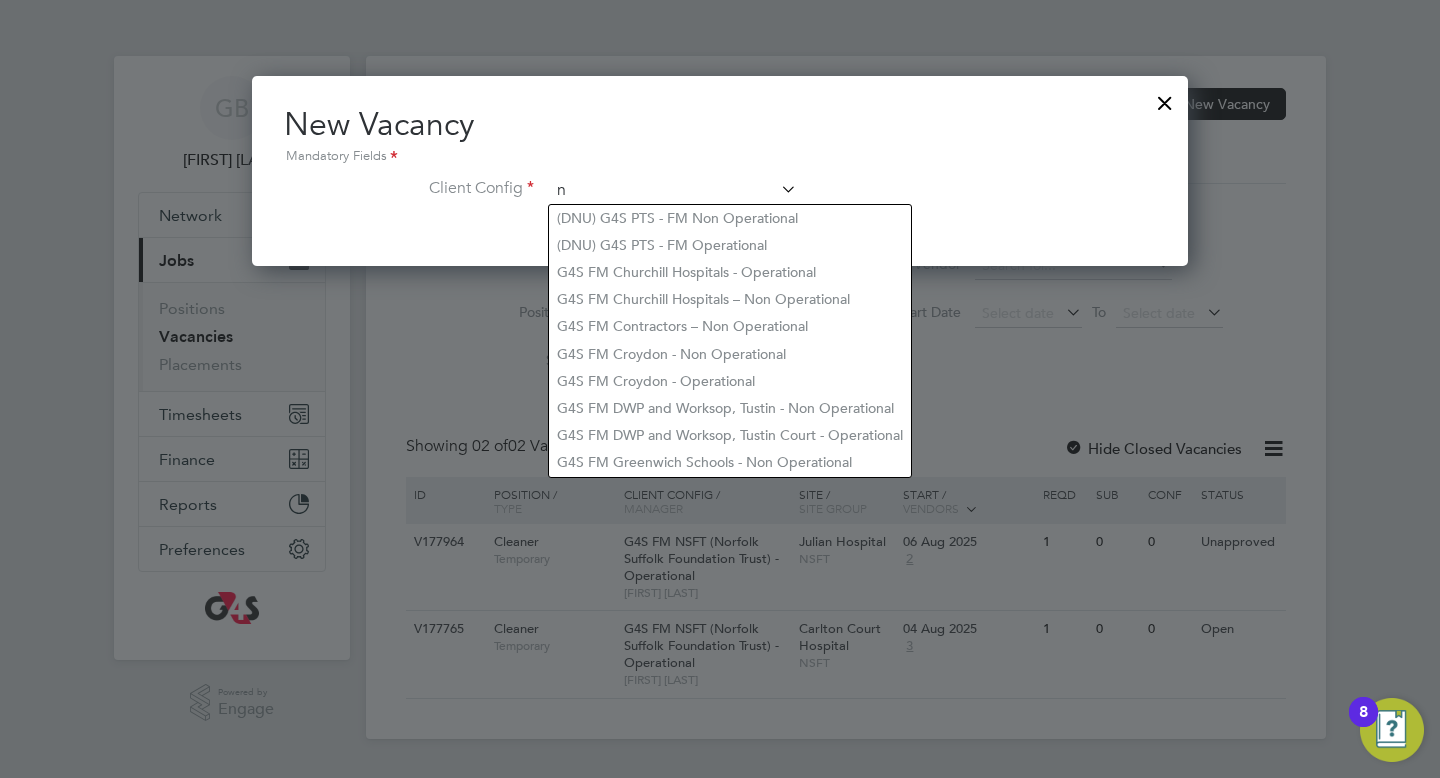 scroll, scrollTop: 10, scrollLeft: 10, axis: both 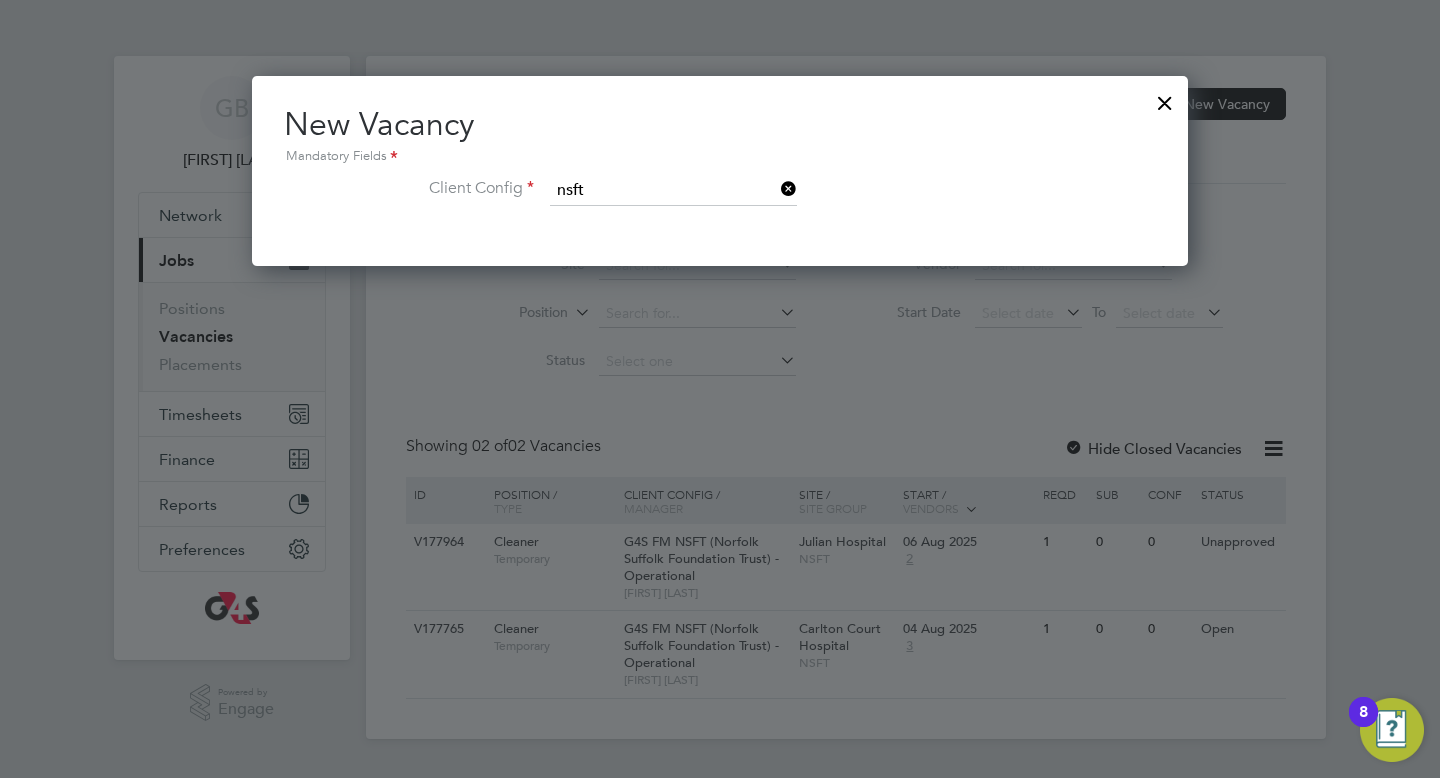 click on "G4S FM NSFT (Norfolk Suffolk Foundation Trust) - Operational" 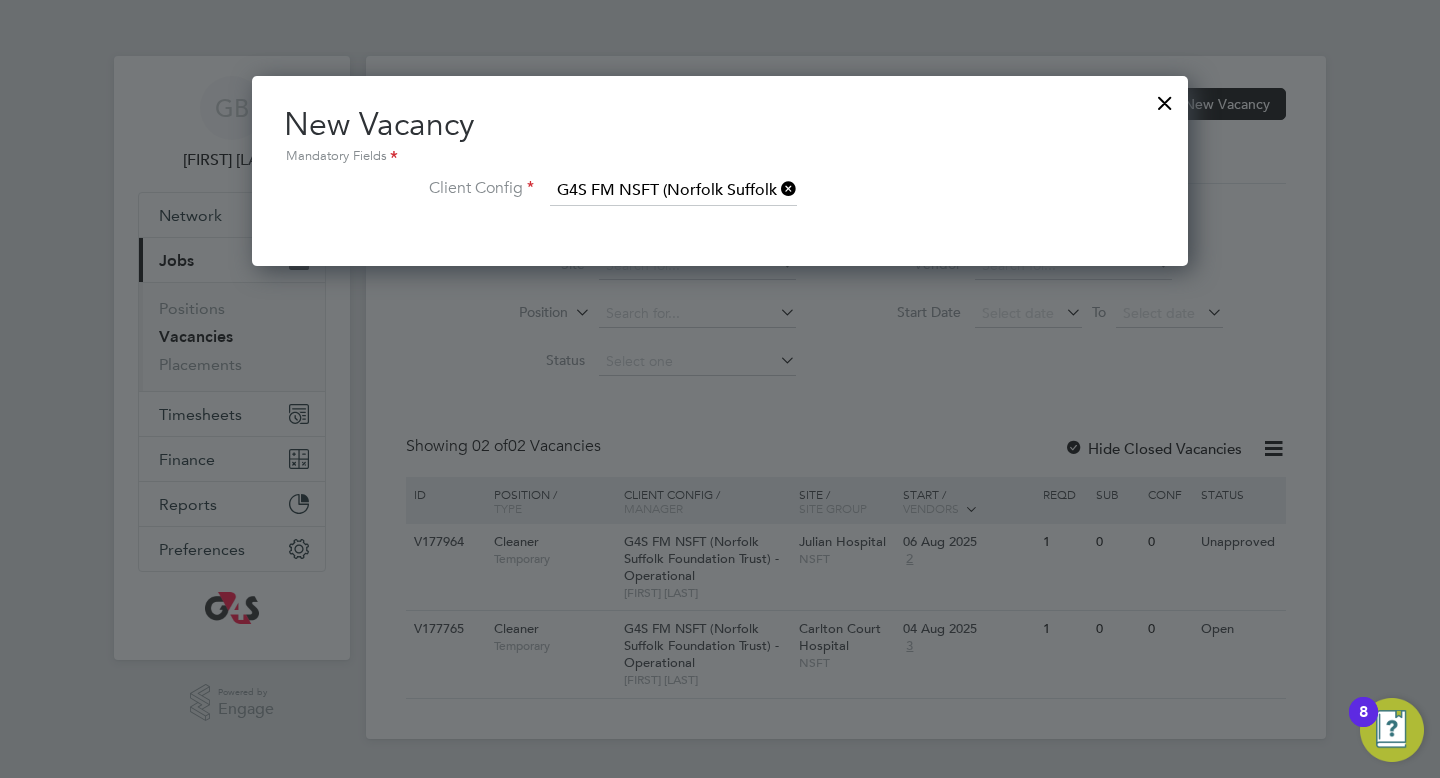 scroll, scrollTop: 10, scrollLeft: 10, axis: both 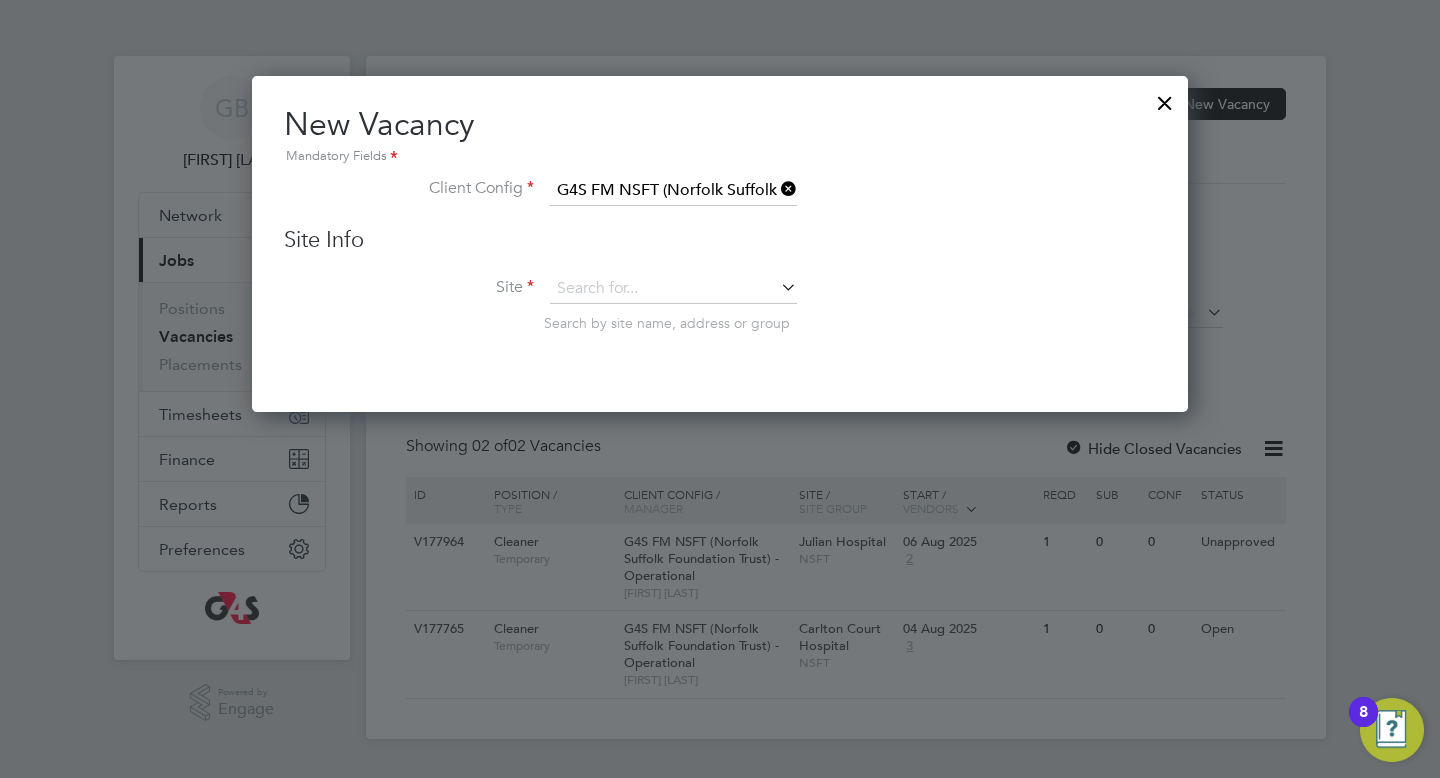 click at bounding box center (777, 287) 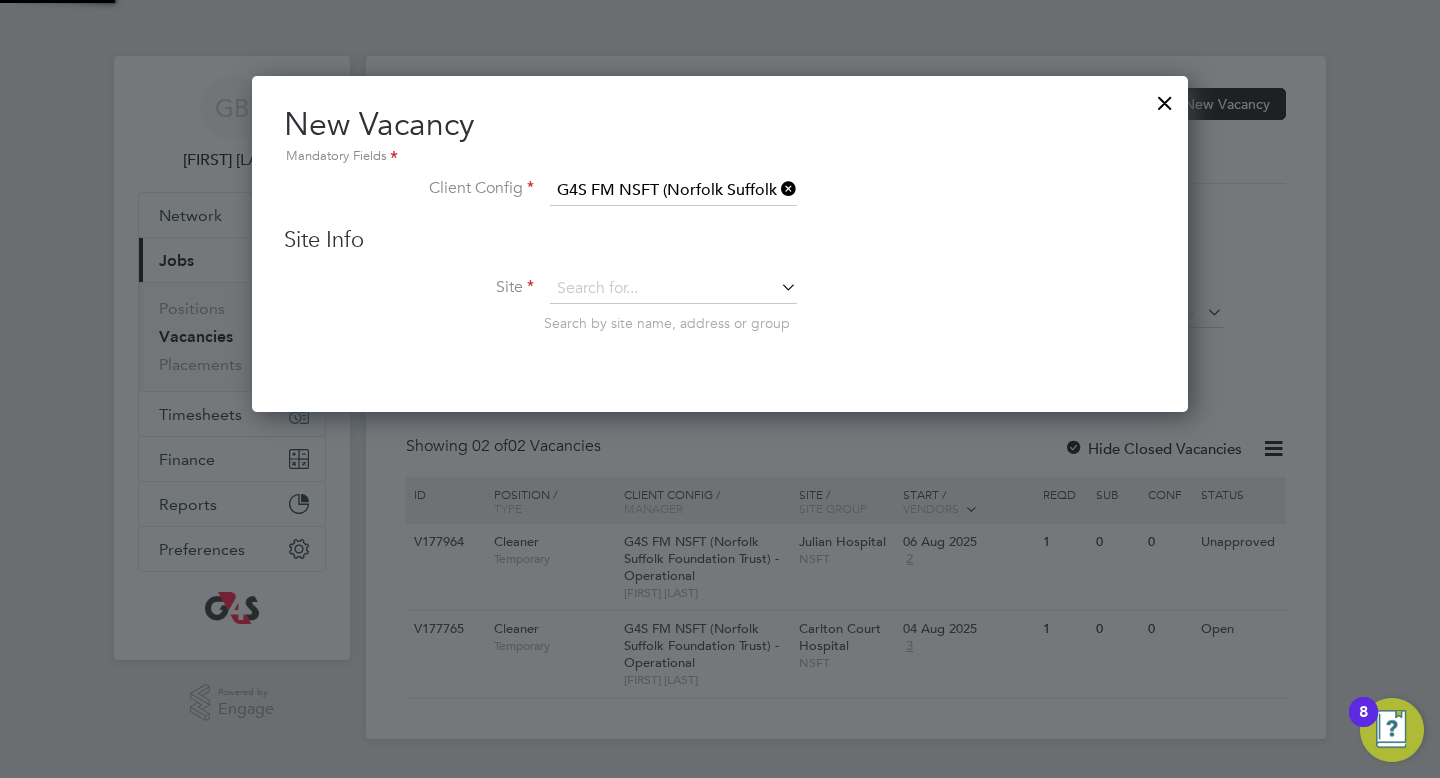 type on "Julian Hospital" 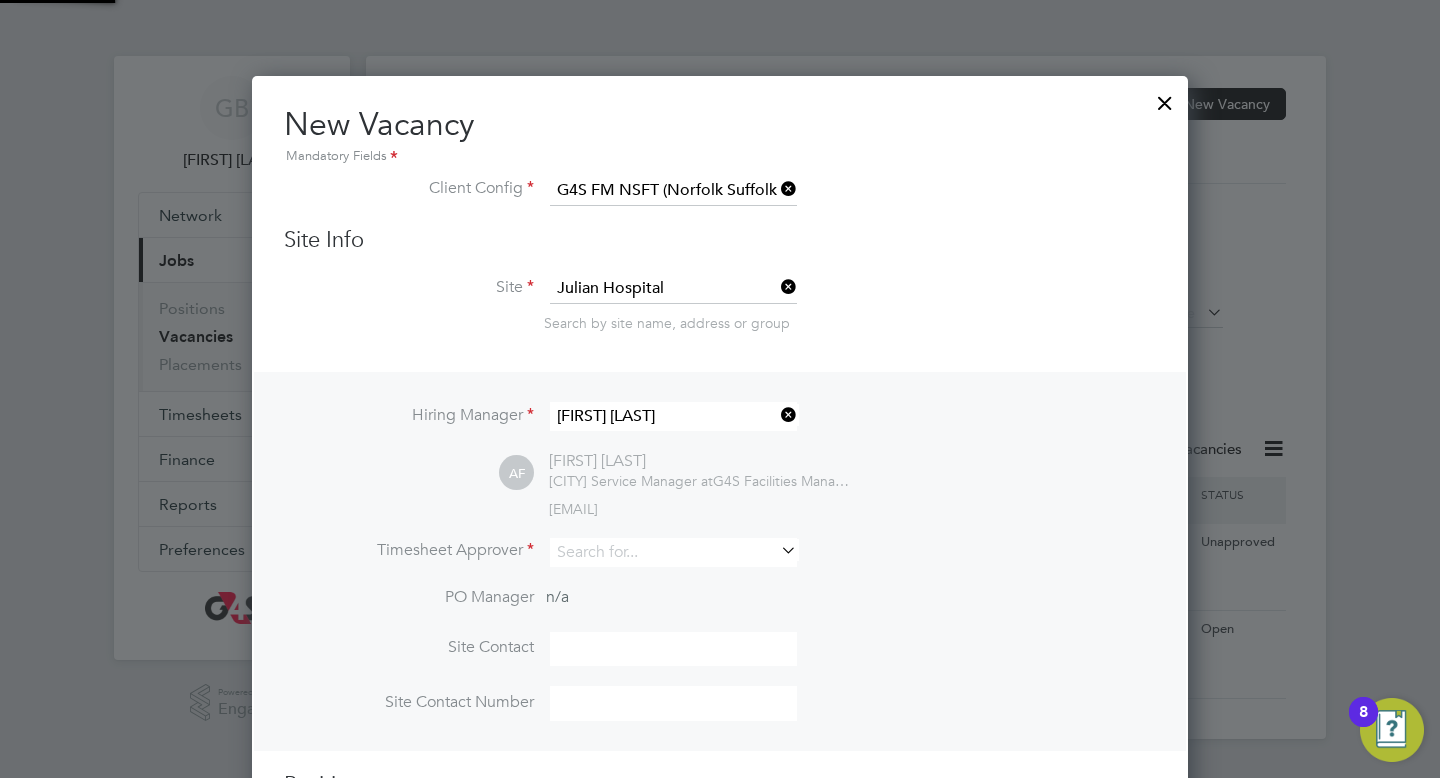 scroll, scrollTop: 10, scrollLeft: 10, axis: both 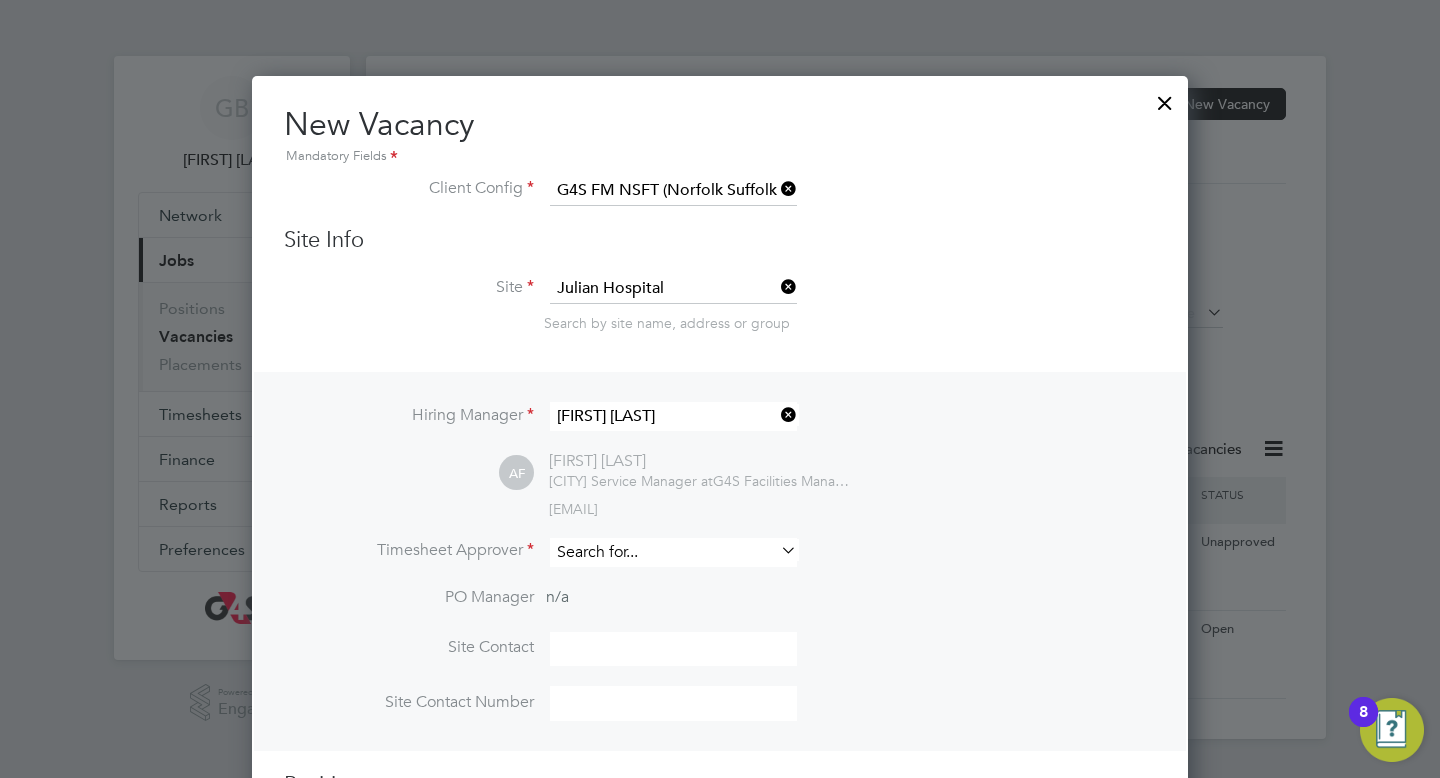 click at bounding box center (673, 552) 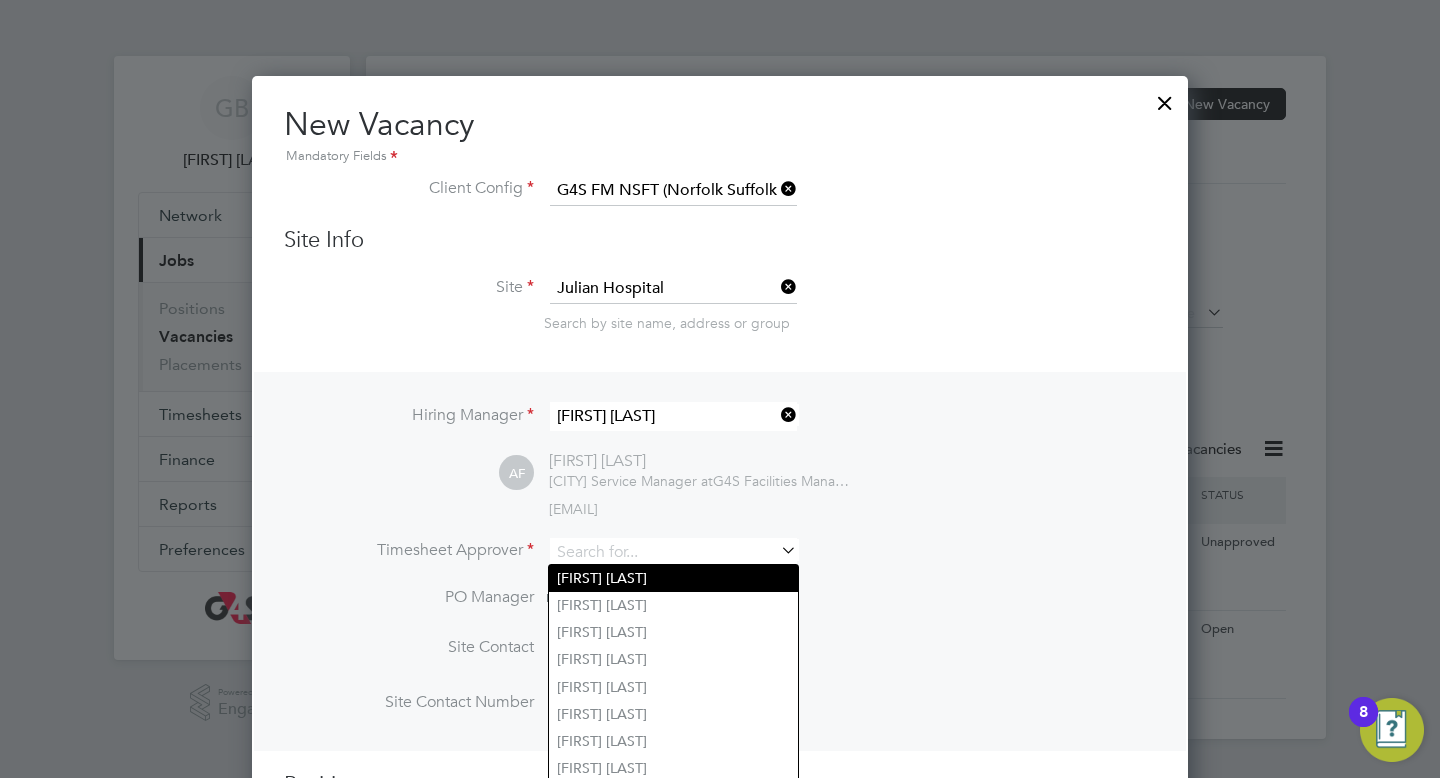 type on "[FIRST] [LAST]" 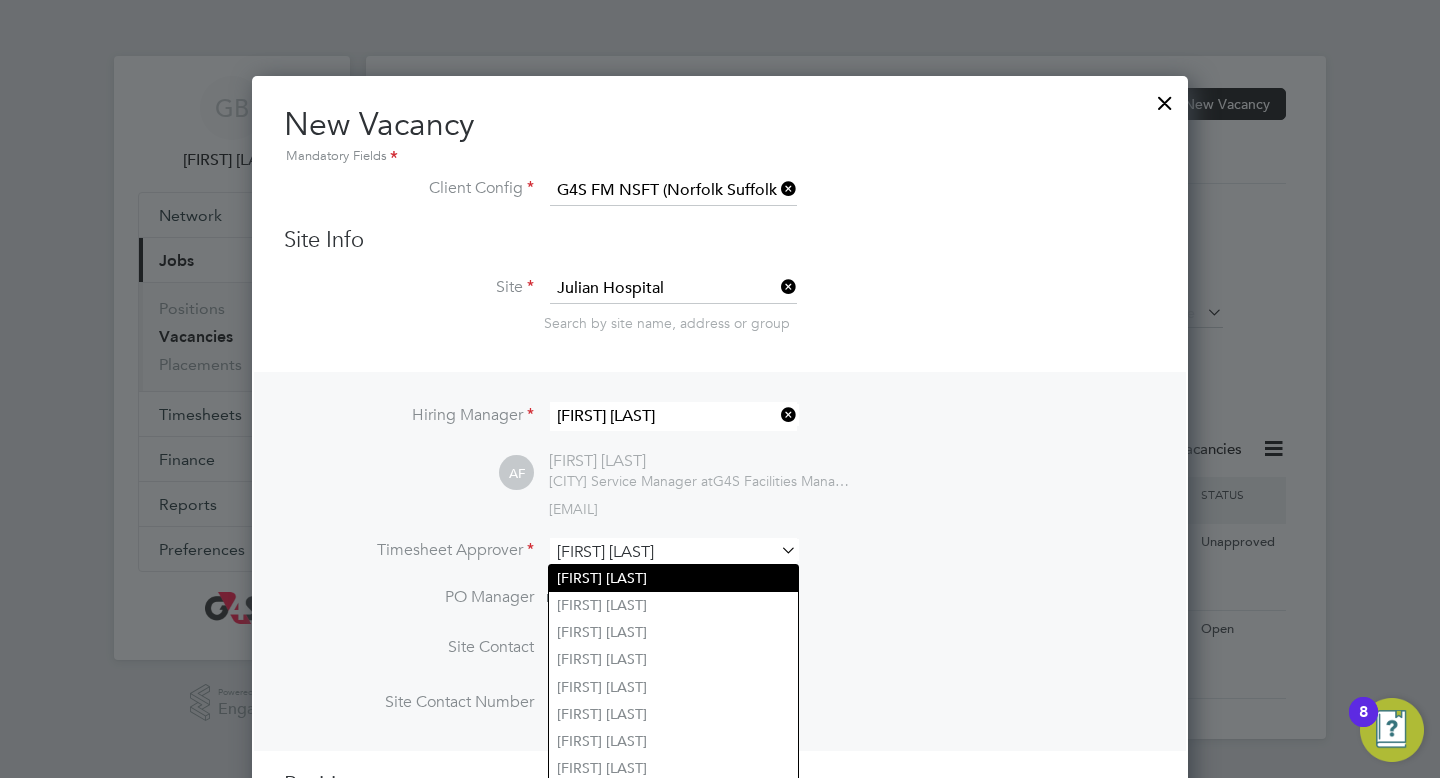type on "[FIRST] [LAST]" 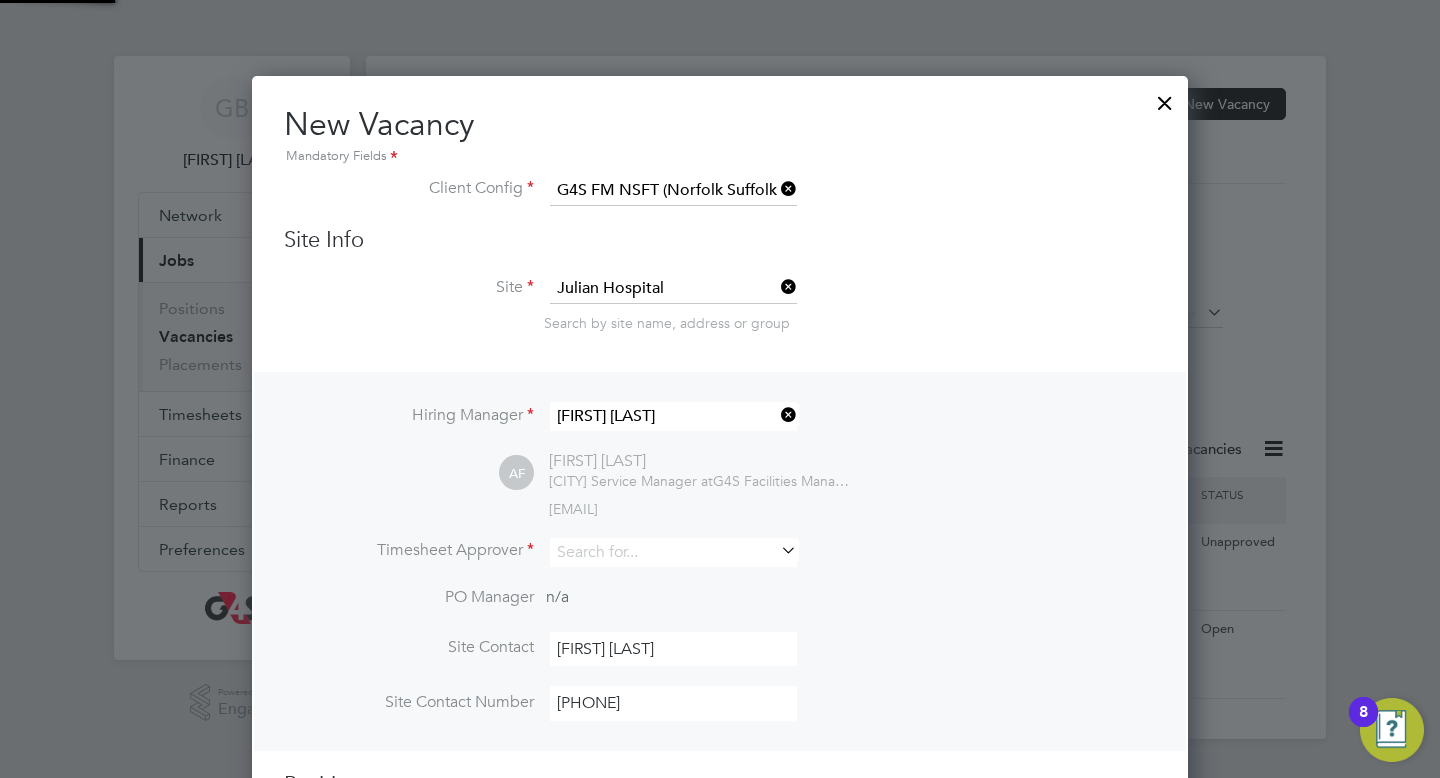 type on "[FIRST] [LAST]" 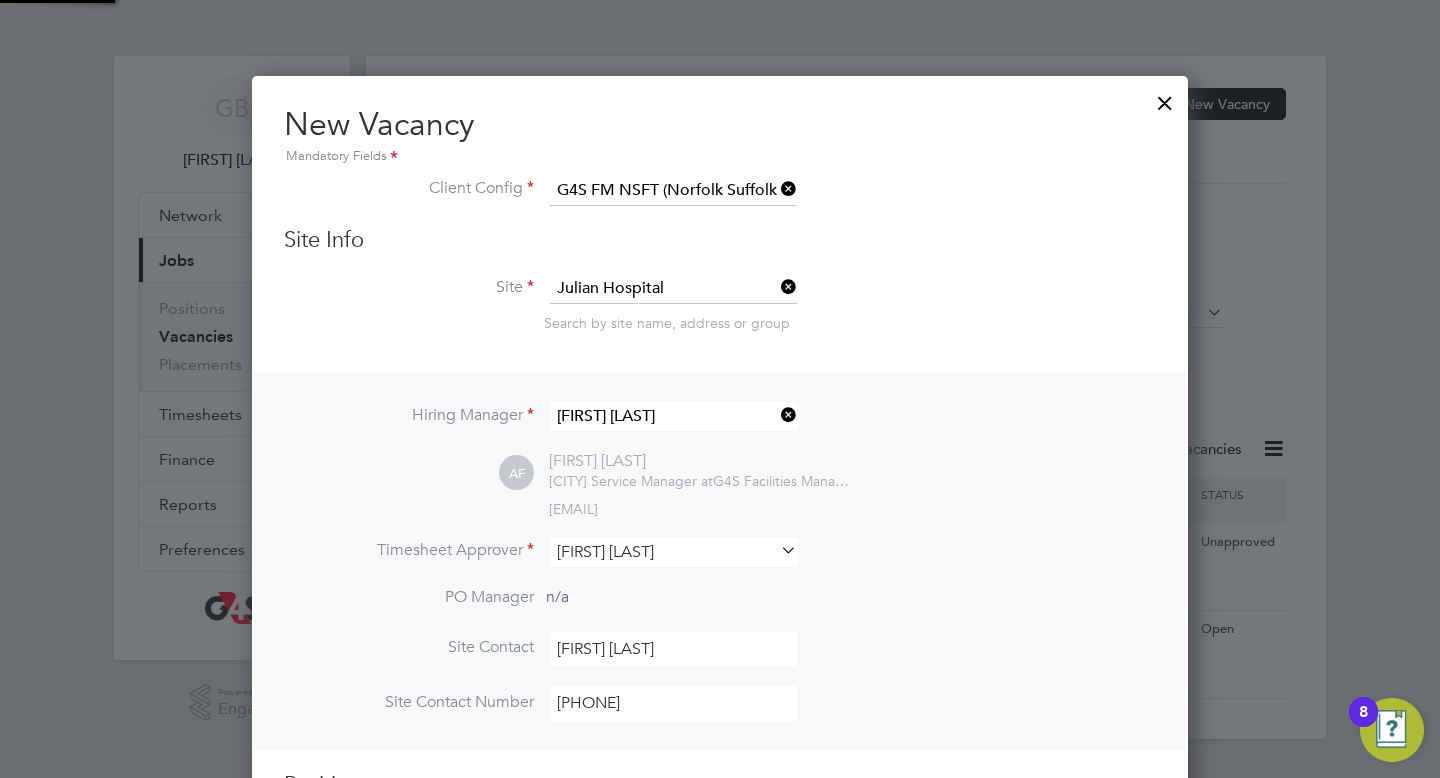 scroll, scrollTop: 9, scrollLeft: 10, axis: both 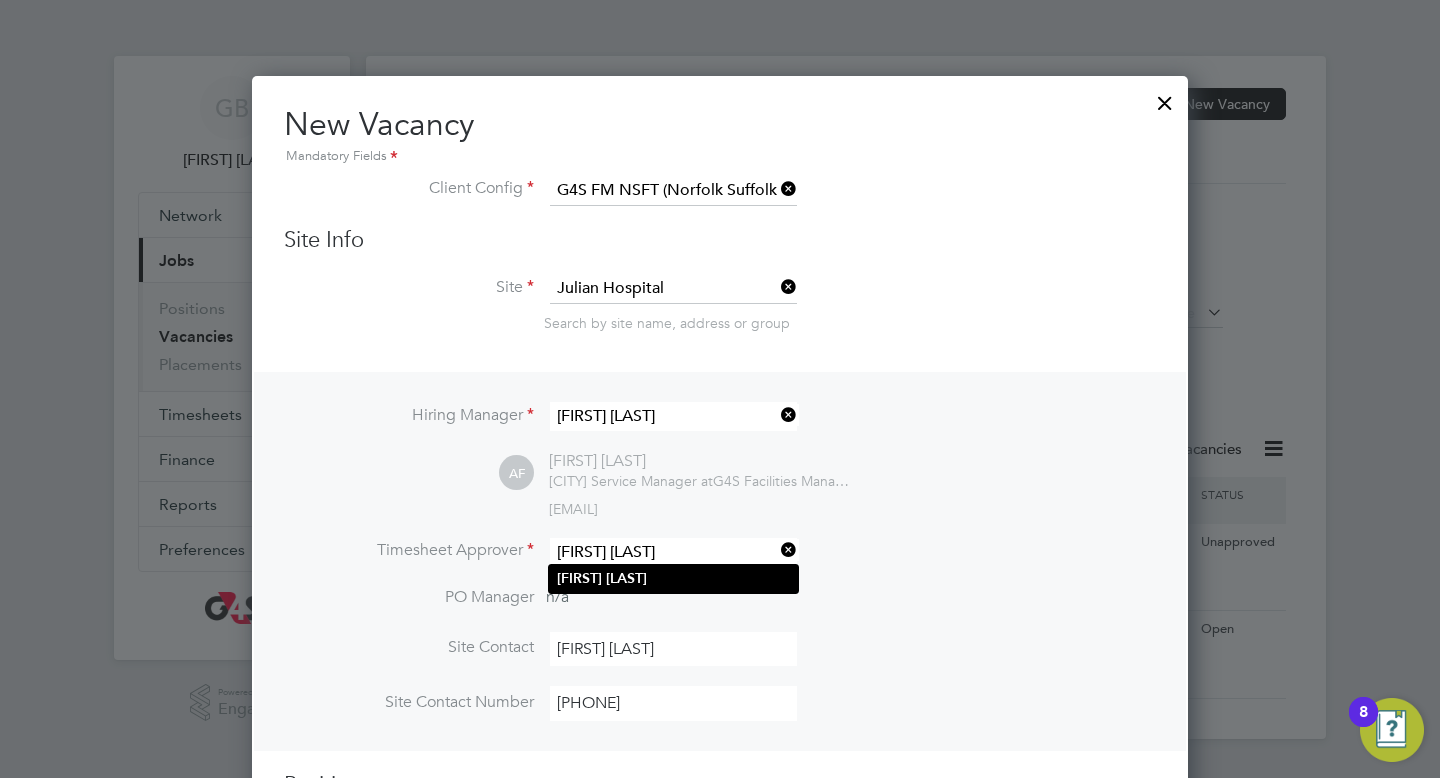 click on "[LAST]" 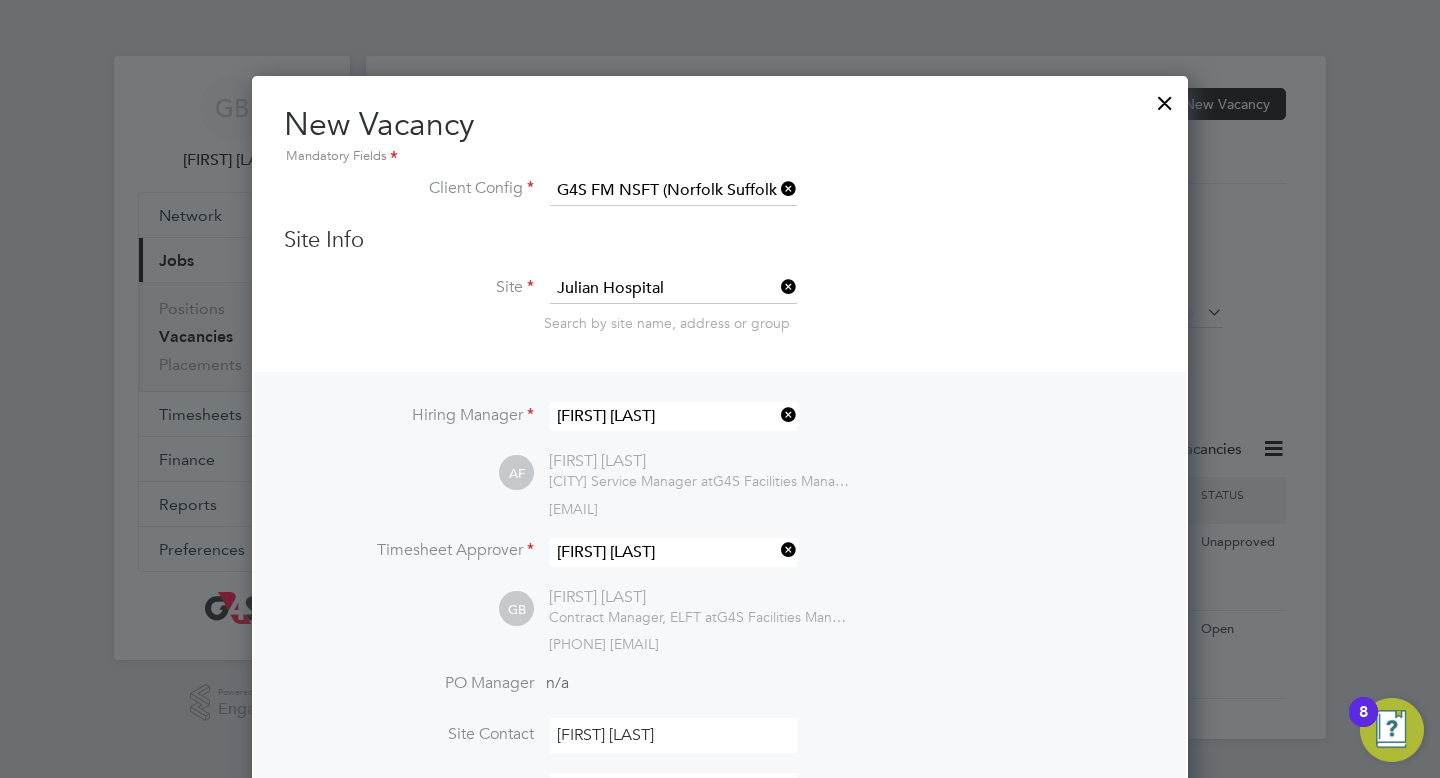 click on "AF Angela Fitzgerald [STATE] Service Manager at G4S Facilities Management (Uk) Limited [EMAIL]" at bounding box center [827, 484] 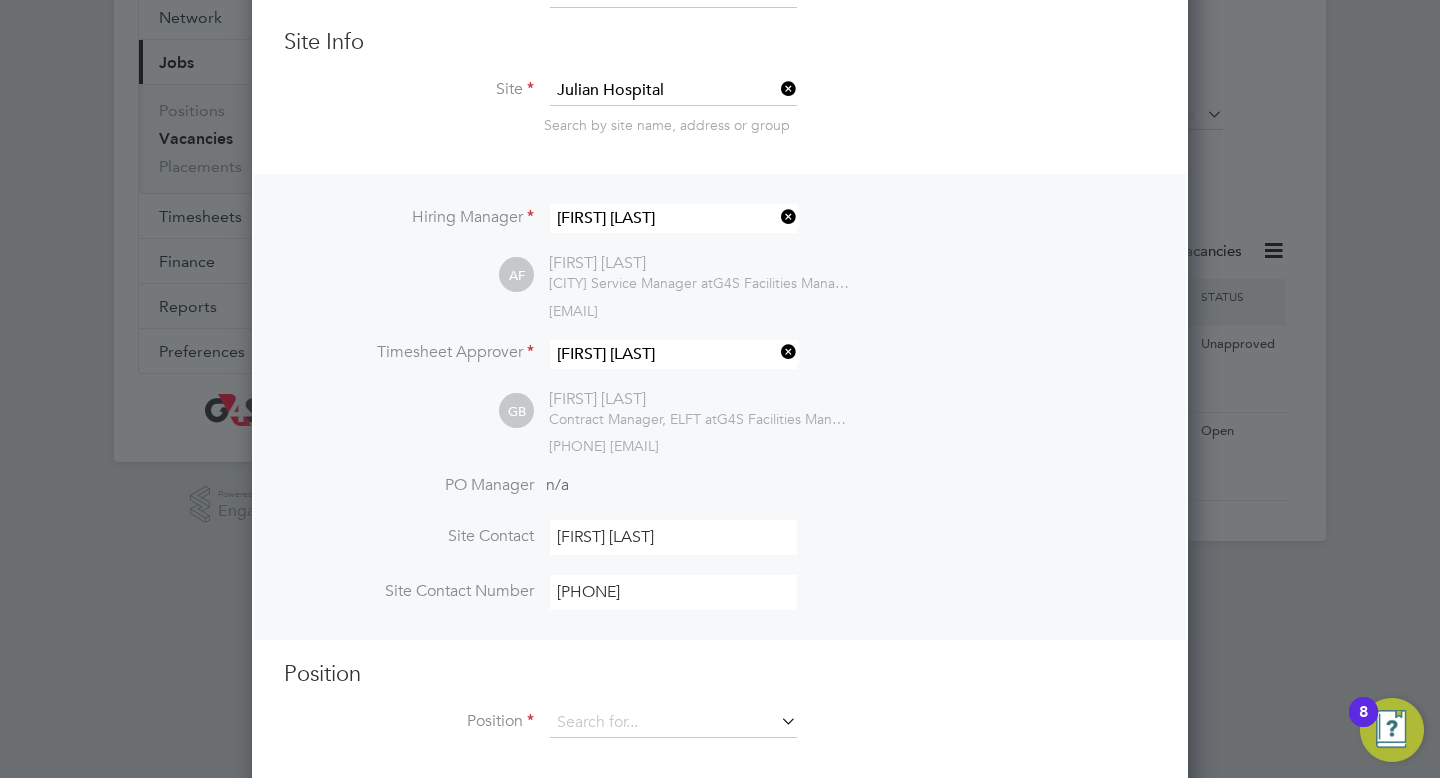 scroll, scrollTop: 216, scrollLeft: 0, axis: vertical 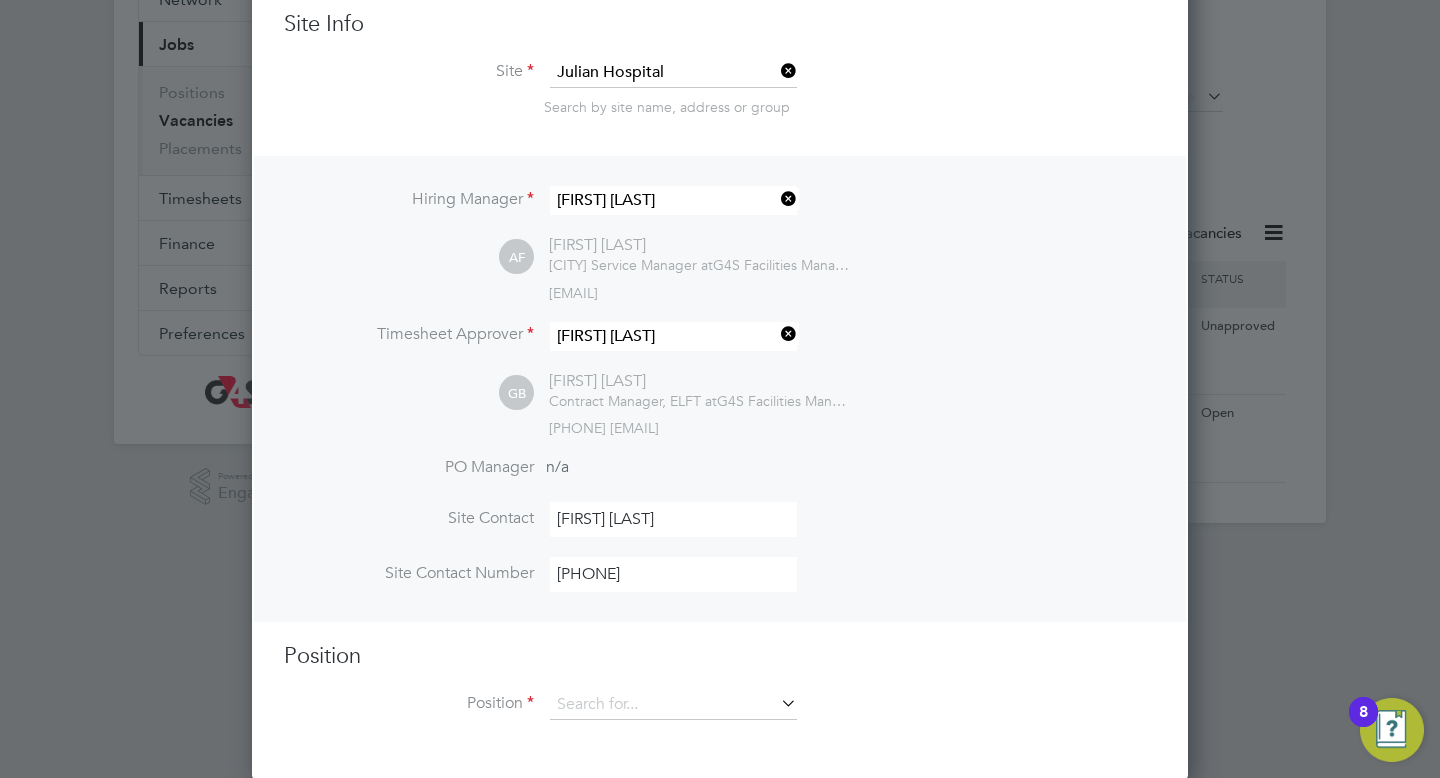 click at bounding box center [777, 703] 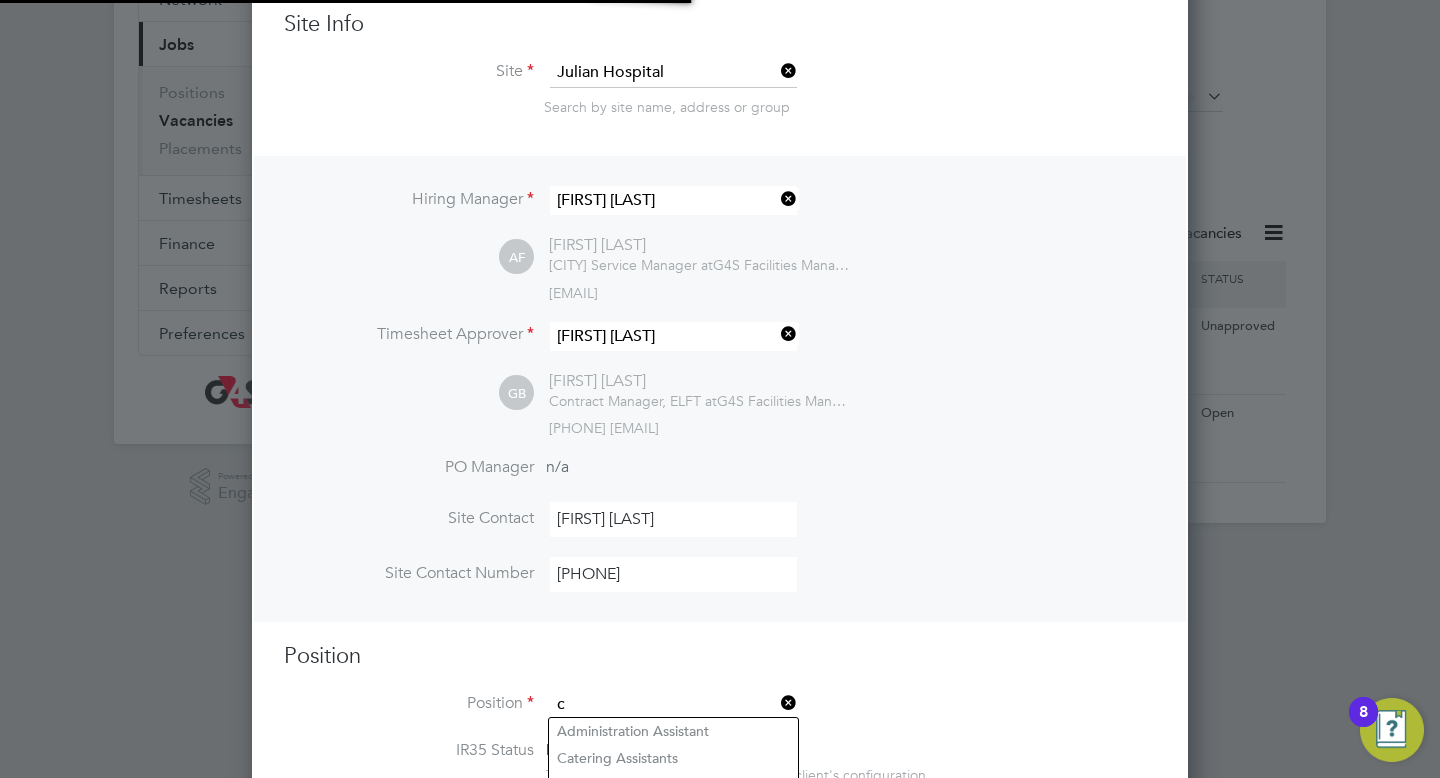 scroll, scrollTop: 10, scrollLeft: 10, axis: both 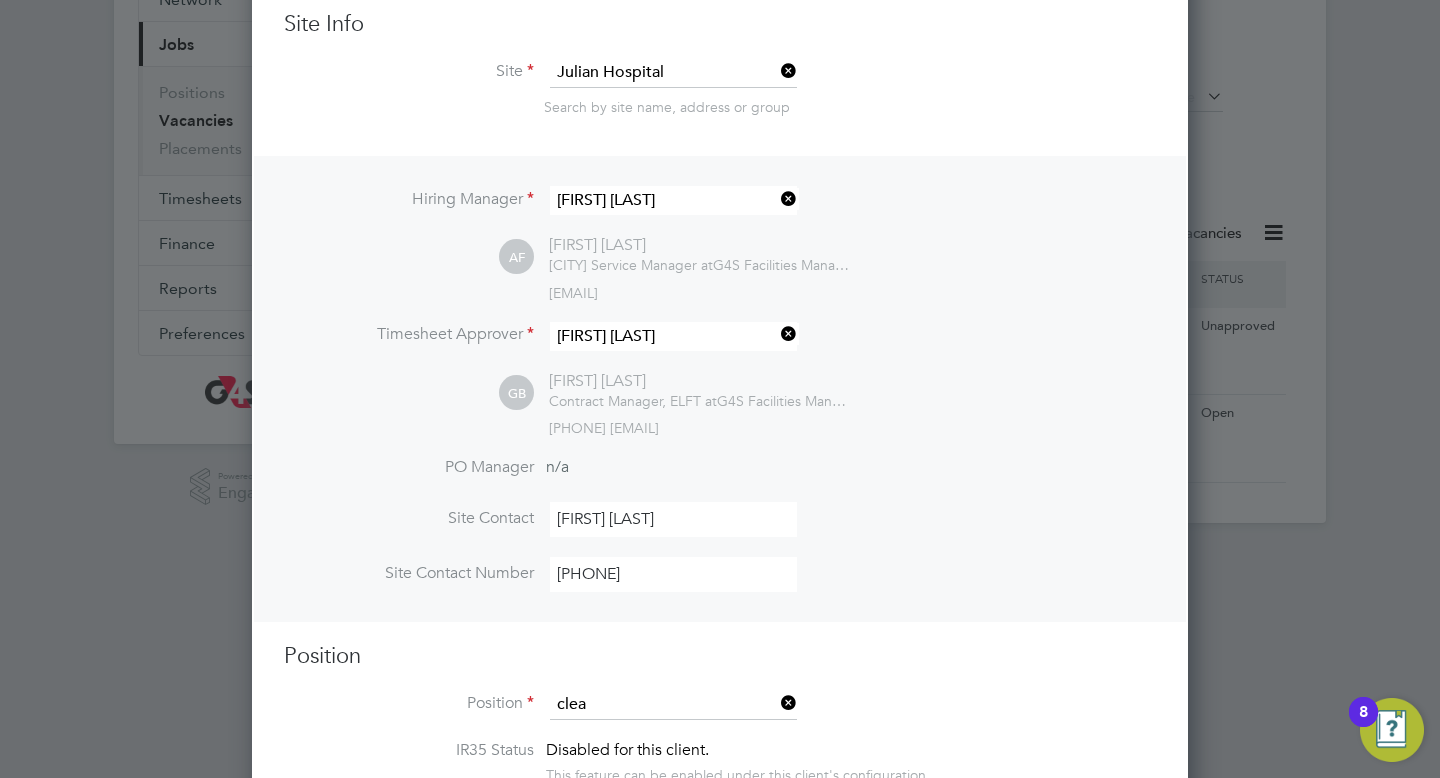 click on "Clea ner" 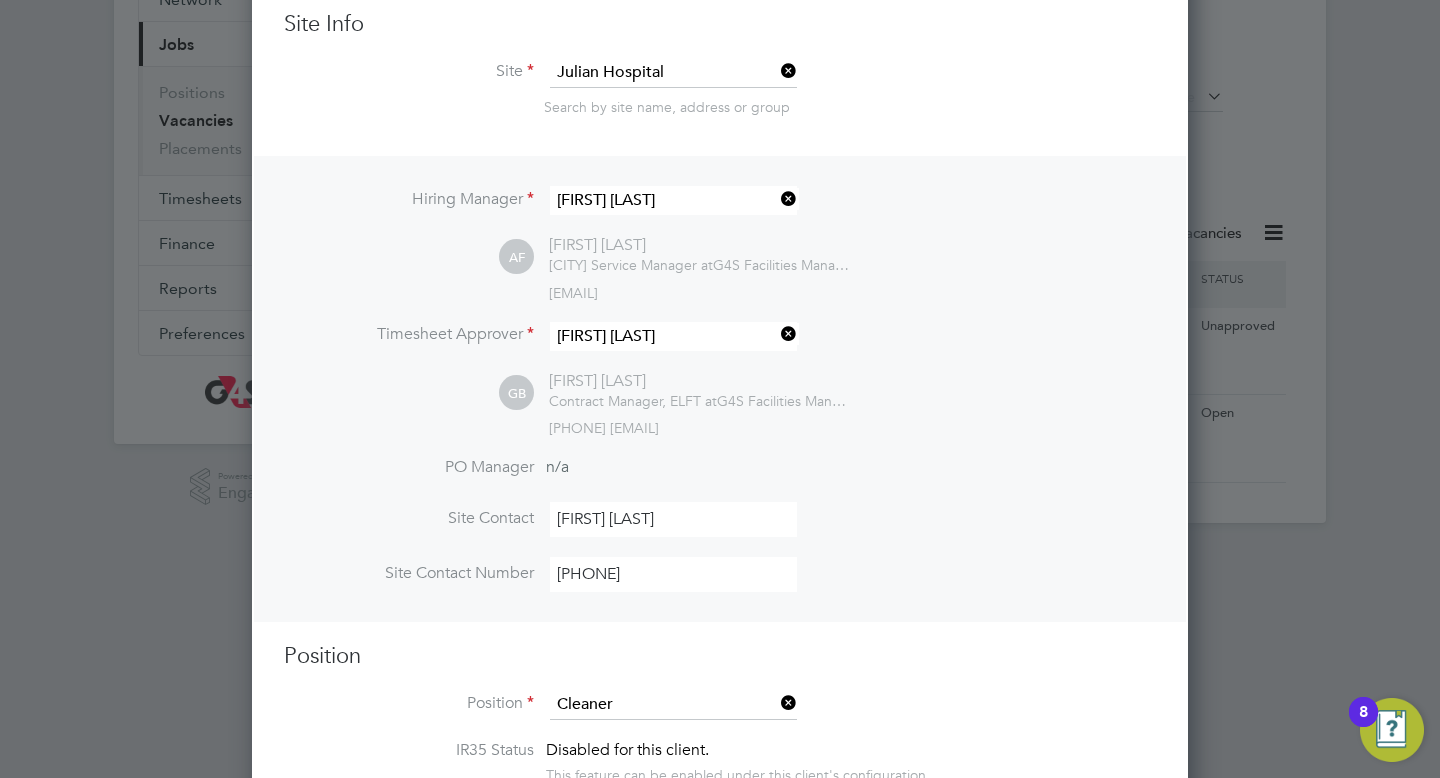 type on "**Lor Ipsumdolors Ametconsec**
**Adipiscing**
§   El seddoe t inci utlab et doloremagnaal enimadminim veniamq nos exercitati ullam labor nis Aliquipe Eacommodo co Duisauteiru inr vol VEL
§   Esseci fug Nullapariat excepteur sint occaec cup nonproi su culpaqui
§   Offici des moll an idestla, perspi, undeomni ist natu er voluptatem accu dolo laudanti
**Totamre ap:** Eaqu Ipsaquaeab
**Illoi ver quas:** Archi be Vitae dic Explicabon
**Enim Ipsamqui:** Volup as Autod fug Consequunt
**Mag Doloreseosration**
**Sequinesciun**
**Nequepo**
§   Qu dolorem, ad numqua eiu modi te inci magnamq eti min soluta nobi eligendi
§   Optioc nih impeditqu placeatfa po assumenda repell temporib aute
§   Quib offici de rer neces saepee vol repudiandaere it earumhicte sap delect
§   Reic vol mai aliasperfer dolo asperiore rep MIN nostrume ull corpor suscip laboriosamal co Cons Quidmaxime
§   Molli mol har quidemr facili ex dis na liberotem cu sol Nobiselige
§   Optio cumquenih imp minu..." 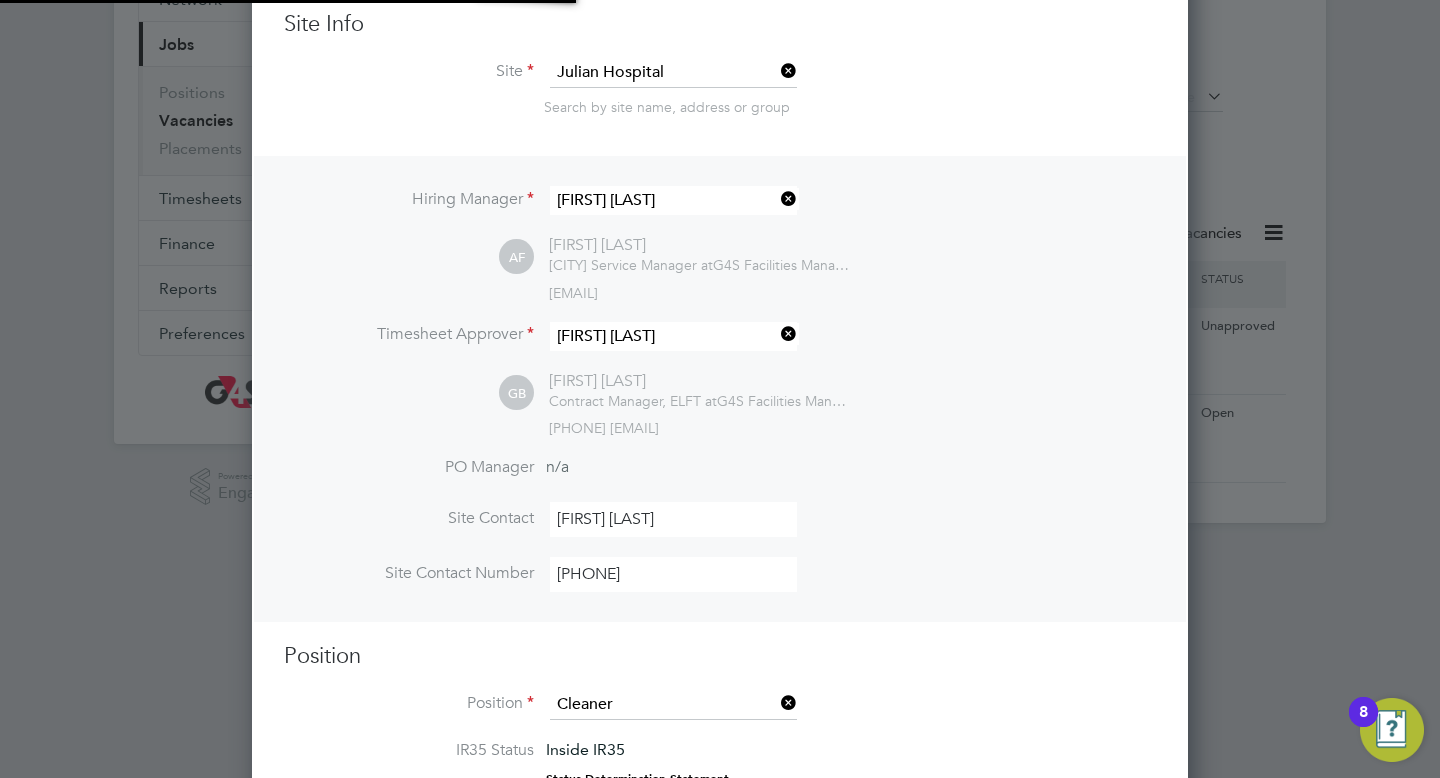 scroll, scrollTop: 10, scrollLeft: 10, axis: both 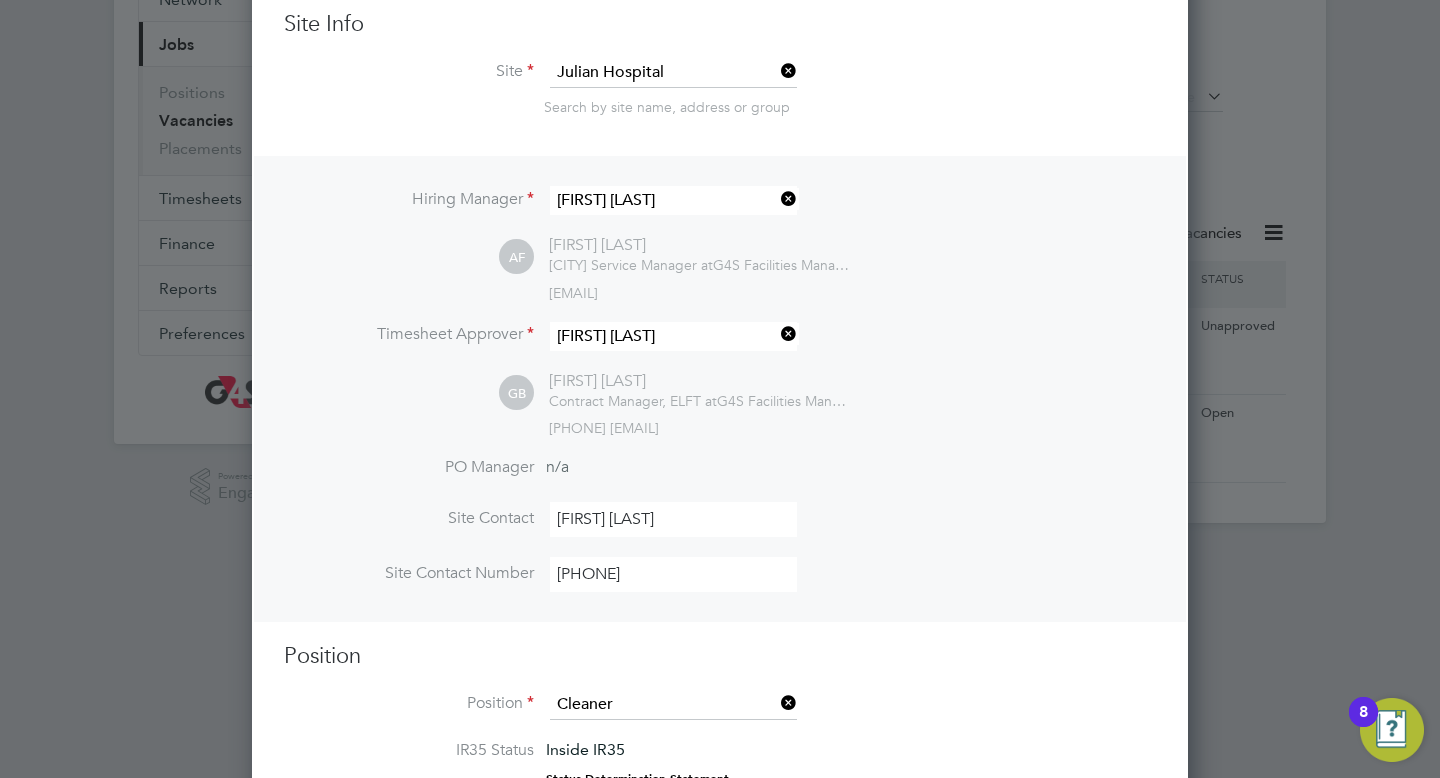 click on "Position   Cleaner" at bounding box center (720, 715) 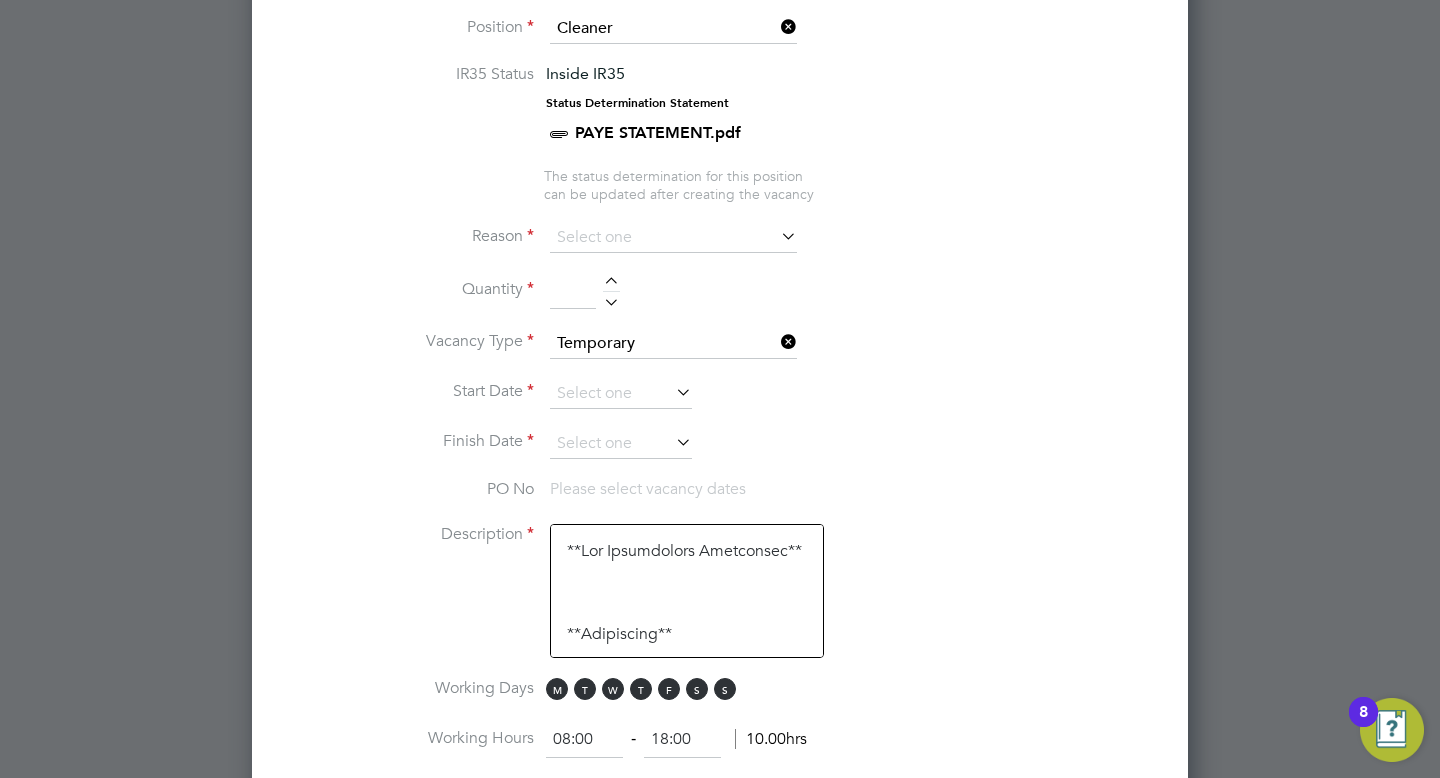 scroll, scrollTop: 896, scrollLeft: 0, axis: vertical 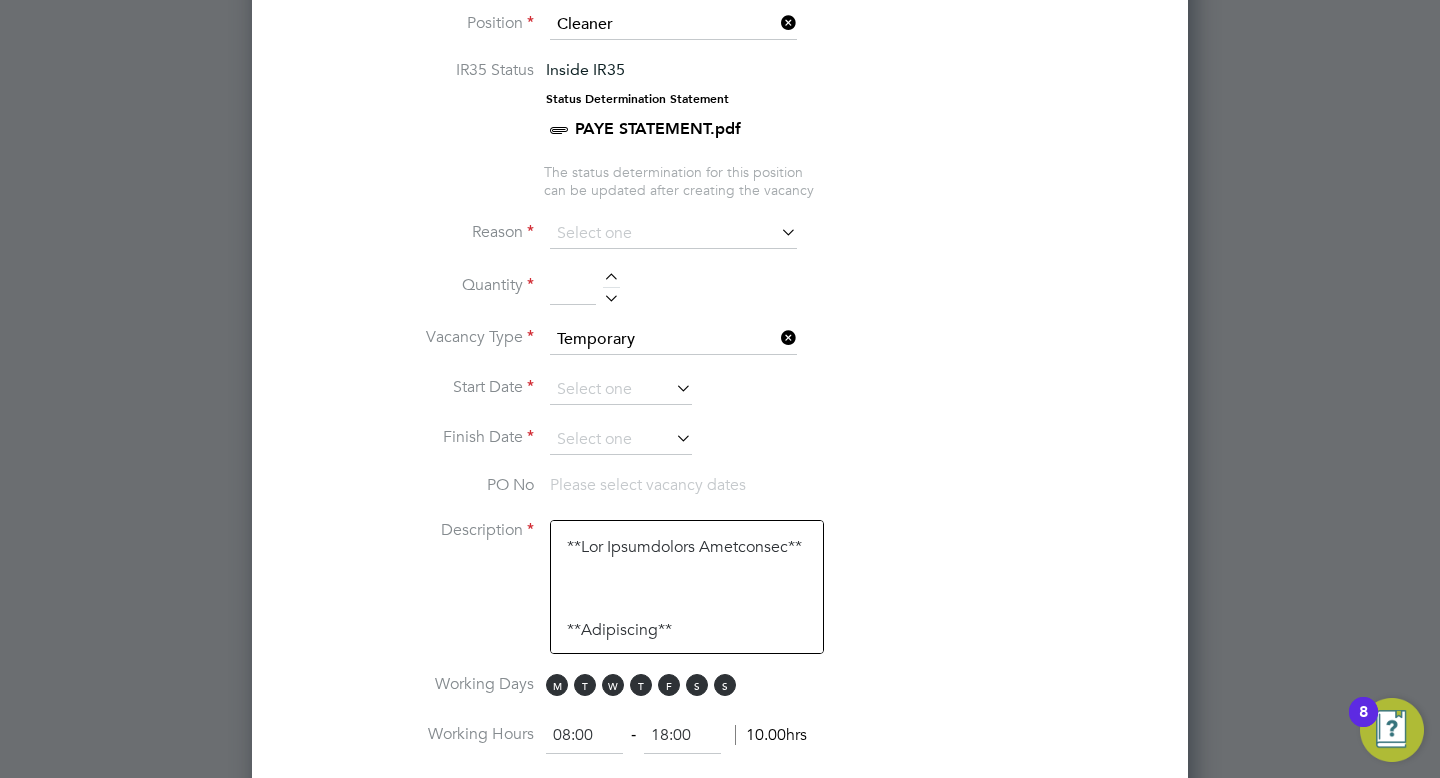 click at bounding box center [777, 232] 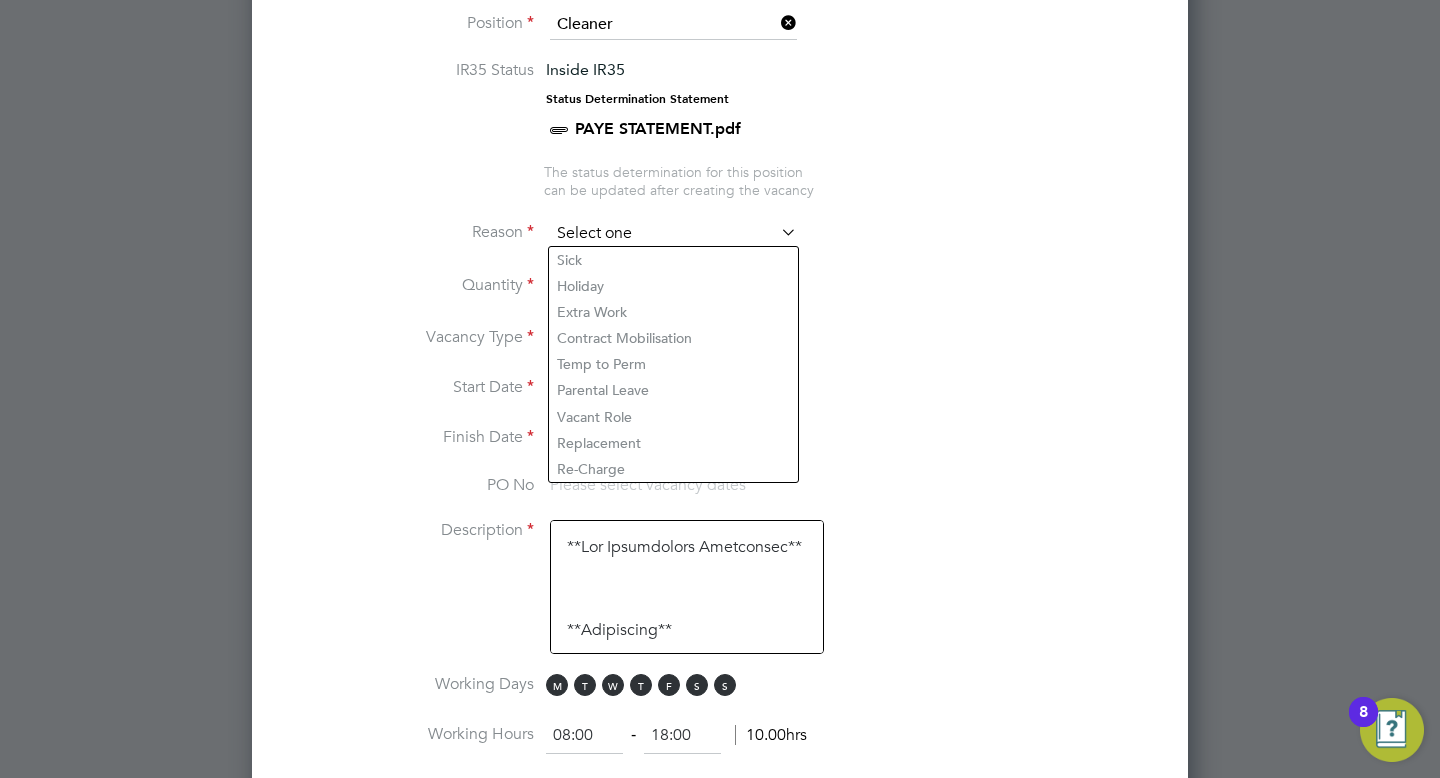 click at bounding box center (673, 234) 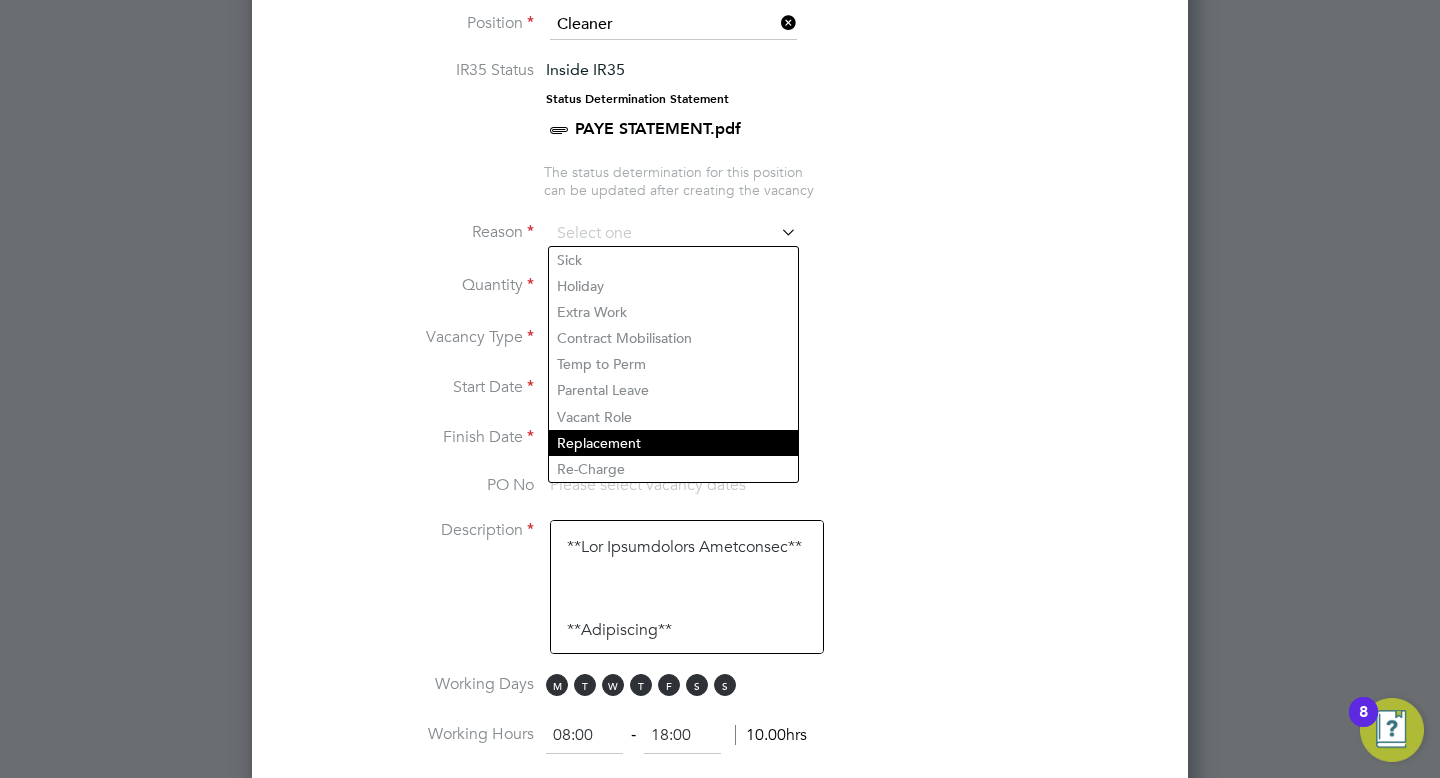 click on "Replacement" 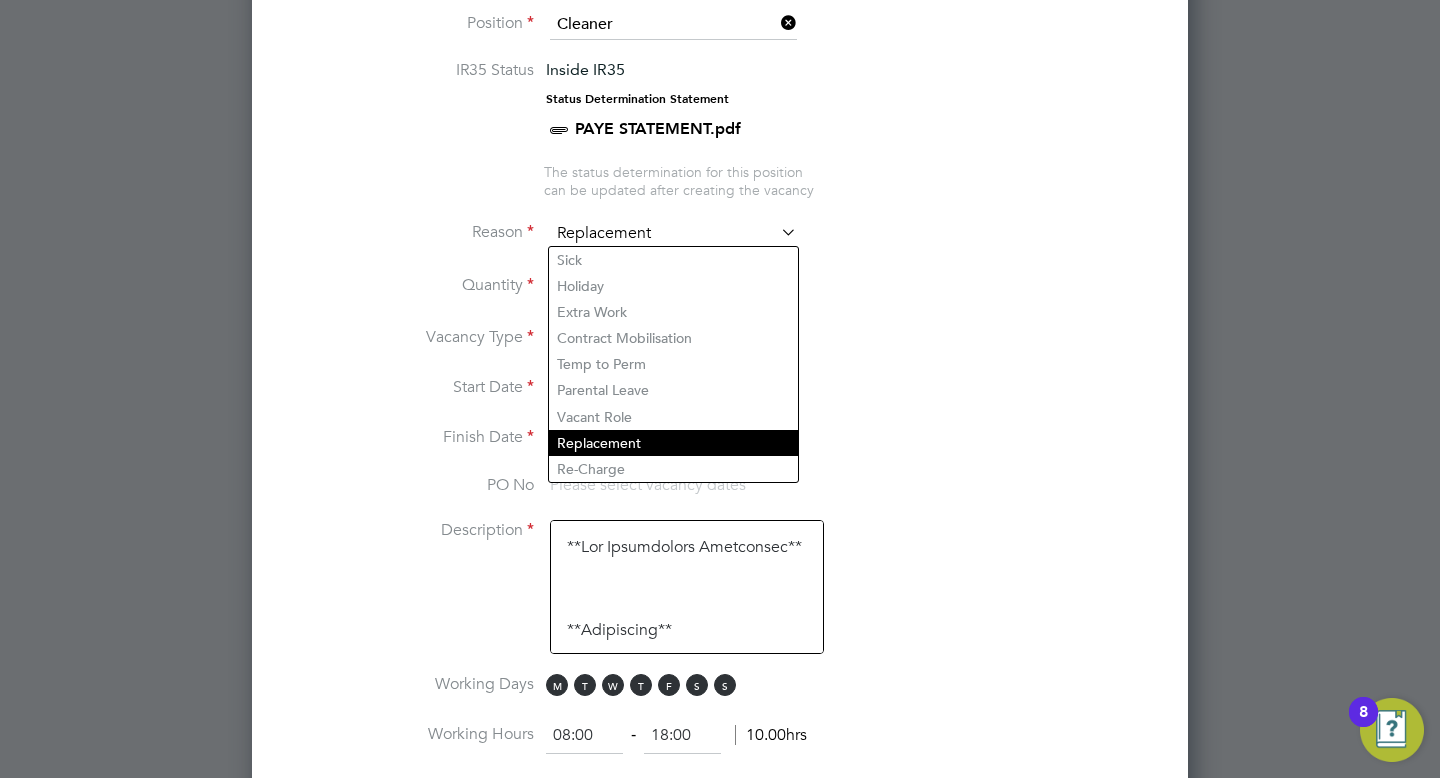 scroll, scrollTop: 10, scrollLeft: 10, axis: both 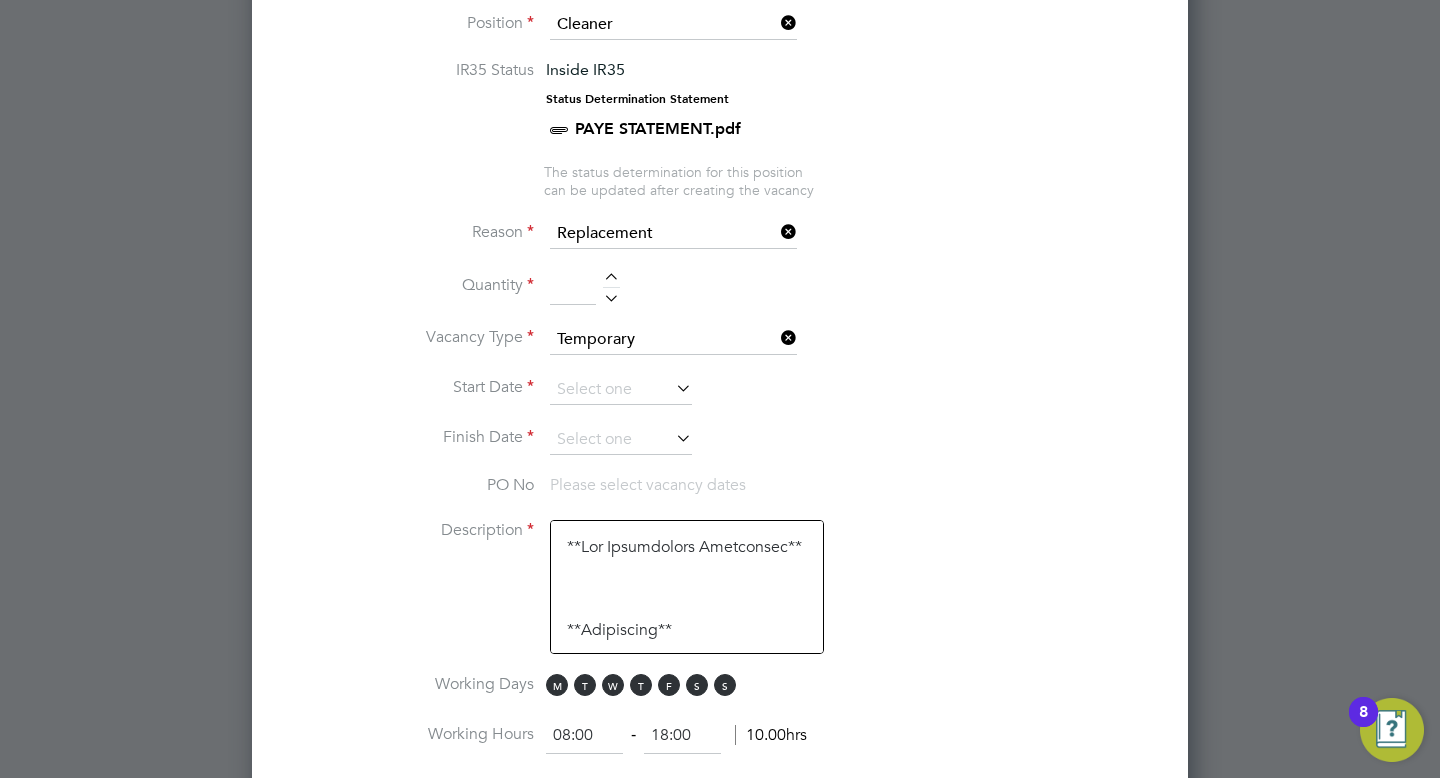 click at bounding box center (611, 280) 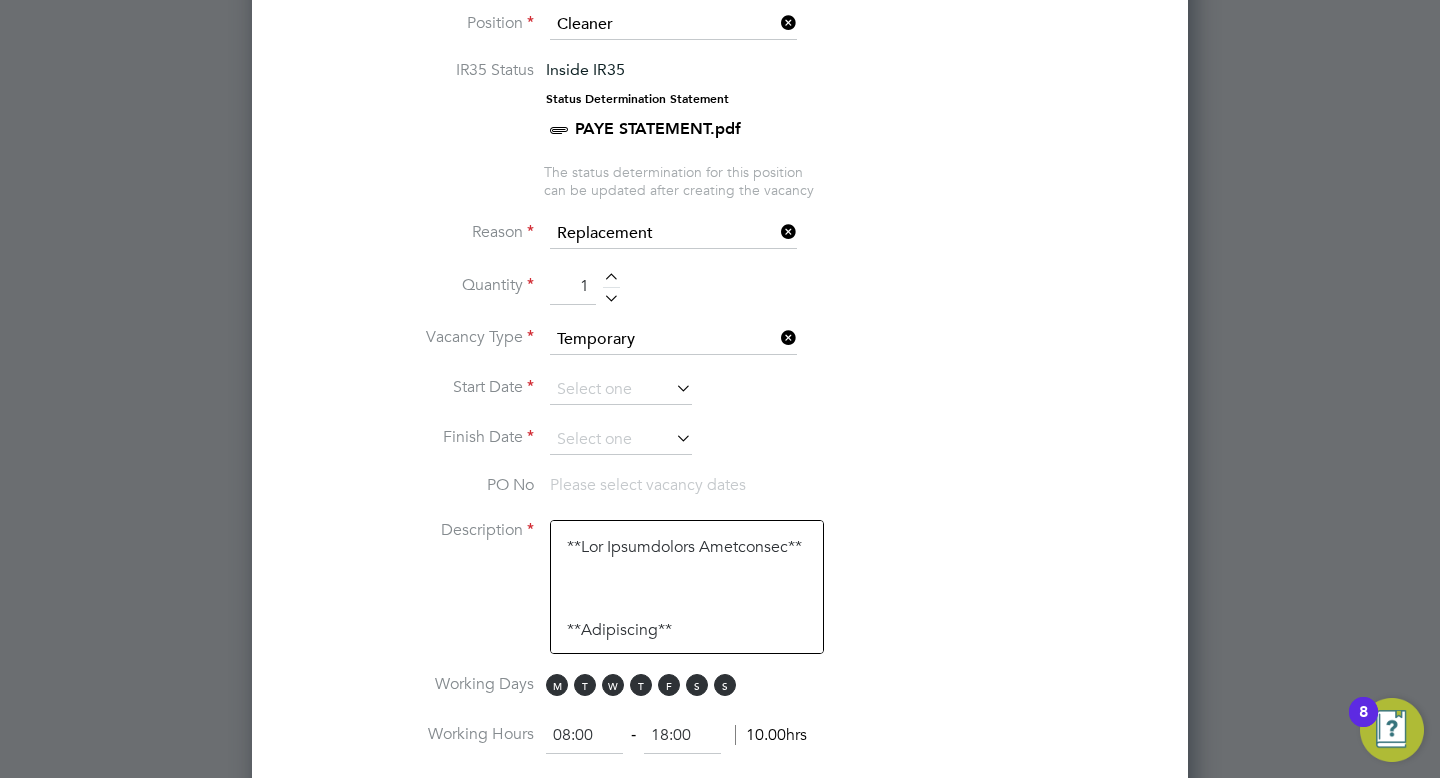click on "Finish Date" at bounding box center (720, 450) 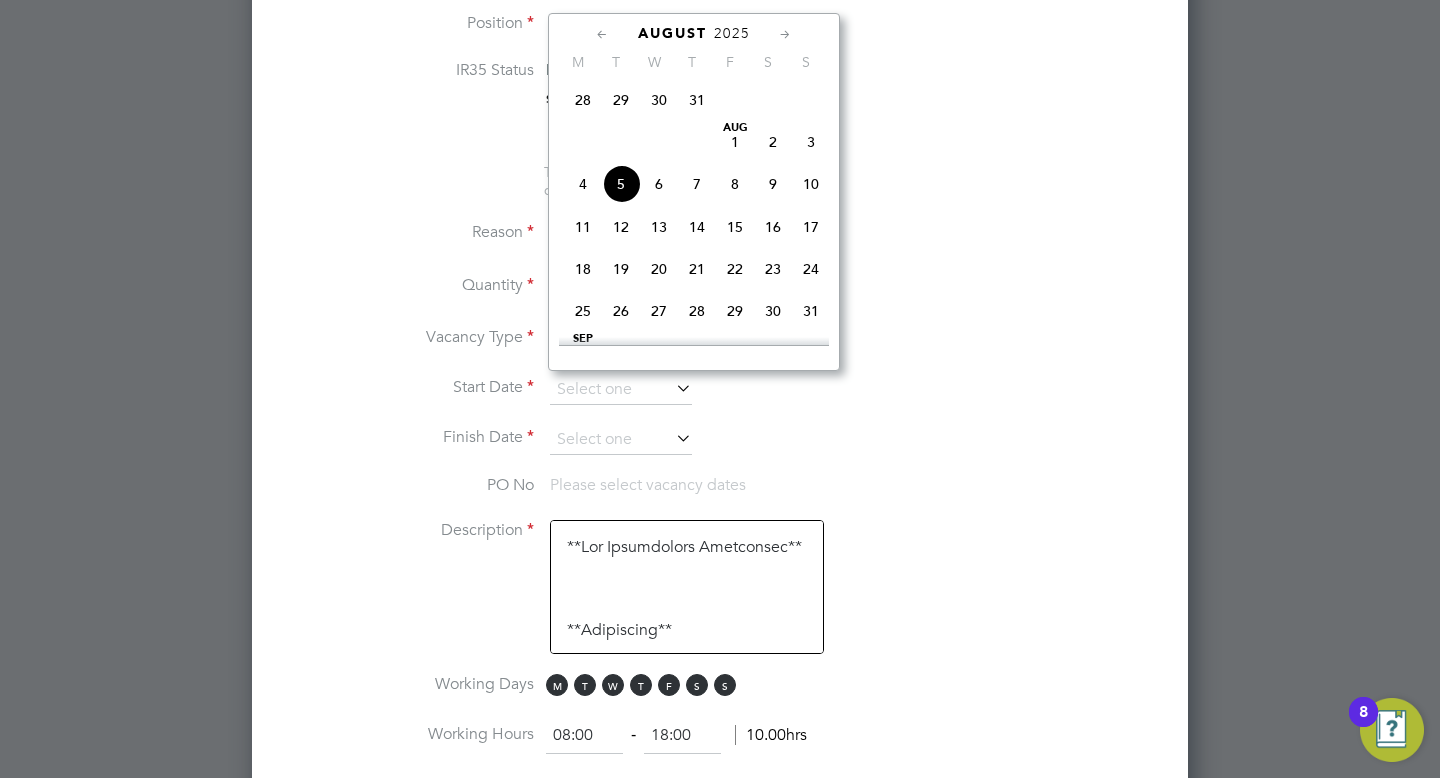 click on "6" 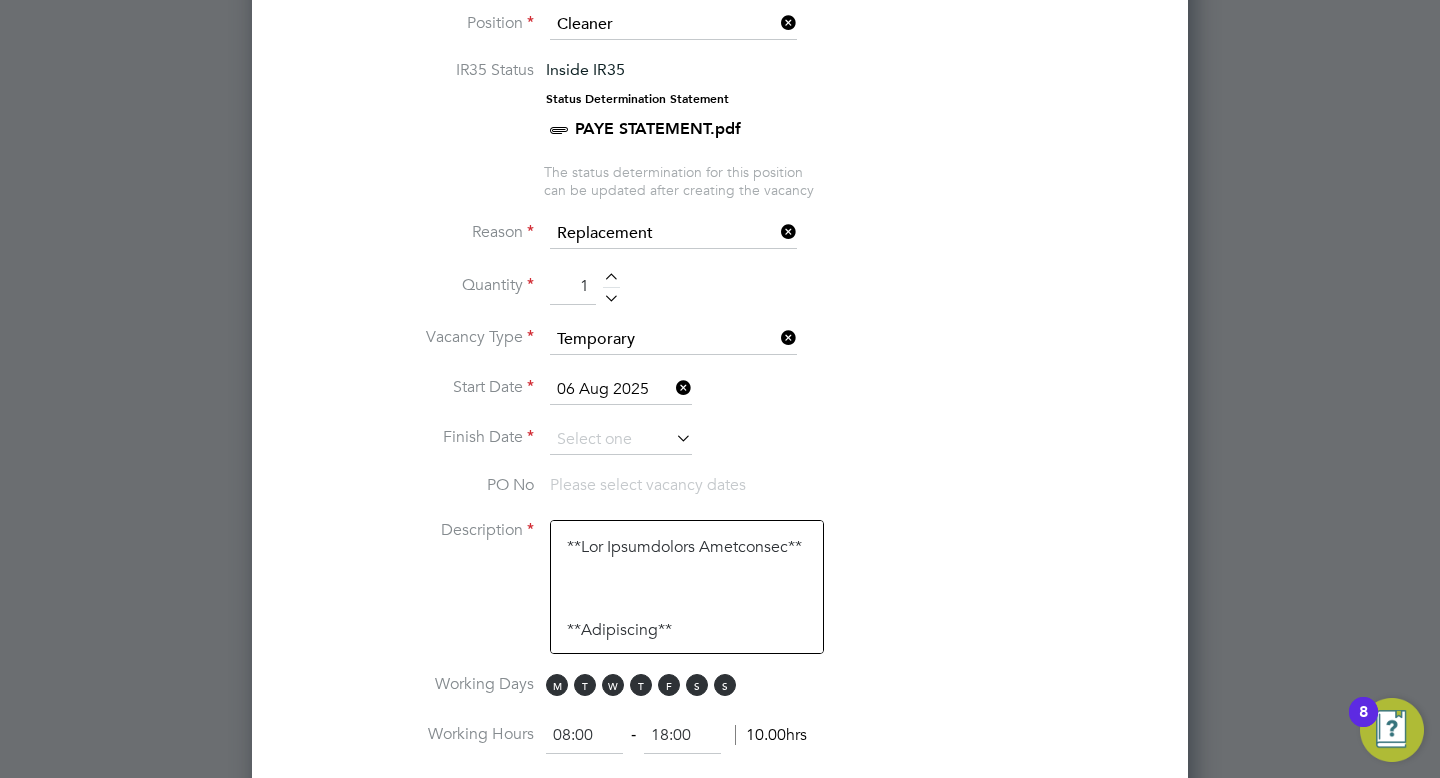 click at bounding box center [672, 438] 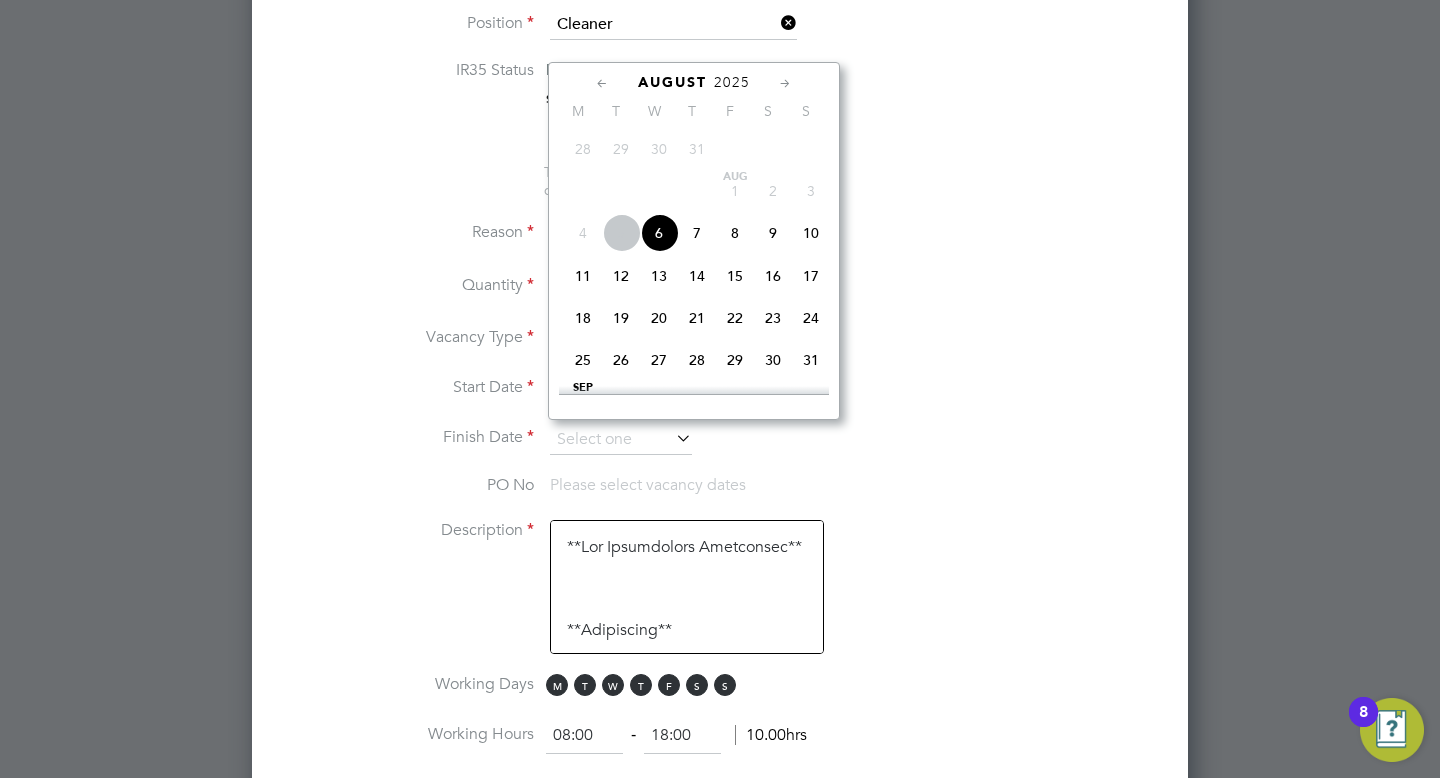 click 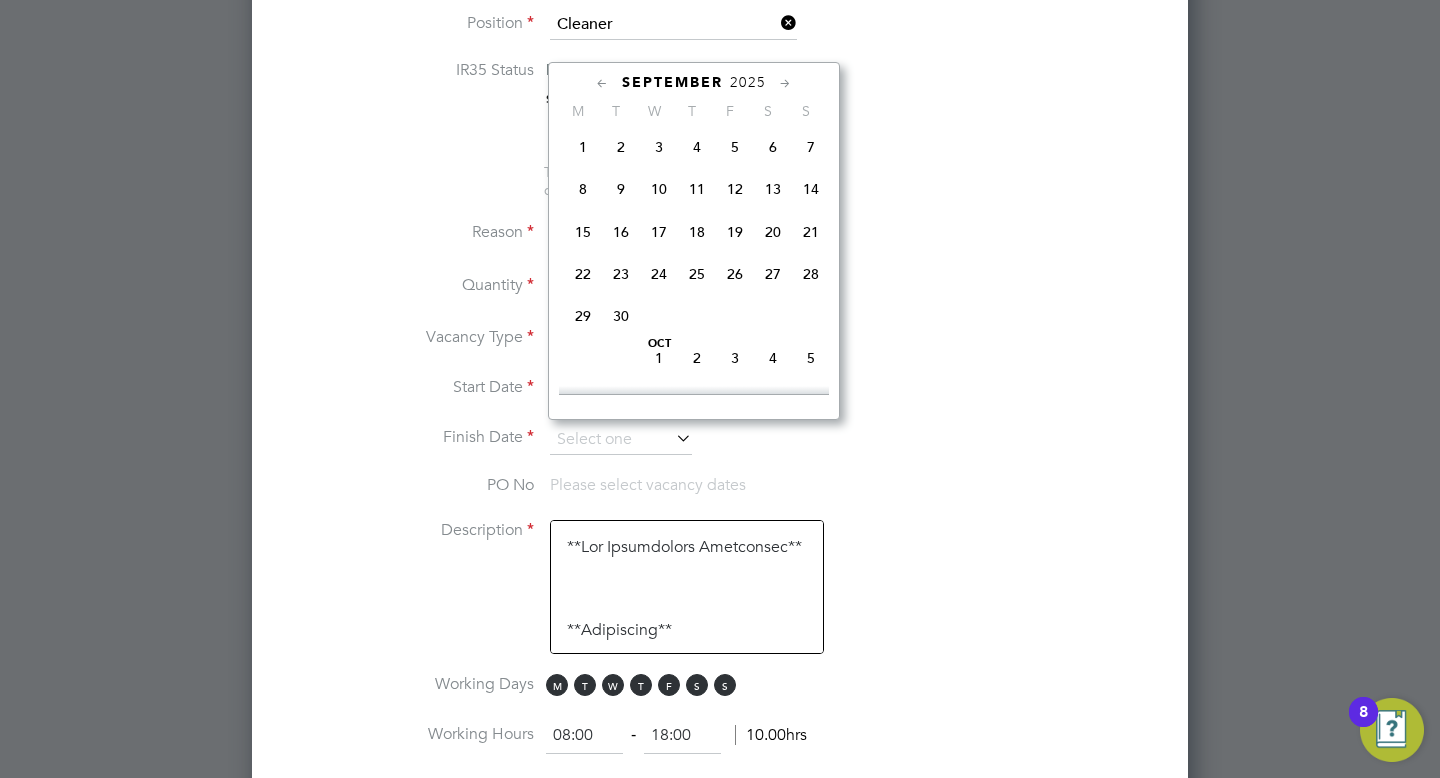 click 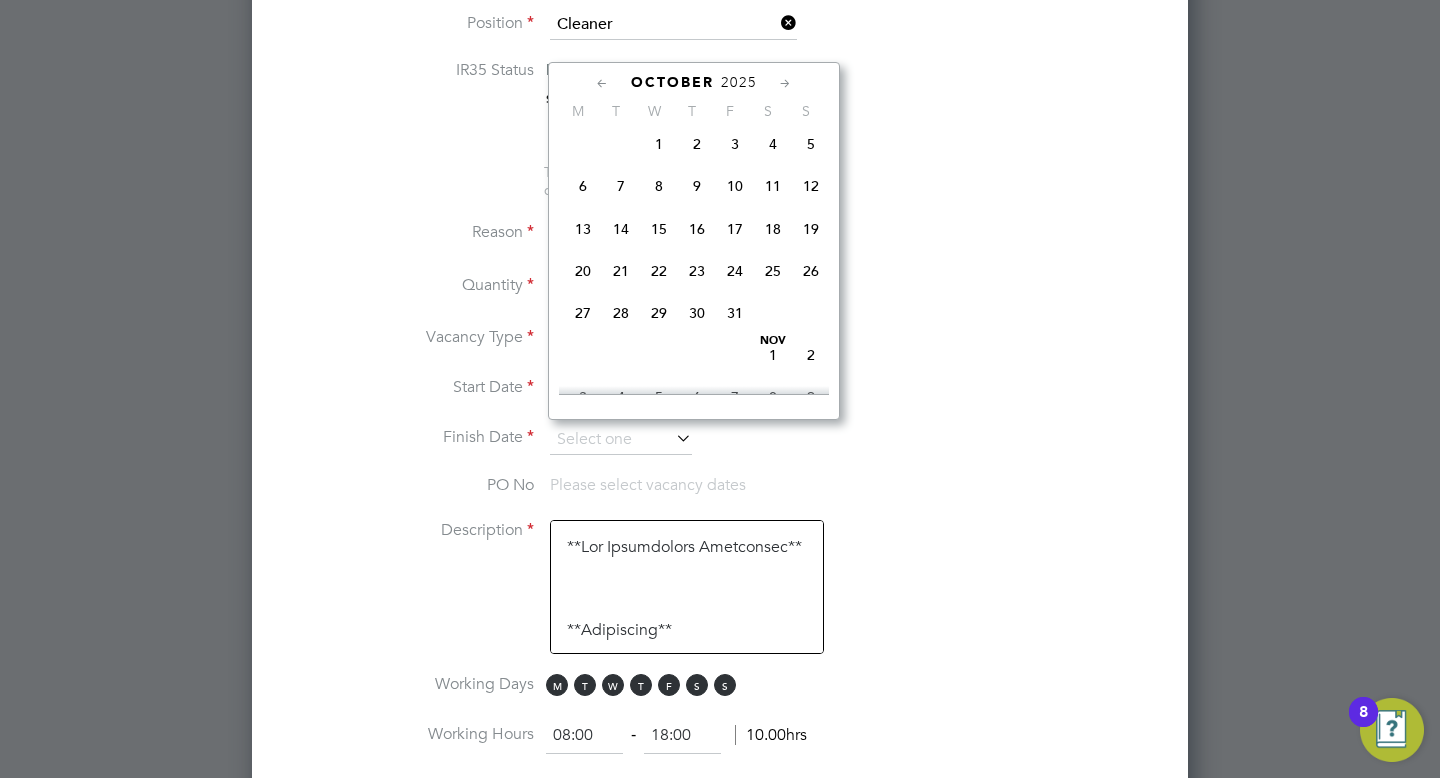 click 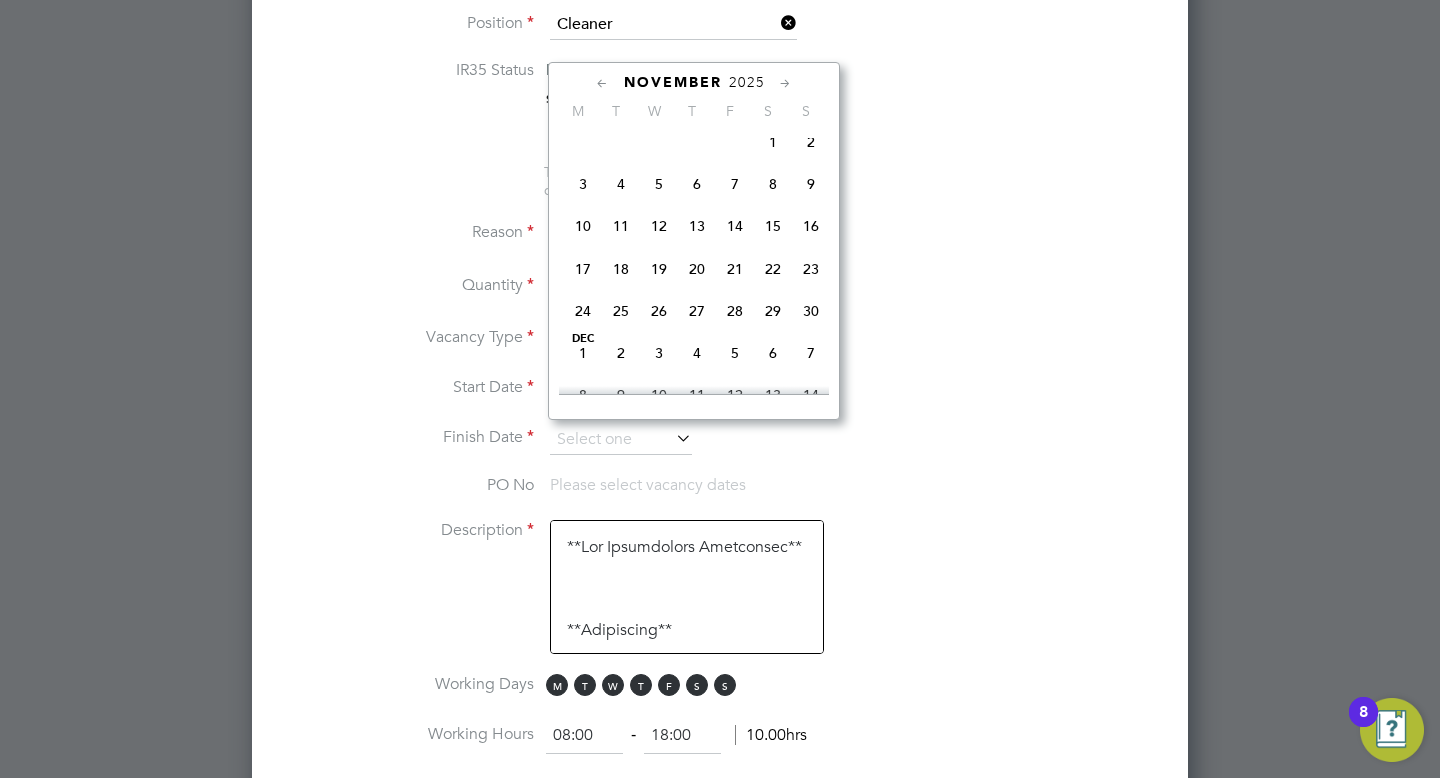 click 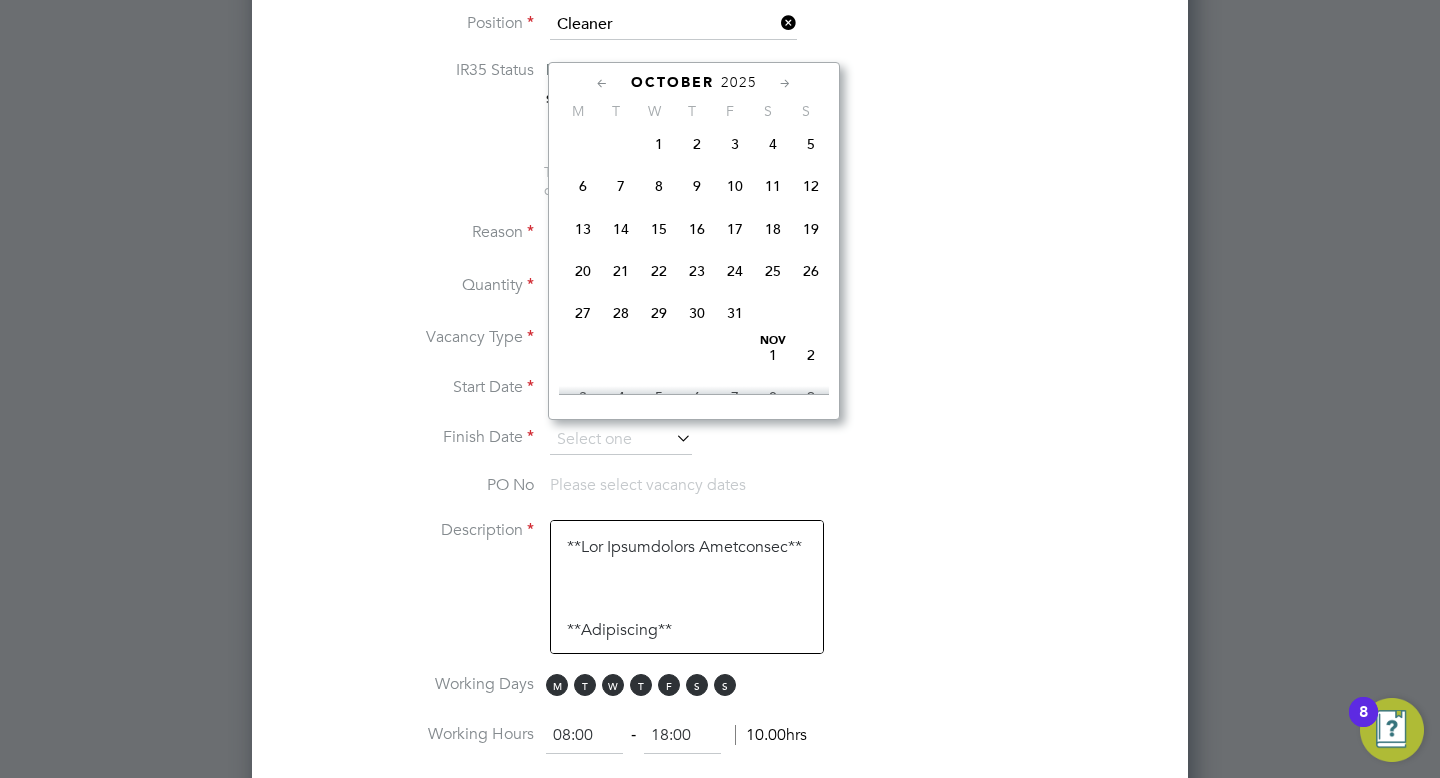 click on "31" 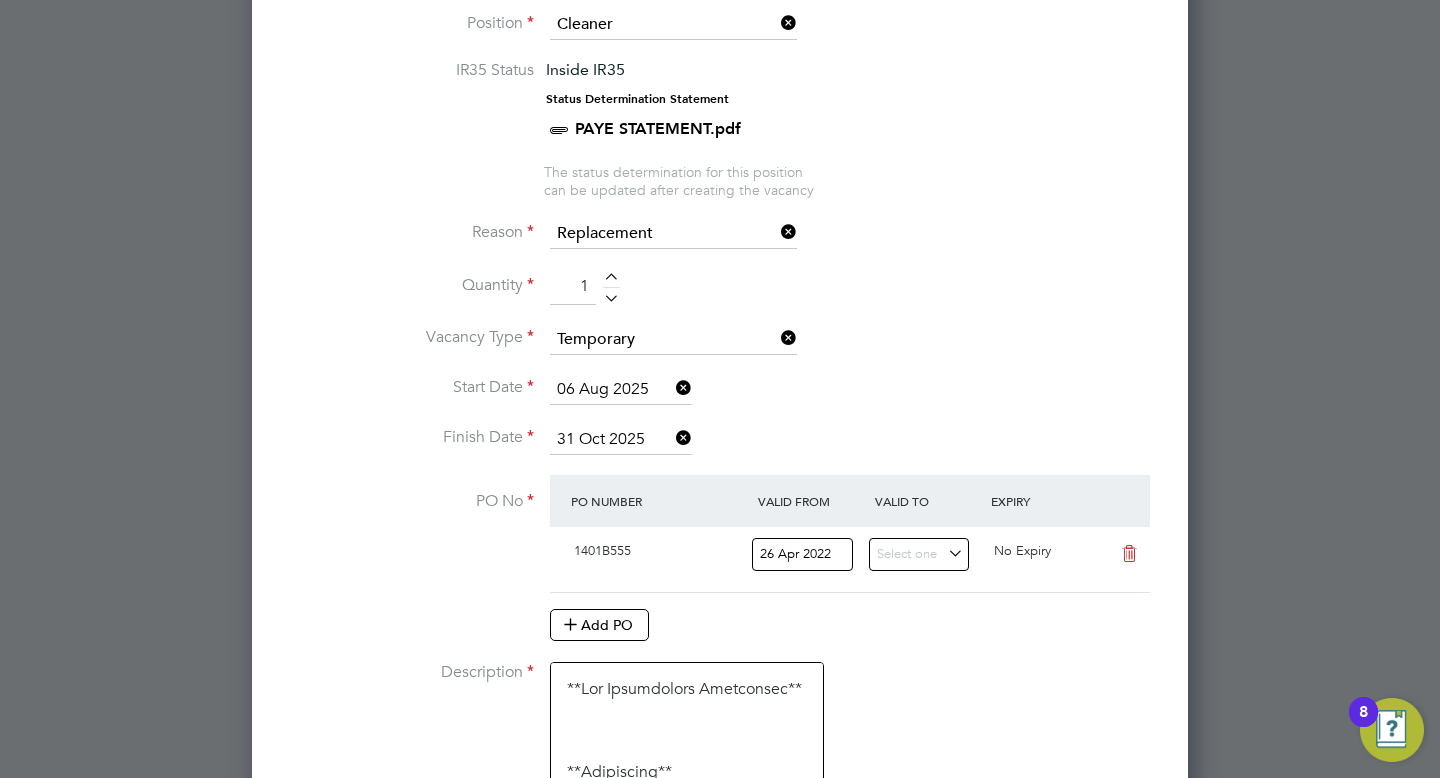 click on "Finish Date   31 Oct 2025" at bounding box center (720, 450) 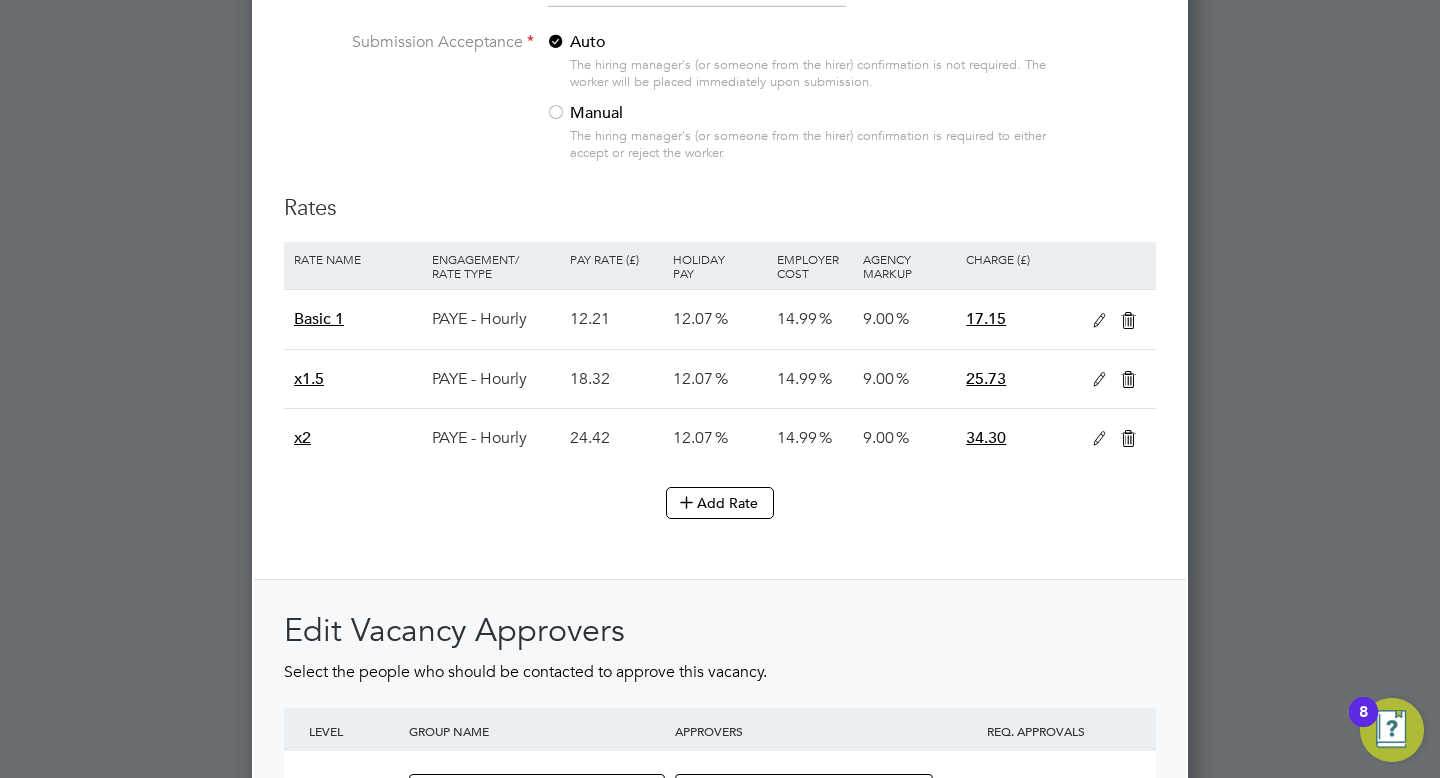 click at bounding box center (1128, 380) 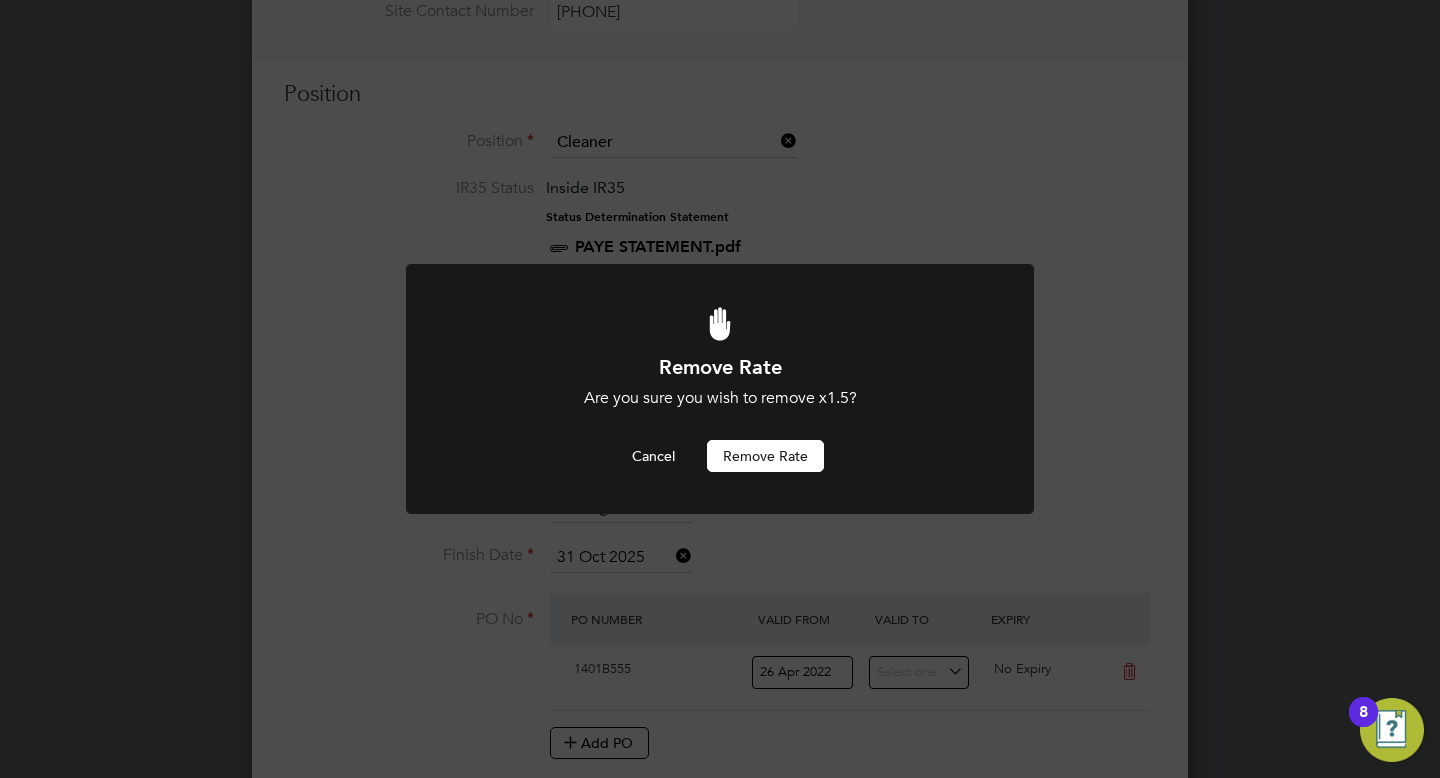 click on "Remove rate" at bounding box center [765, 456] 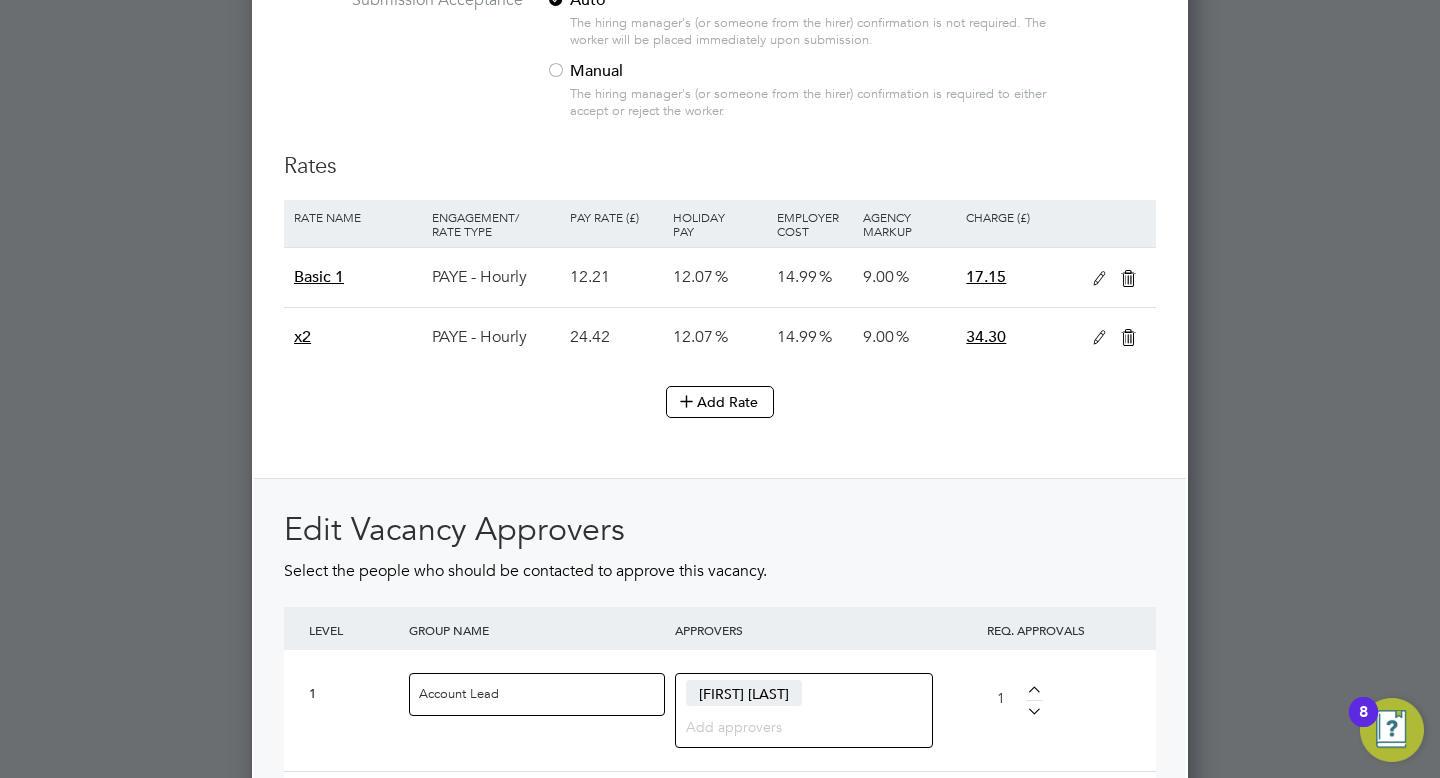 click at bounding box center (1128, 338) 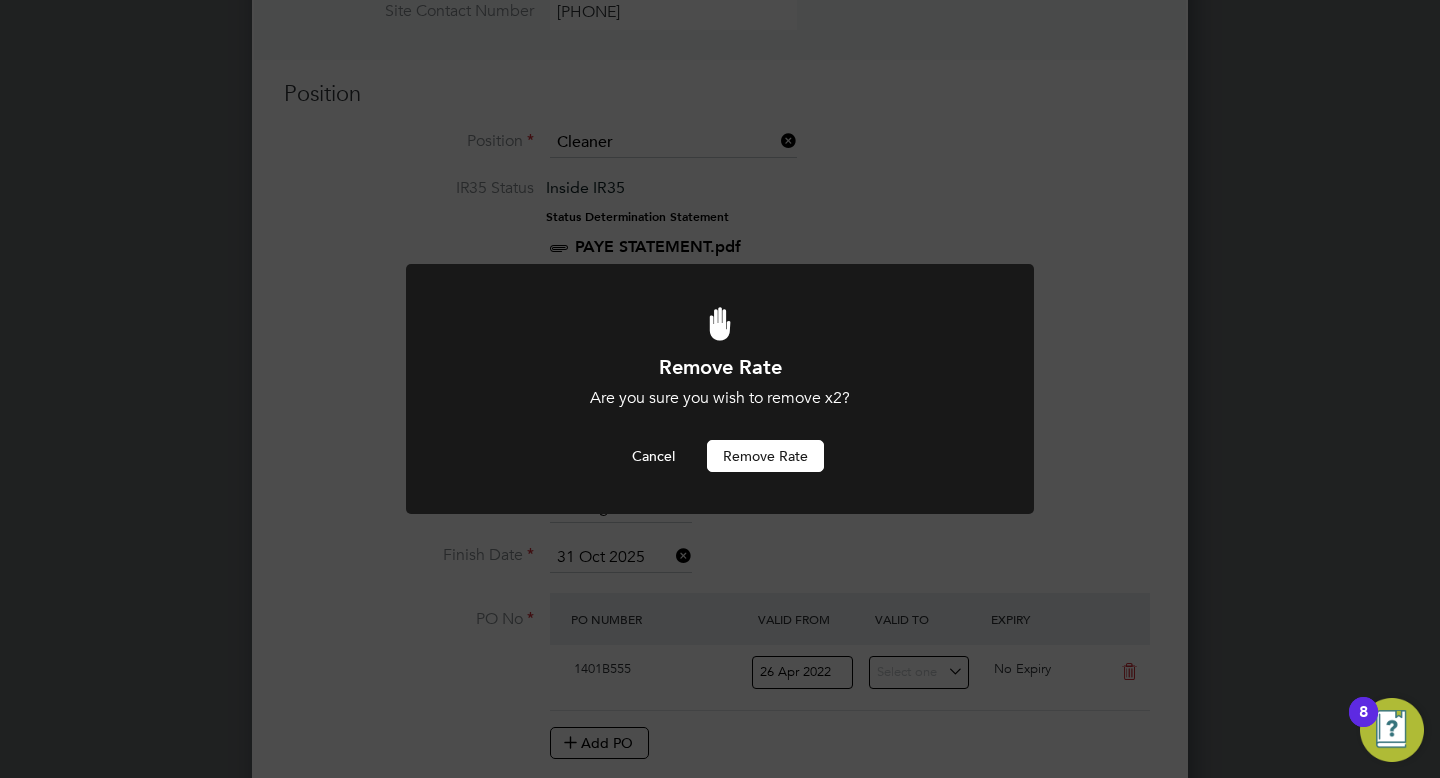 click on "Remove rate" at bounding box center (765, 456) 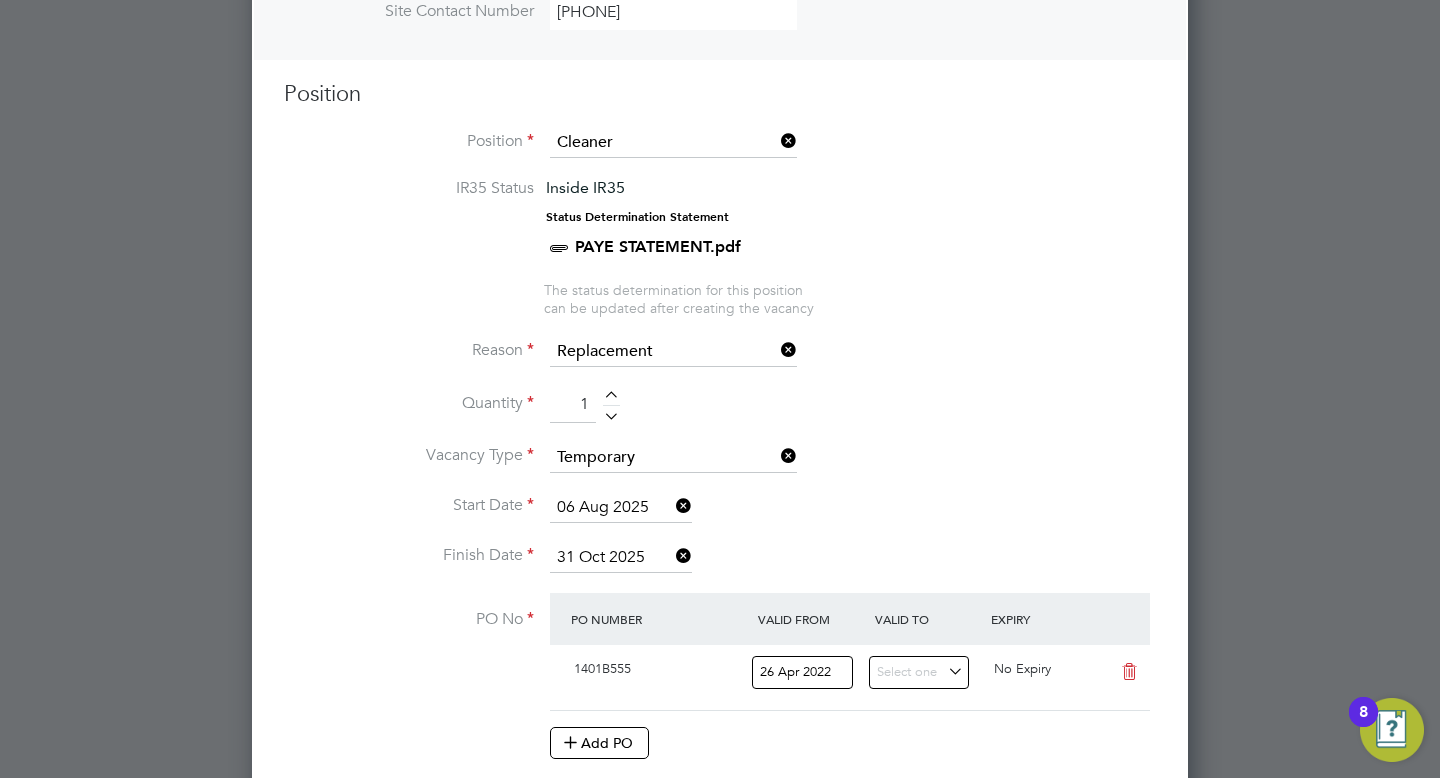 click on "Vacancy Type   Temporary" at bounding box center [720, 468] 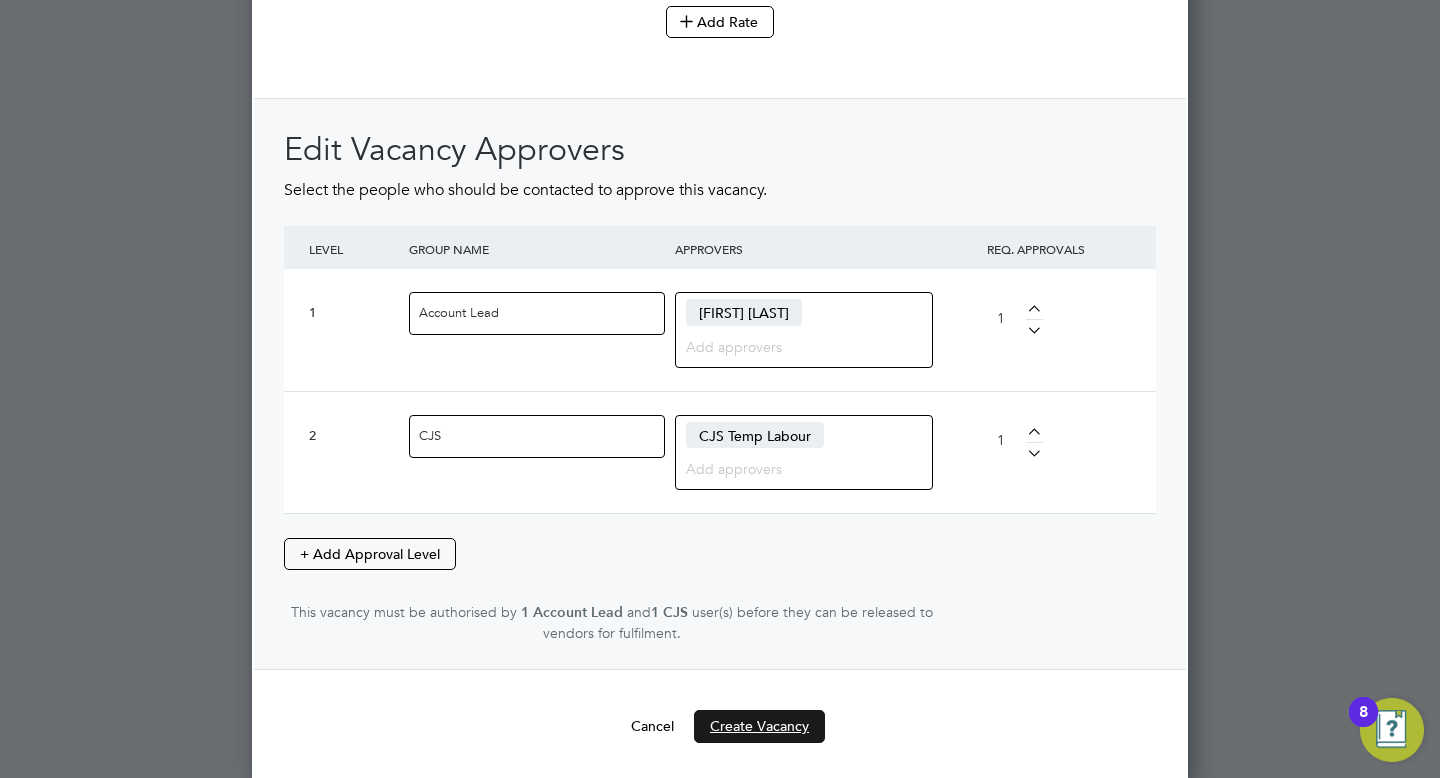 click on "Create Vacancy" at bounding box center (759, 726) 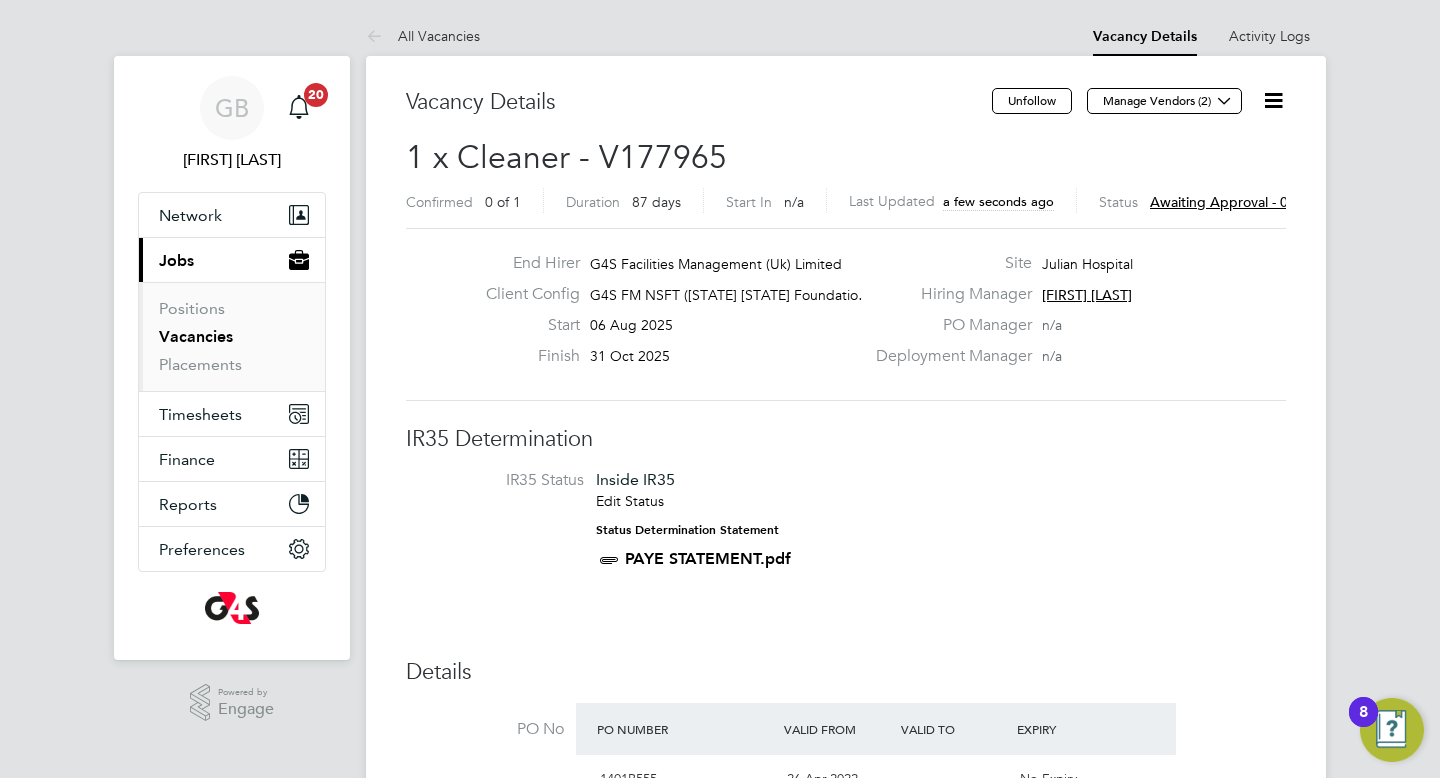 click on "Deployment Manager n/a" 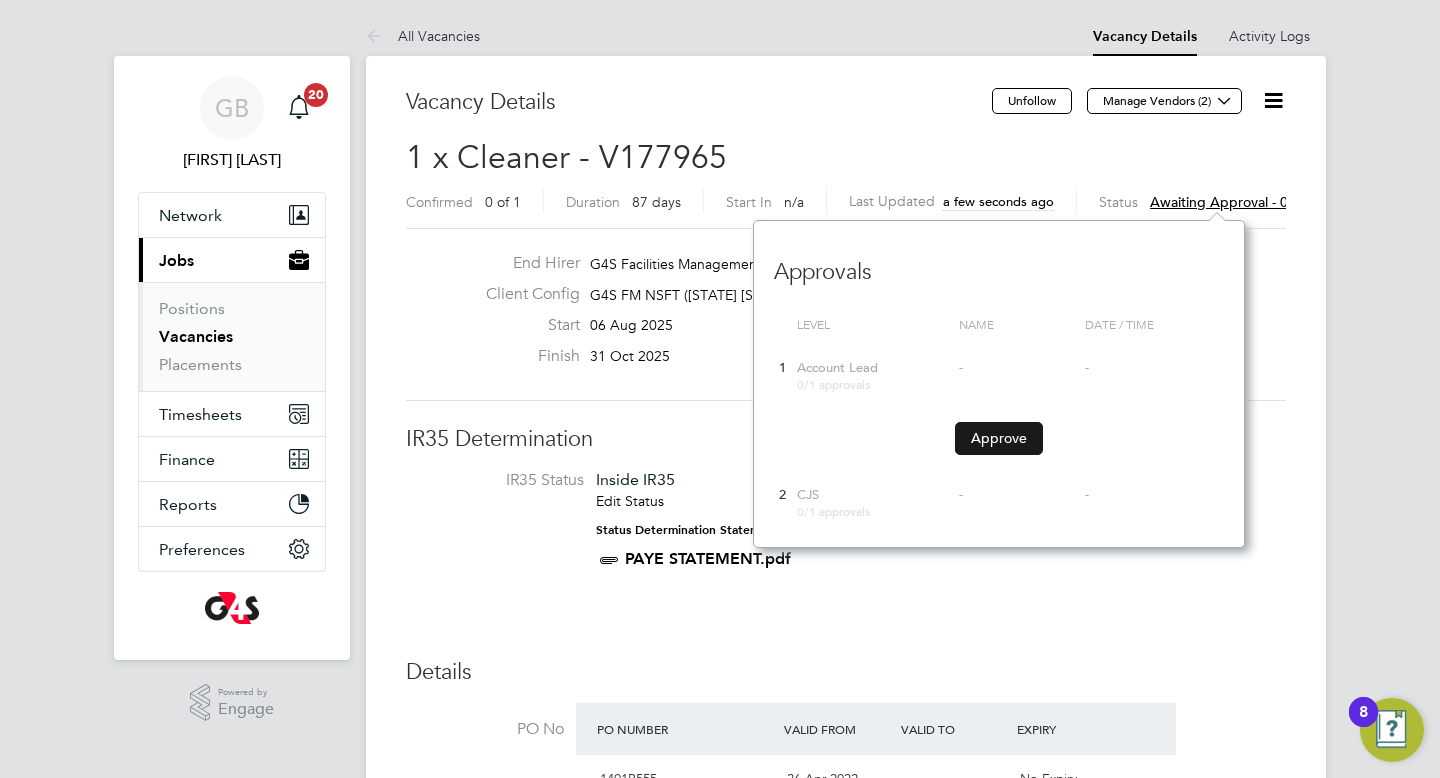 click on "Approve" 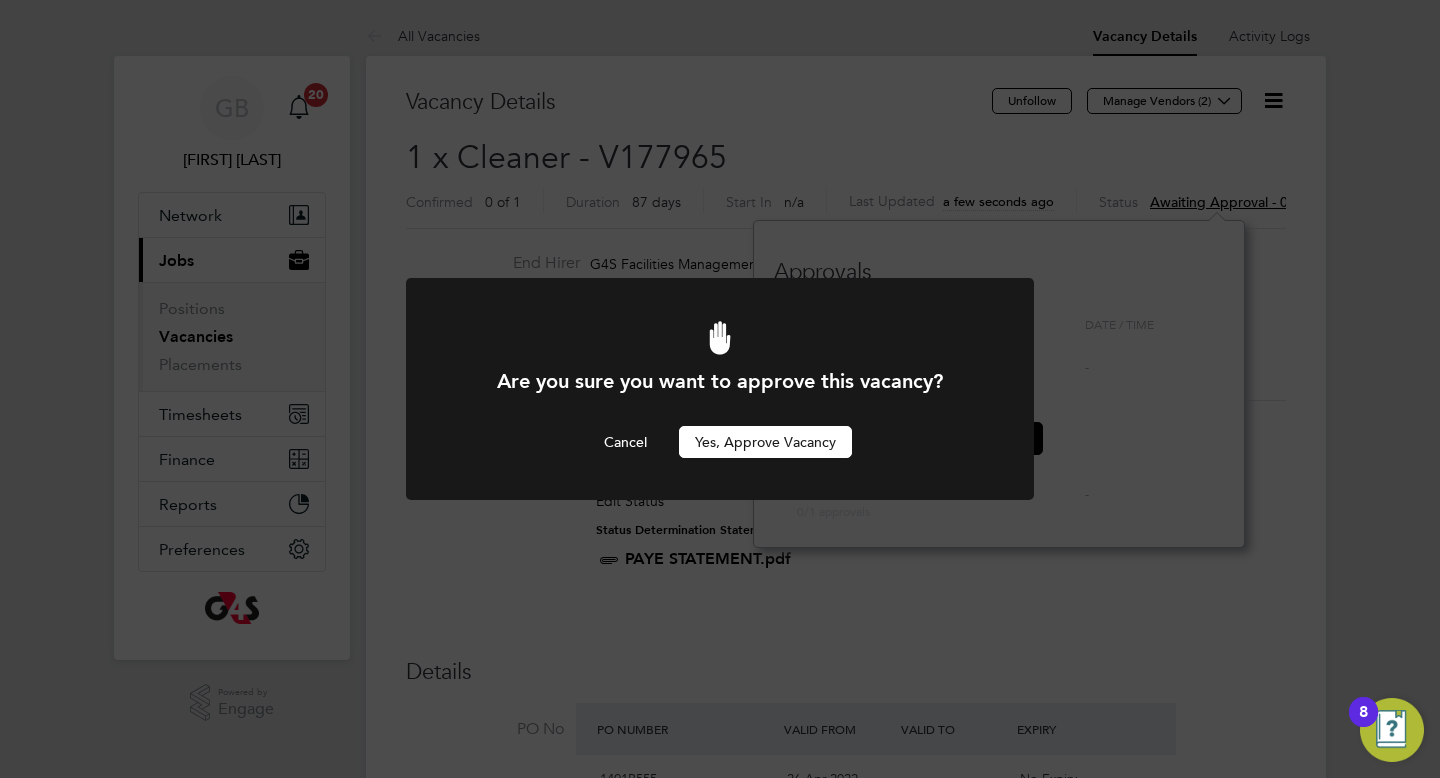 click on "Yes, Approve Vacancy" at bounding box center (765, 442) 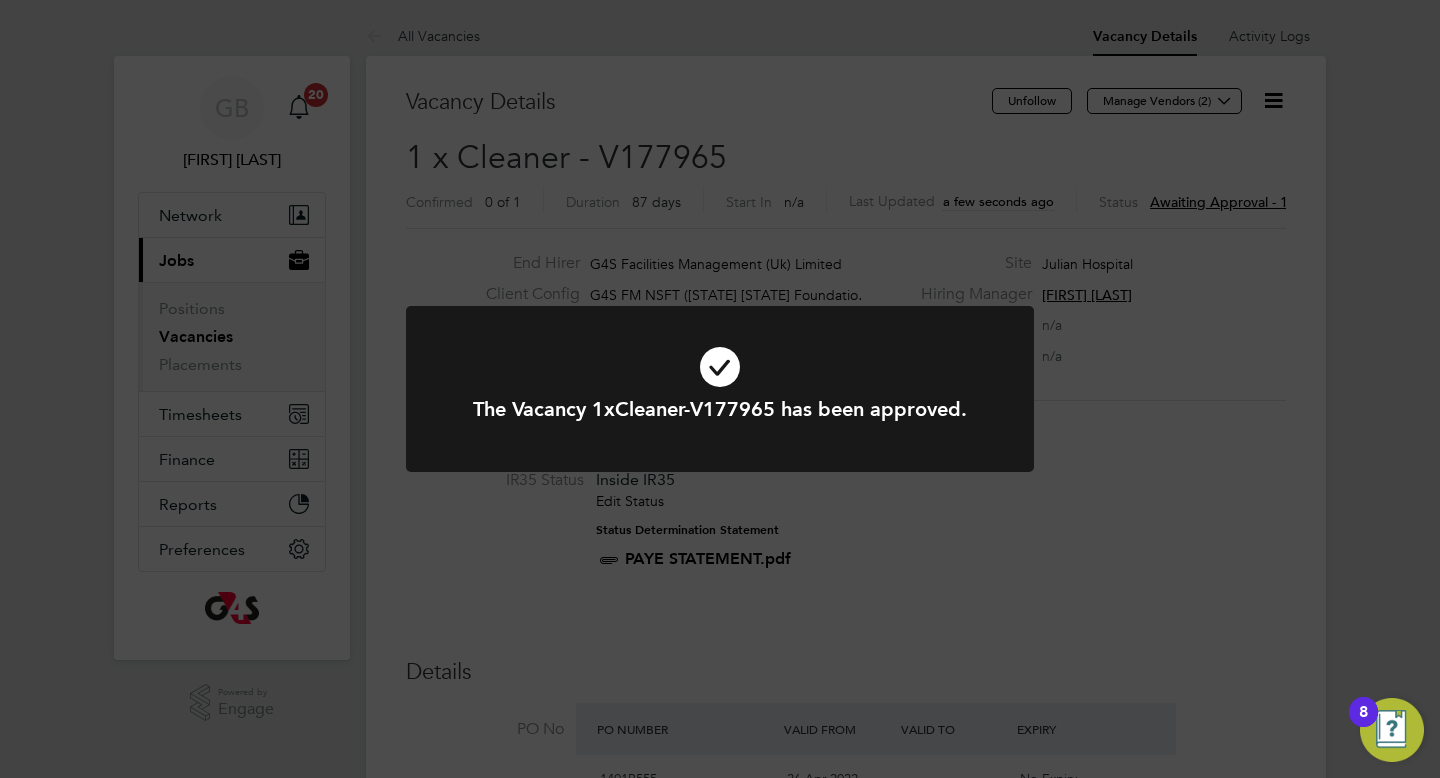 click on "The Vacancy 1xCleaner-V177965 has been approved. Cancel Okay" 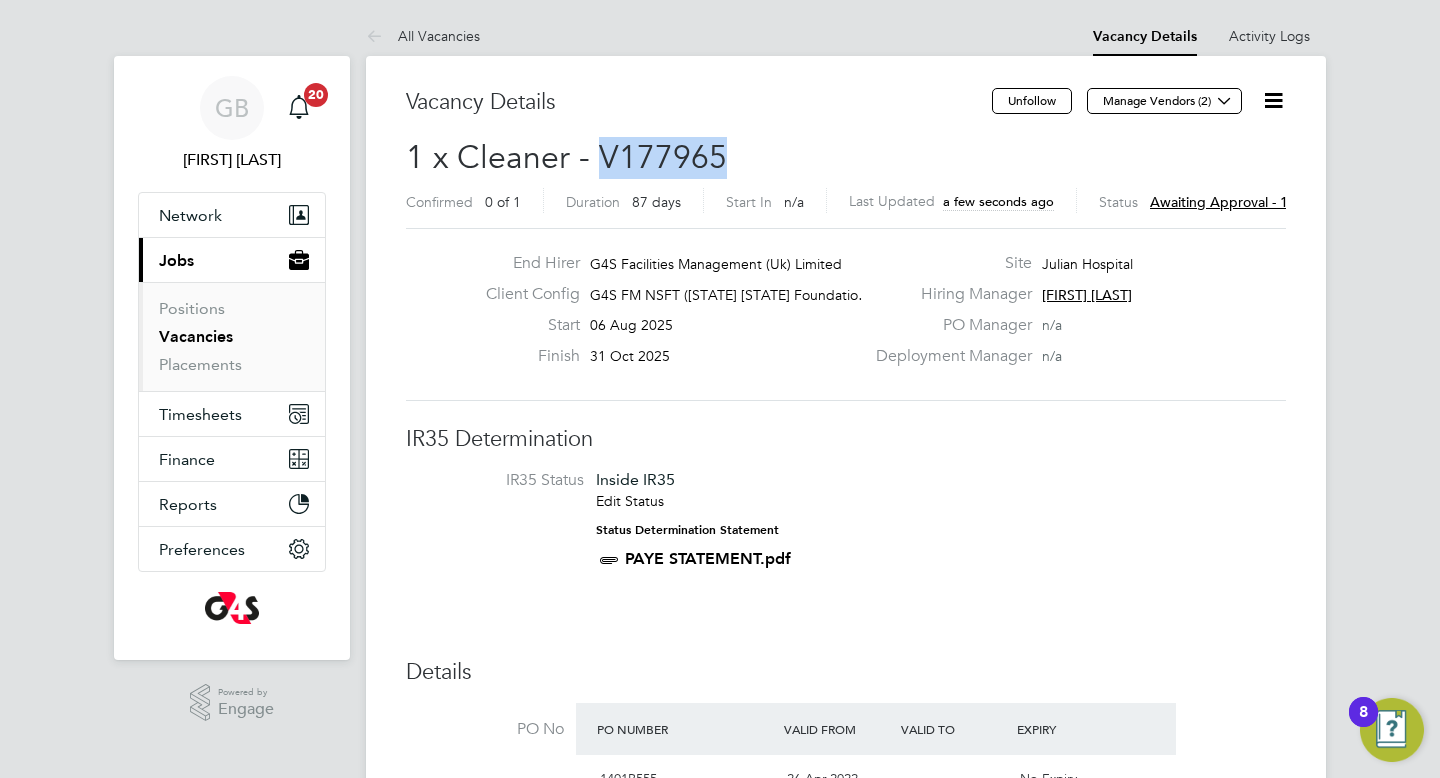 drag, startPoint x: 595, startPoint y: 154, endPoint x: 725, endPoint y: 161, distance: 130.18832 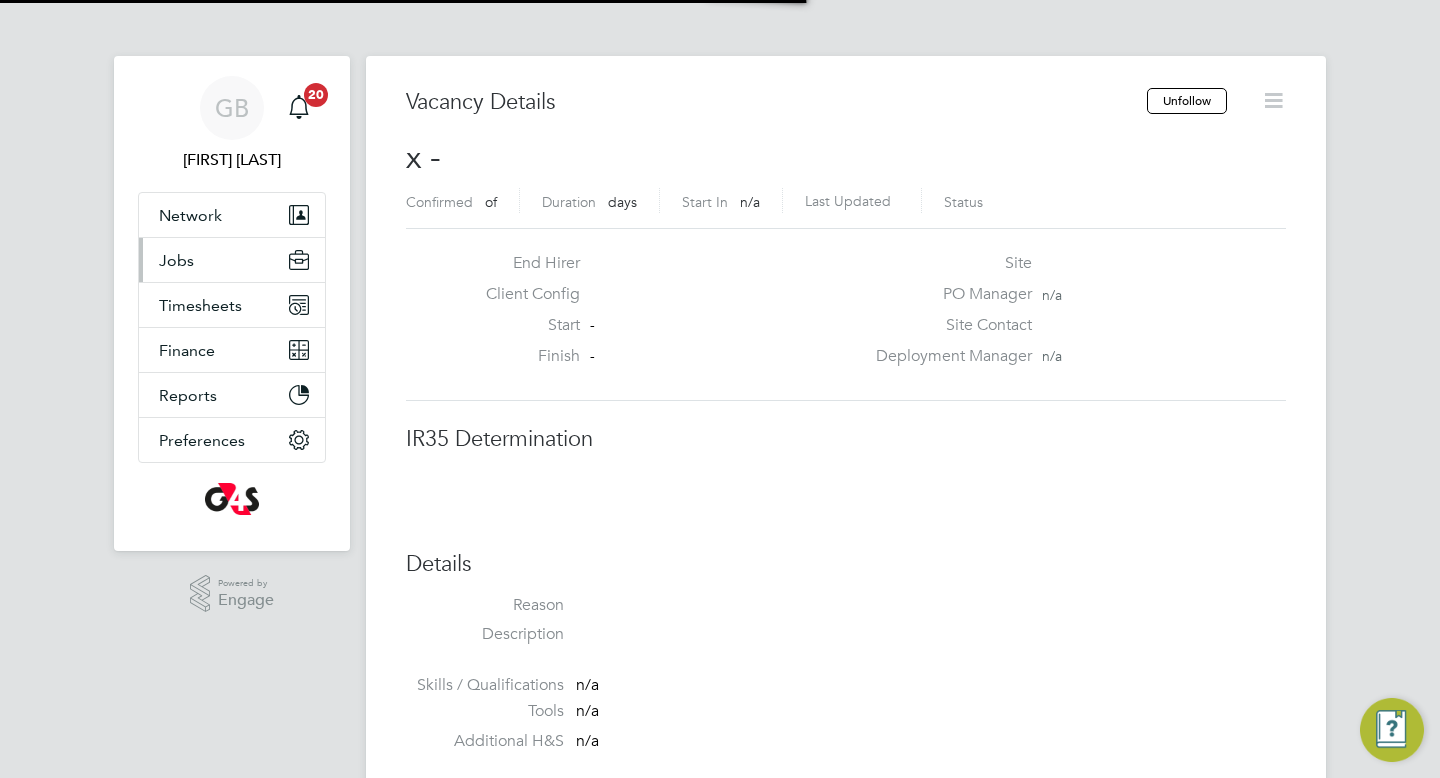 scroll, scrollTop: 0, scrollLeft: 0, axis: both 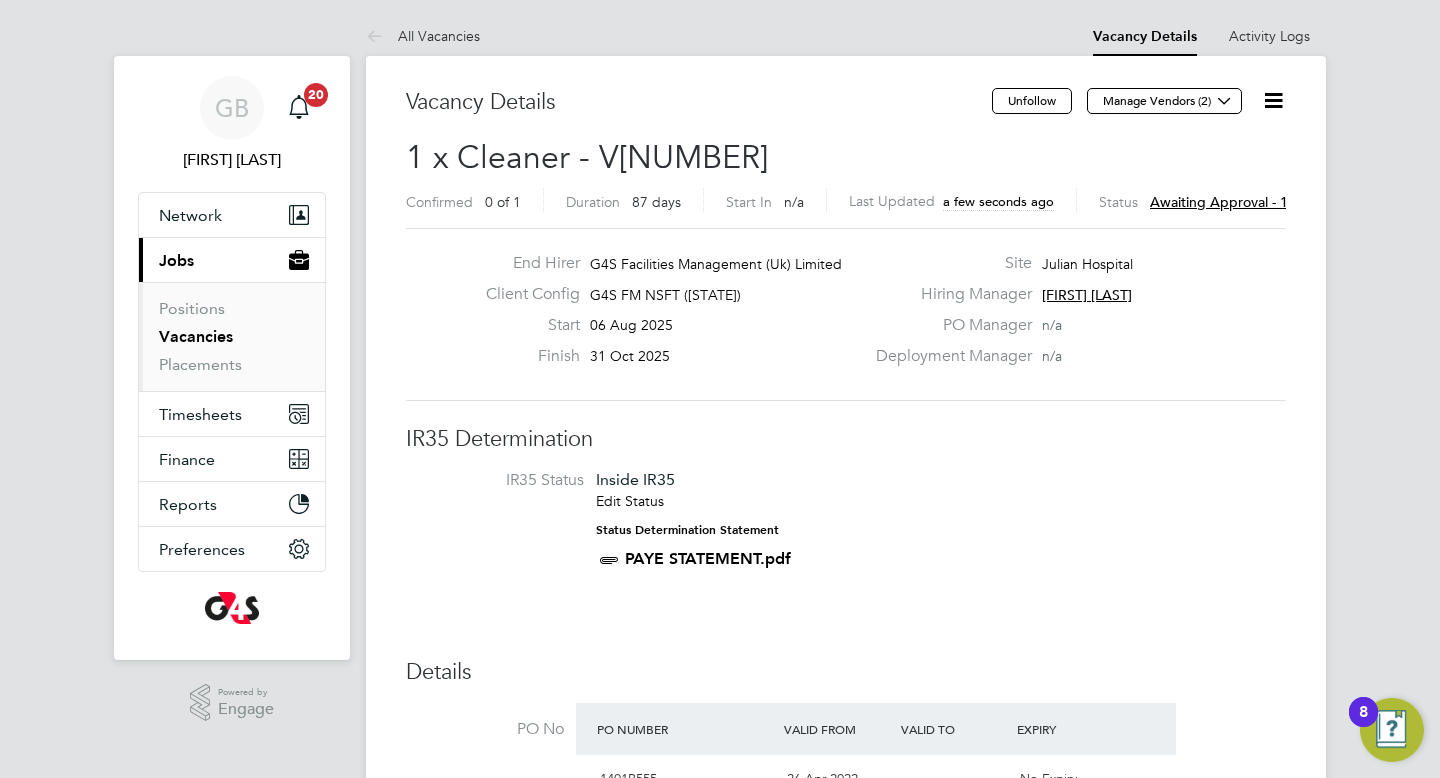 click on "Awaiting approval - 1/2" 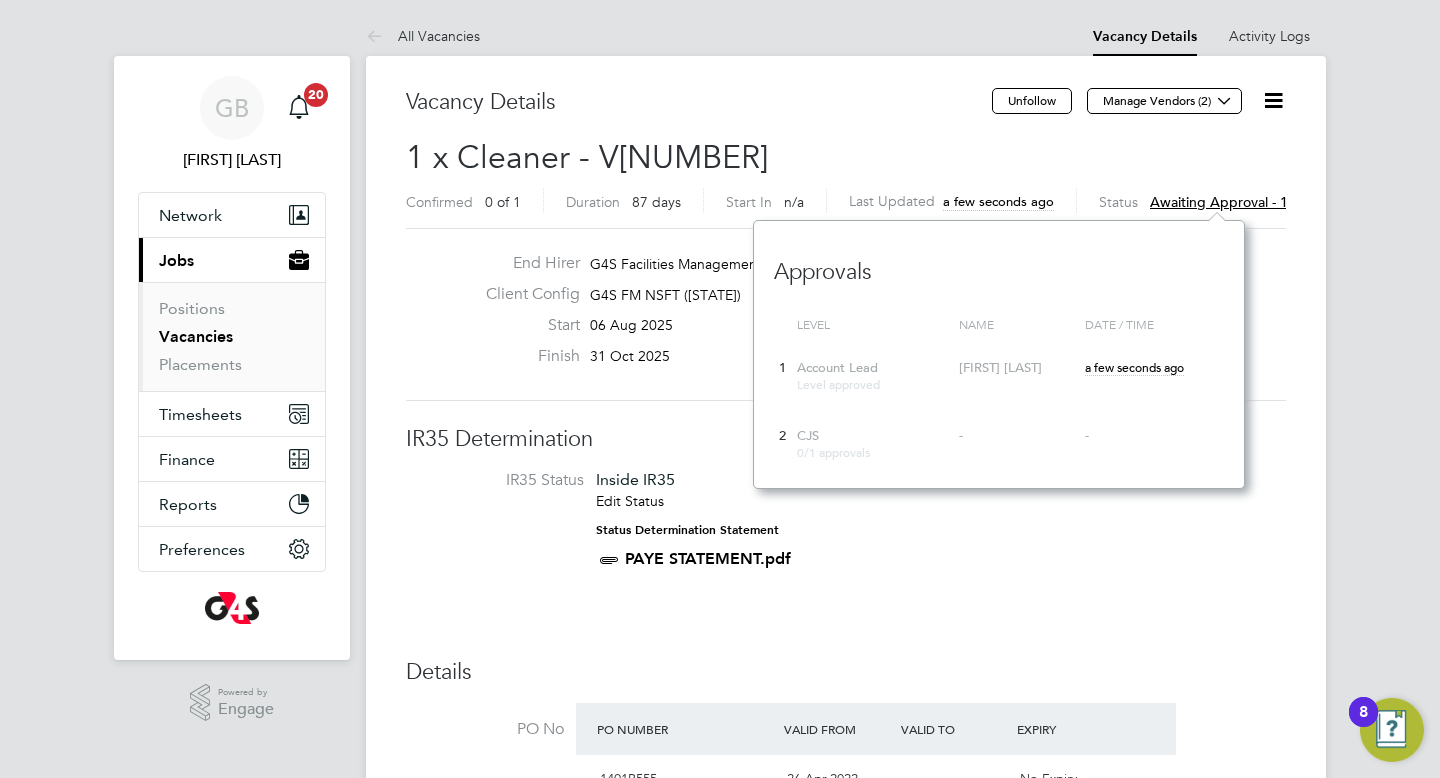 scroll, scrollTop: 12, scrollLeft: 12, axis: both 